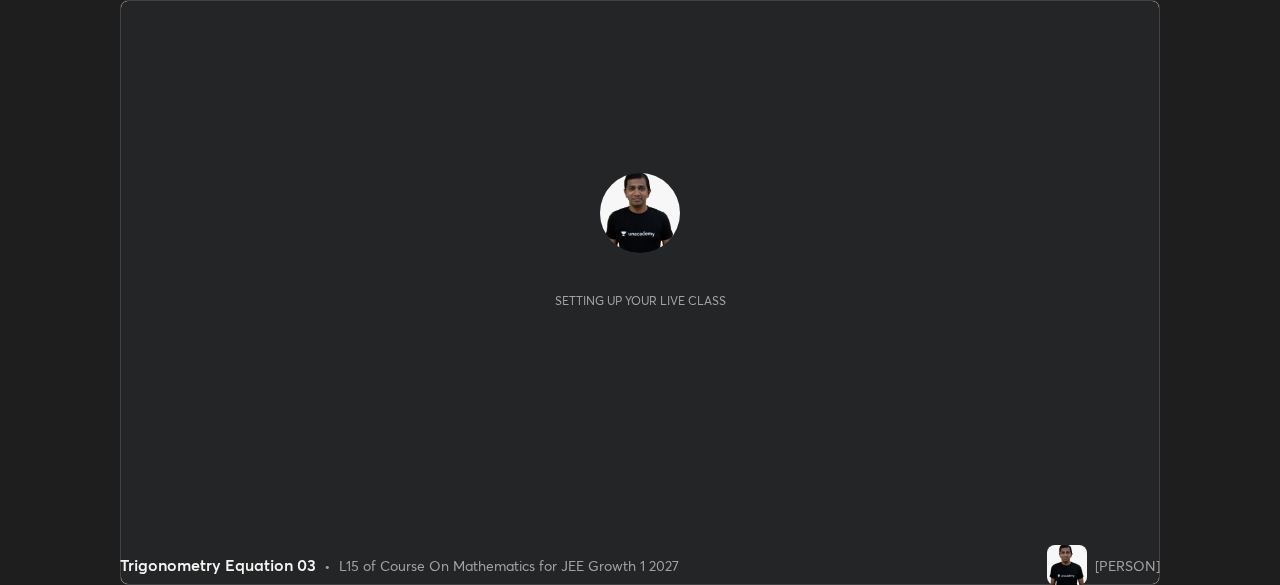 scroll, scrollTop: 0, scrollLeft: 0, axis: both 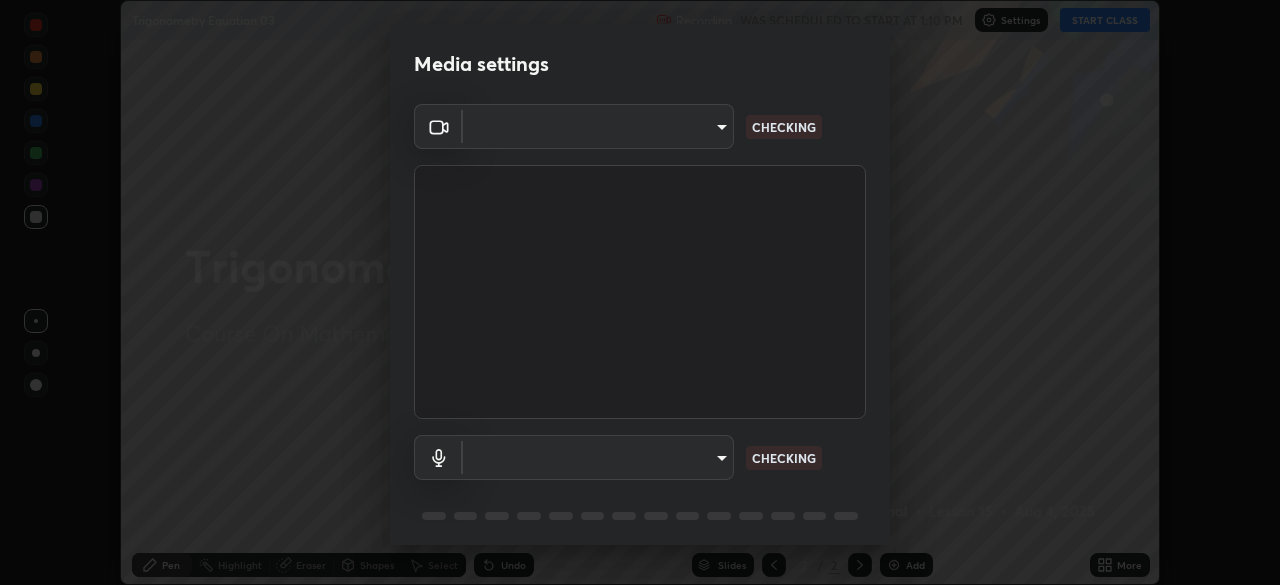 type on "18994561ee15dbcc92208454b9157fa19b596848ea19b860cecb3a215b8f162b" 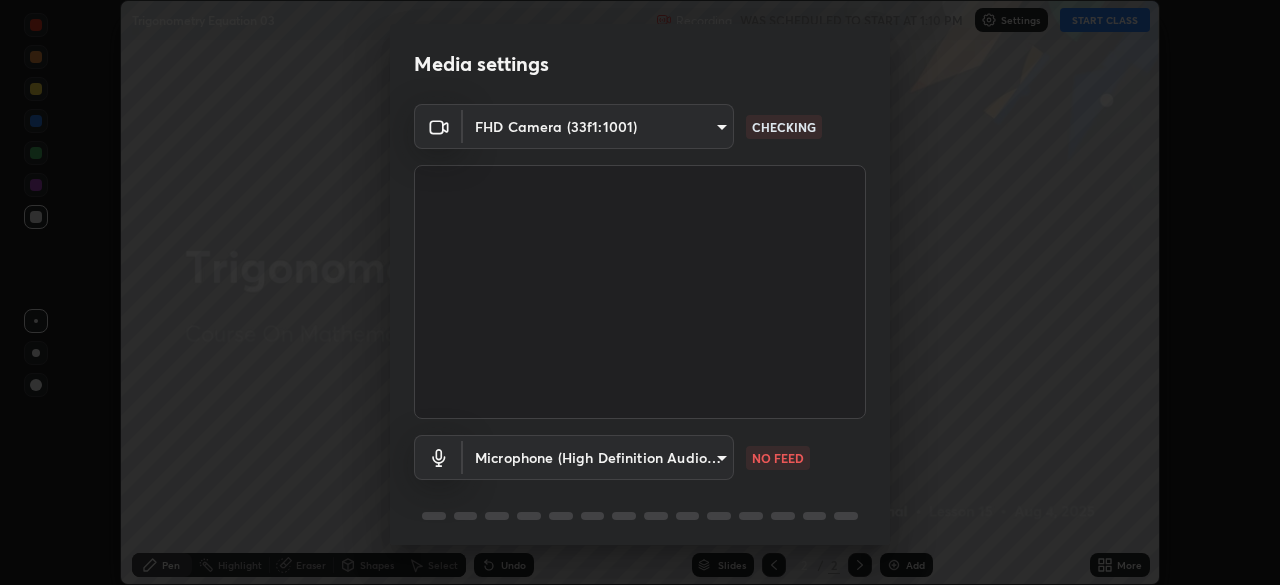 scroll, scrollTop: 71, scrollLeft: 0, axis: vertical 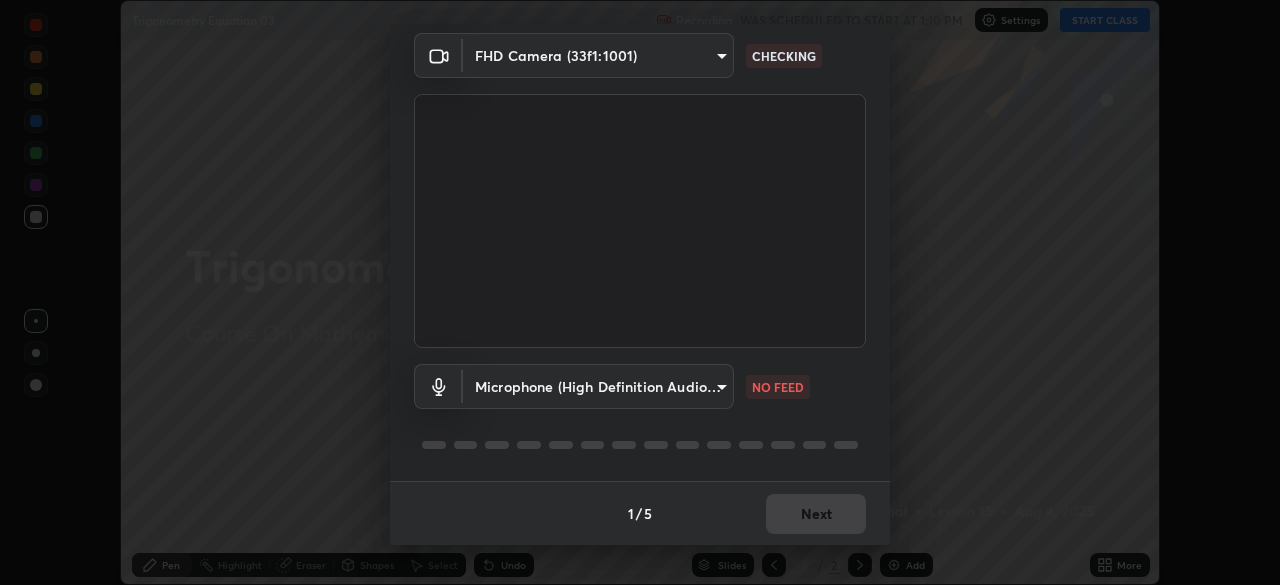 click on "Erase all Trigonometry Equation 03 Recording WAS SCHEDULED TO START AT  1:10 PM Settings START CLASS Setting up your live class Trigonometry Equation 03 • L15 of Course On Mathematics for JEE Growth 1 2027 [PERSON] Pen Highlight Eraser Shapes Select Undo Slides 2 / 2 Add More No doubts shared Encourage your learners to ask a doubt for better clarity Report an issue Reason for reporting Buffering Chat not working Audio - Video sync issue Educator video quality low ​ Attach an image Report Media settings FHD Camera ([HASH]) [HASH] CHECKING Microphone (High Definition Audio Device) [HASH] NO FEED 1 / 5 Next" at bounding box center [640, 292] 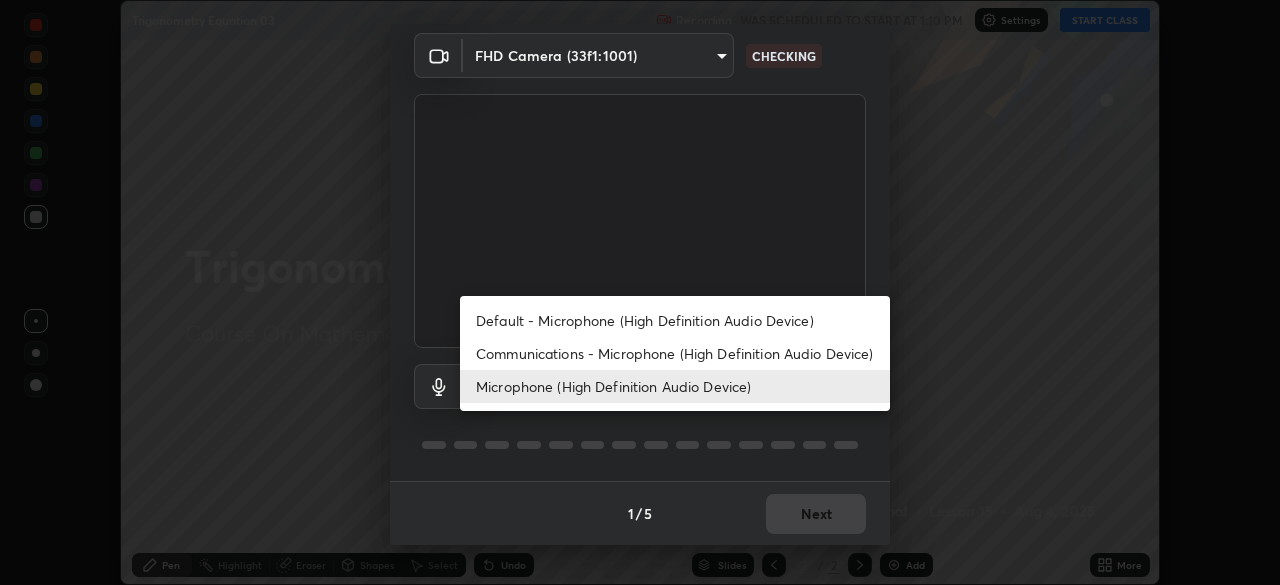 click on "Default - Microphone (High Definition Audio Device)" at bounding box center [675, 320] 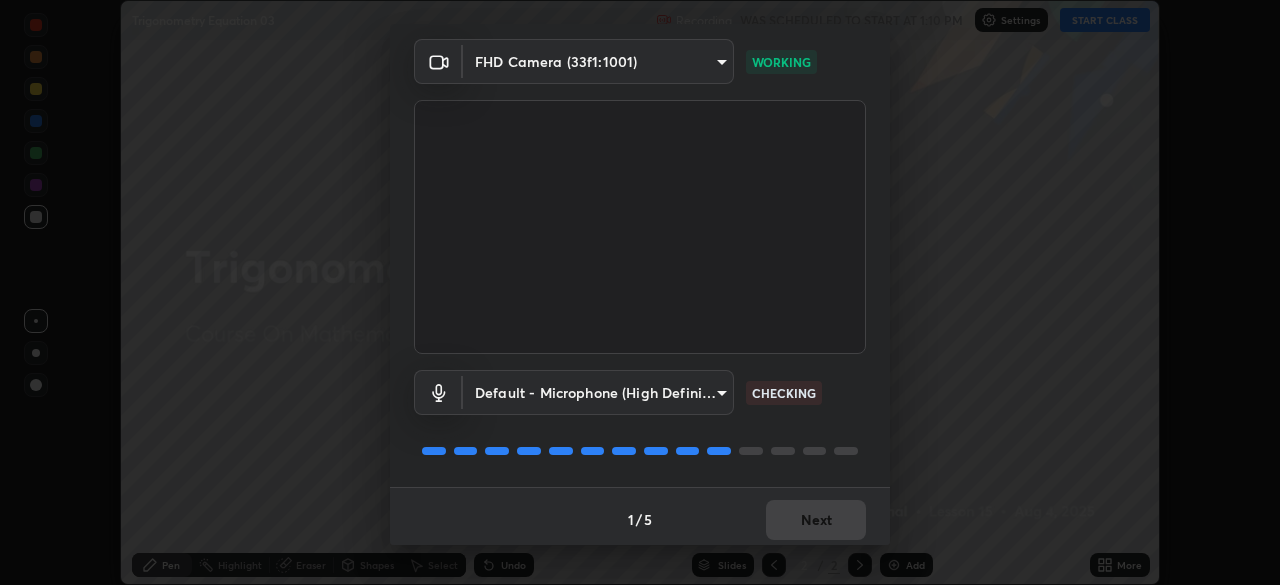 scroll, scrollTop: 71, scrollLeft: 0, axis: vertical 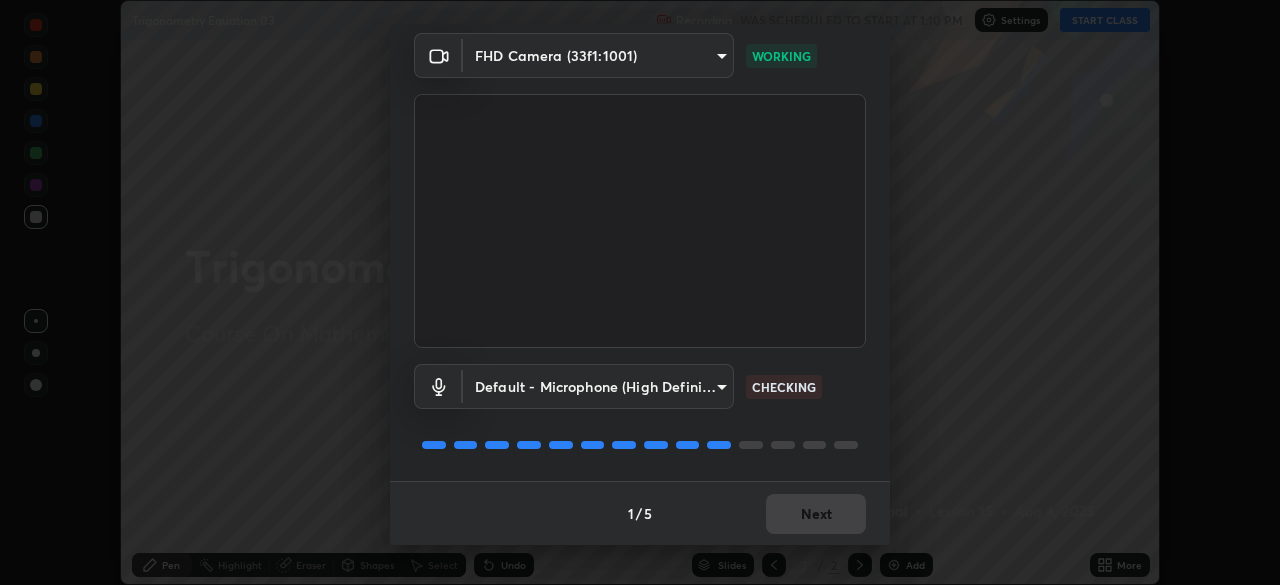 click on "Erase all Trigonometry Equation 03 Recording WAS SCHEDULED TO START AT  1:10 PM Settings START CLASS Setting up your live class Trigonometry Equation 03 • L15 of Course On Mathematics for JEE Growth 1 2027 [PERSON] Pen Highlight Eraser Shapes Select Undo Slides 2 / 2 Add More No doubts shared Encourage your learners to ask a doubt for better clarity Report an issue Reason for reporting Buffering Chat not working Audio - Video sync issue Educator video quality low ​ Attach an image Report Media settings FHD Camera ([HASH]) [HASH] WORKING Default - Microphone (High Definition Audio Device) default CHECKING 1 / 5 Next" at bounding box center [640, 292] 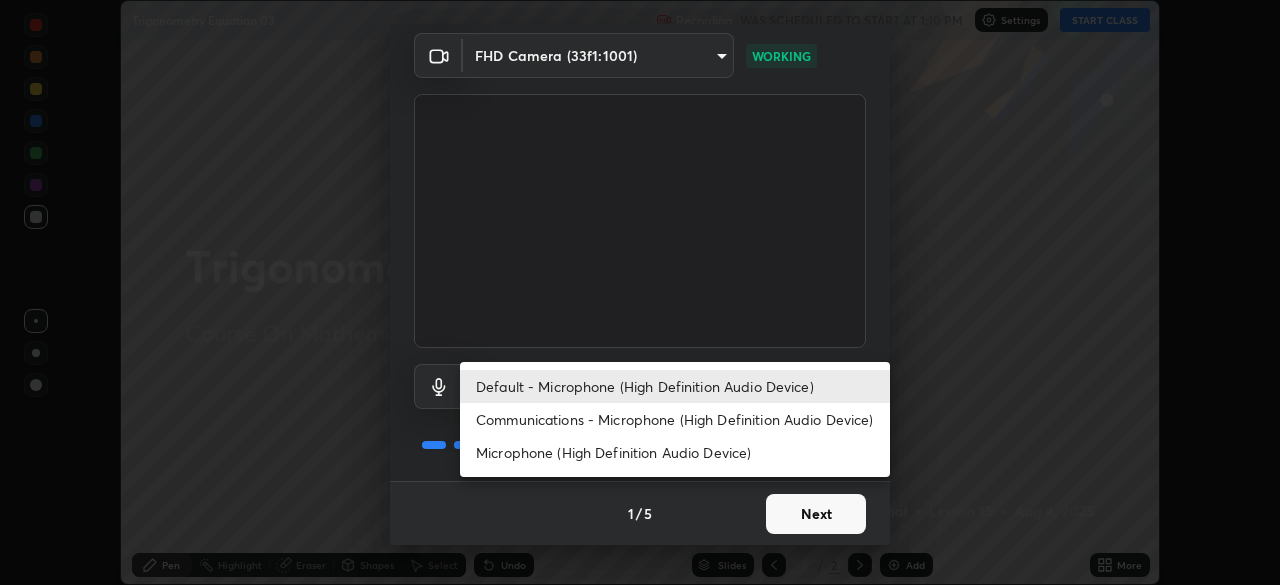 click at bounding box center (640, 292) 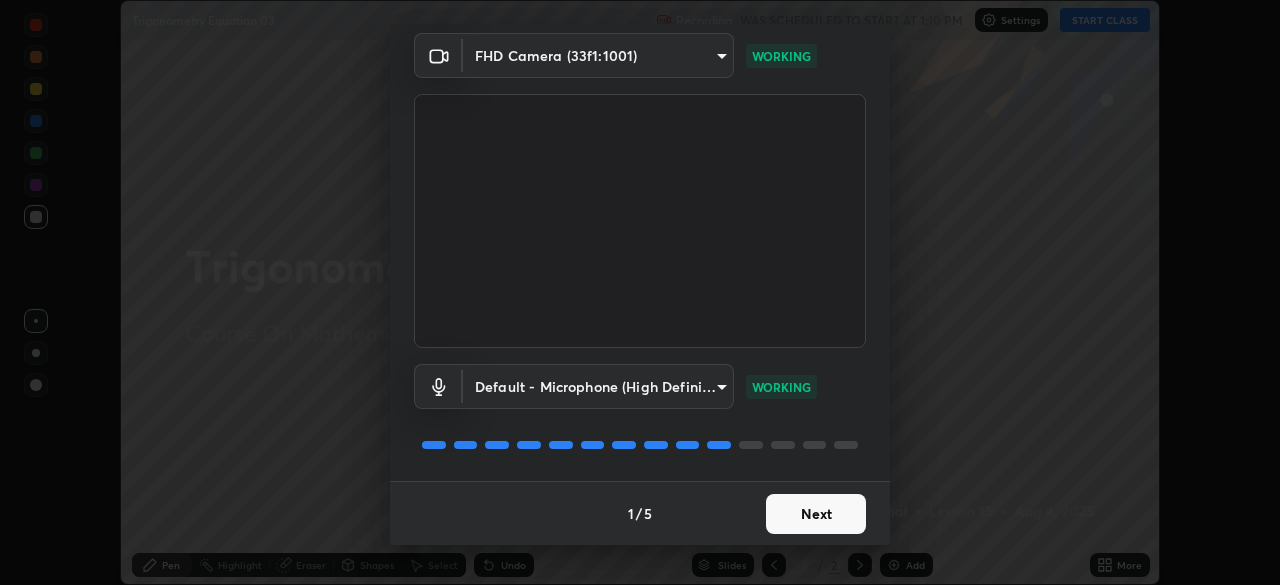 click on "Next" at bounding box center [816, 514] 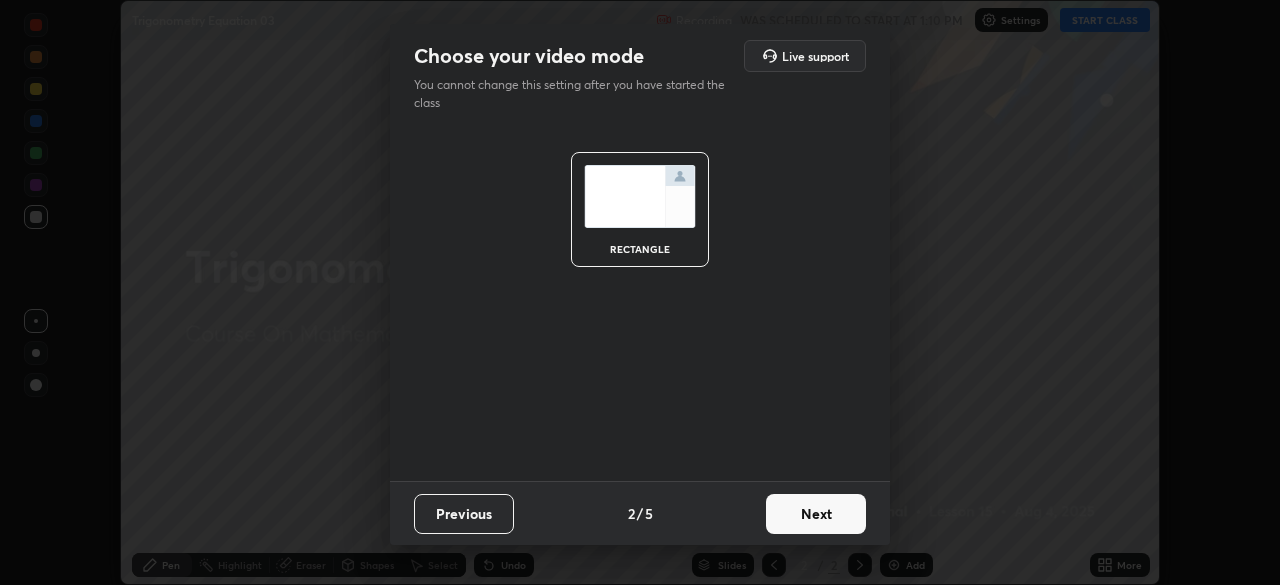 scroll, scrollTop: 0, scrollLeft: 0, axis: both 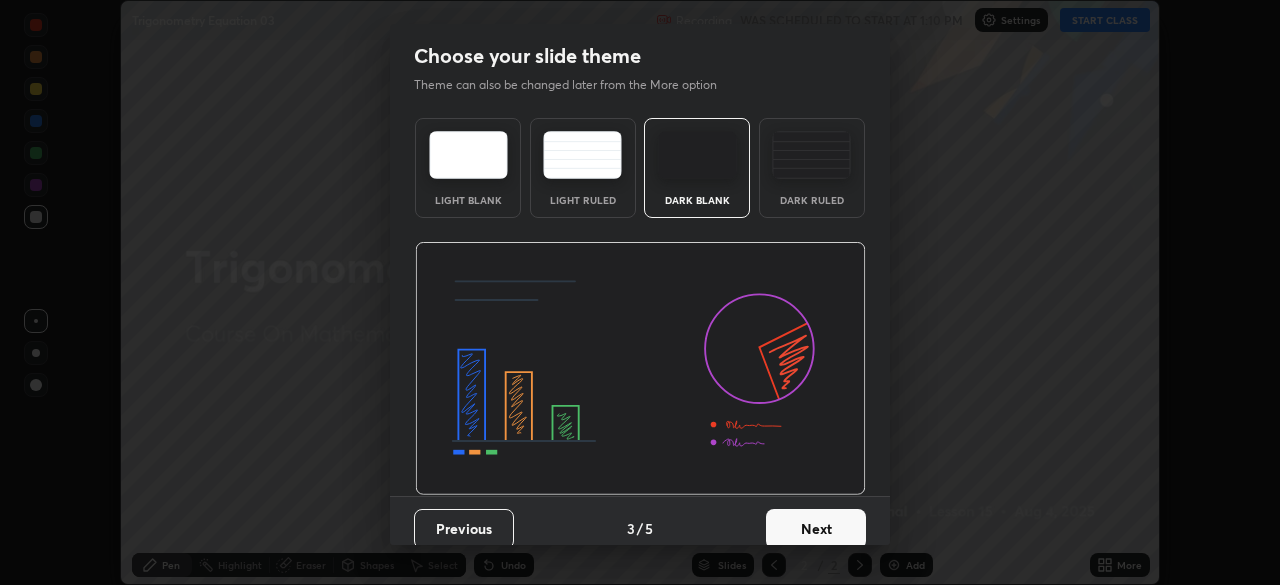 click on "Next" at bounding box center (816, 529) 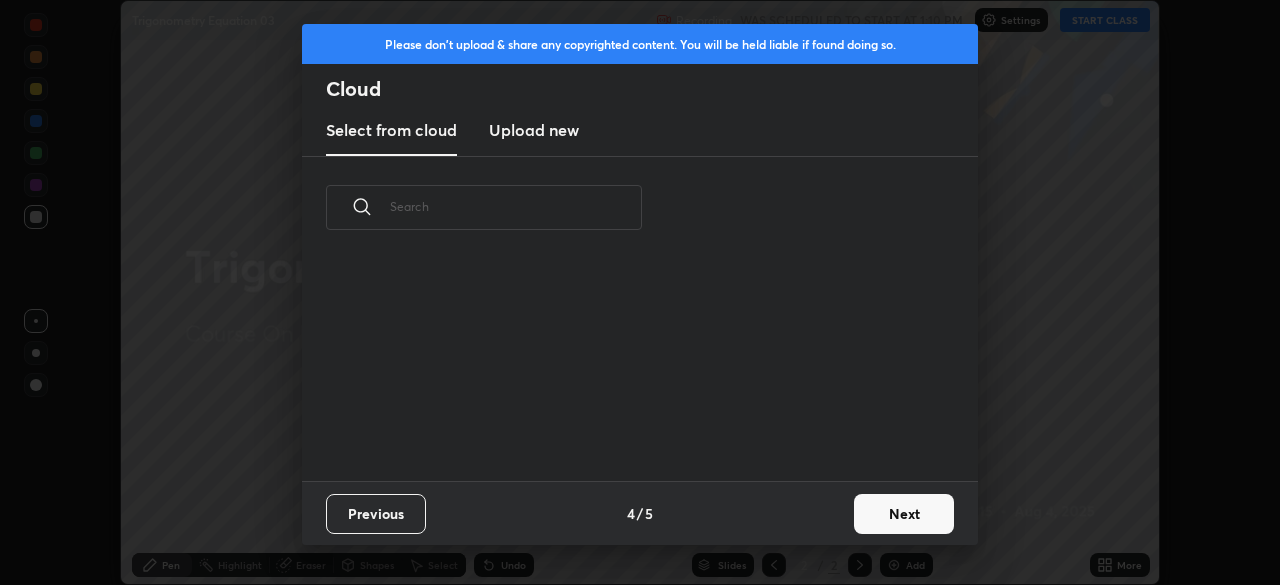click on "Next" at bounding box center (904, 514) 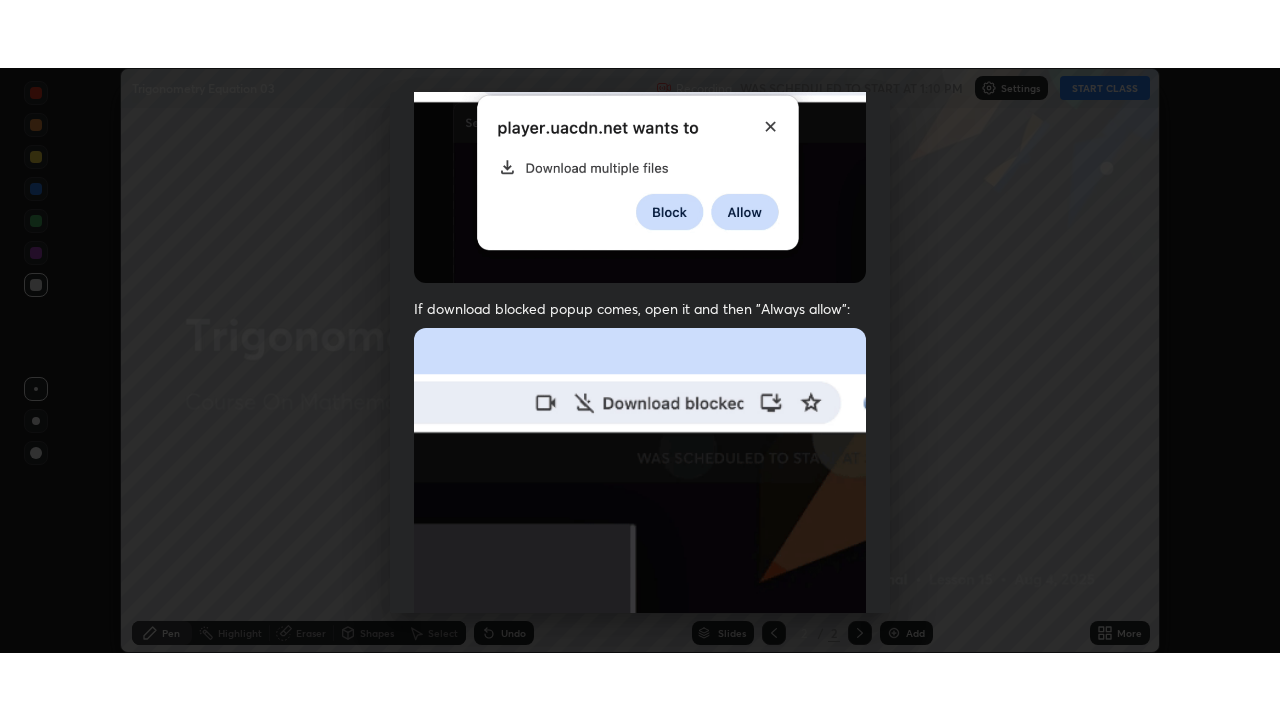 scroll, scrollTop: 479, scrollLeft: 0, axis: vertical 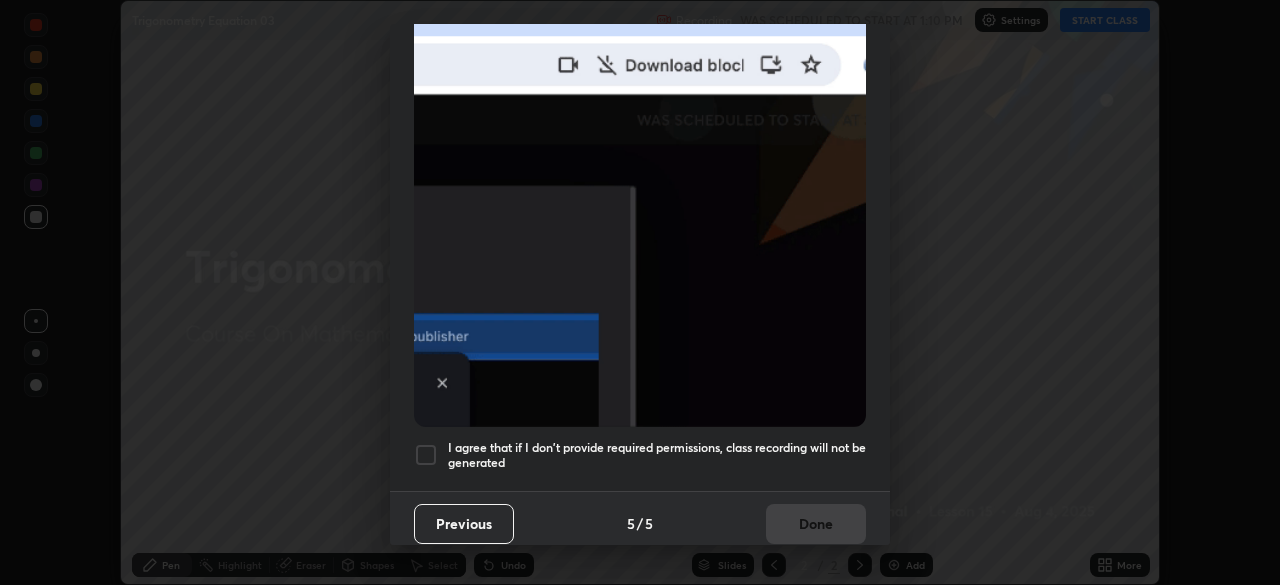 click at bounding box center [426, 455] 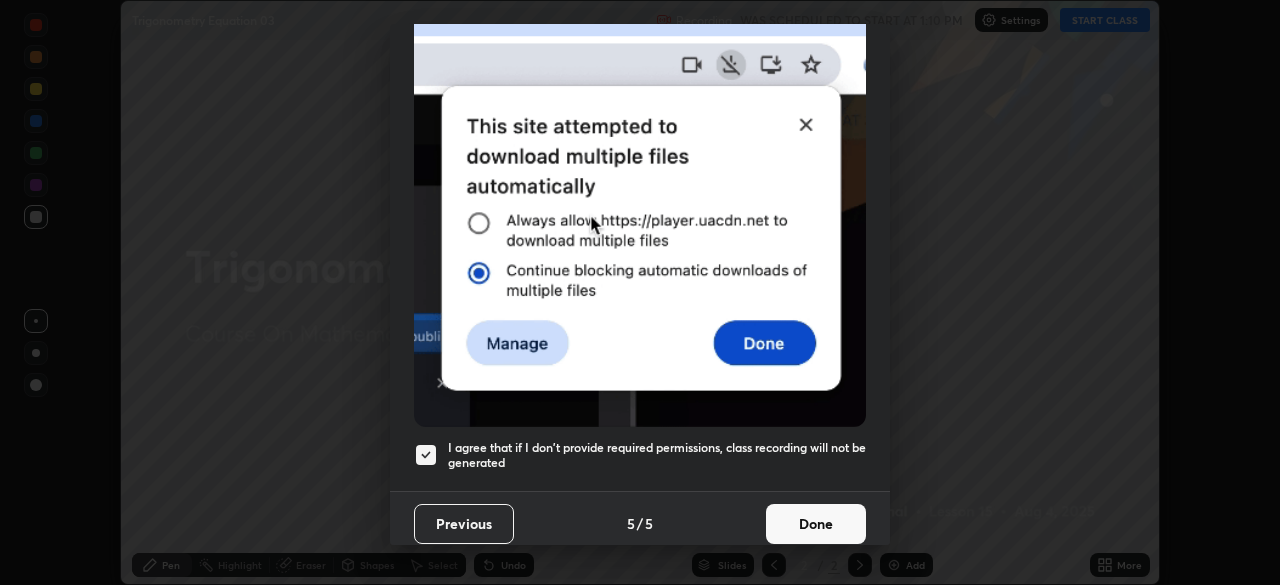click on "Done" at bounding box center (816, 524) 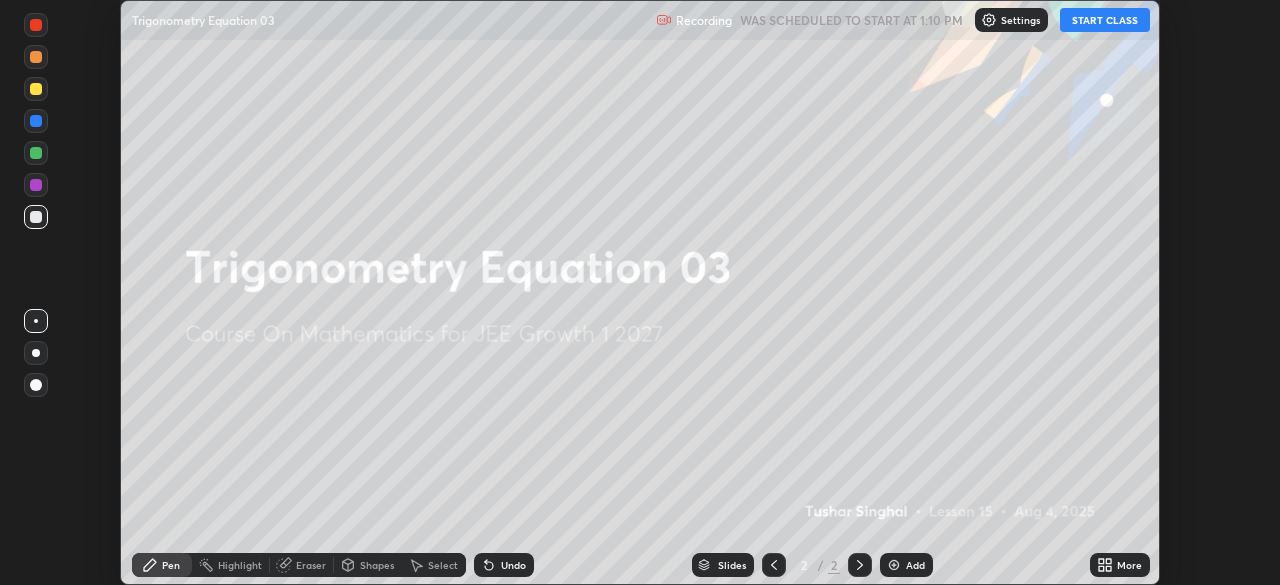 click on "START CLASS" at bounding box center [1105, 20] 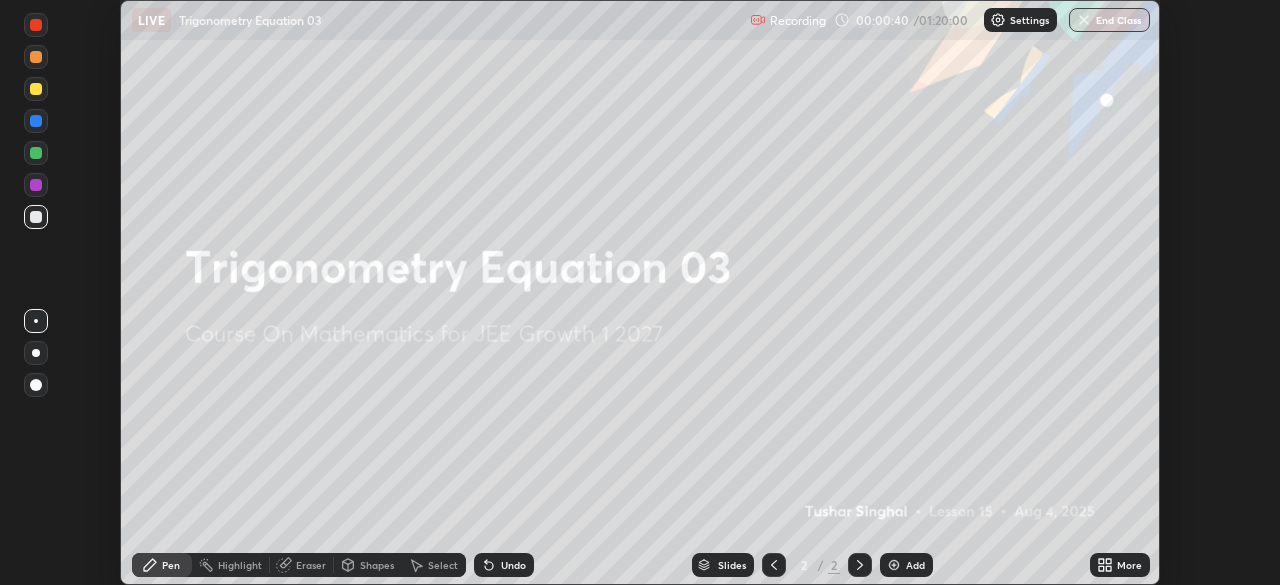 click 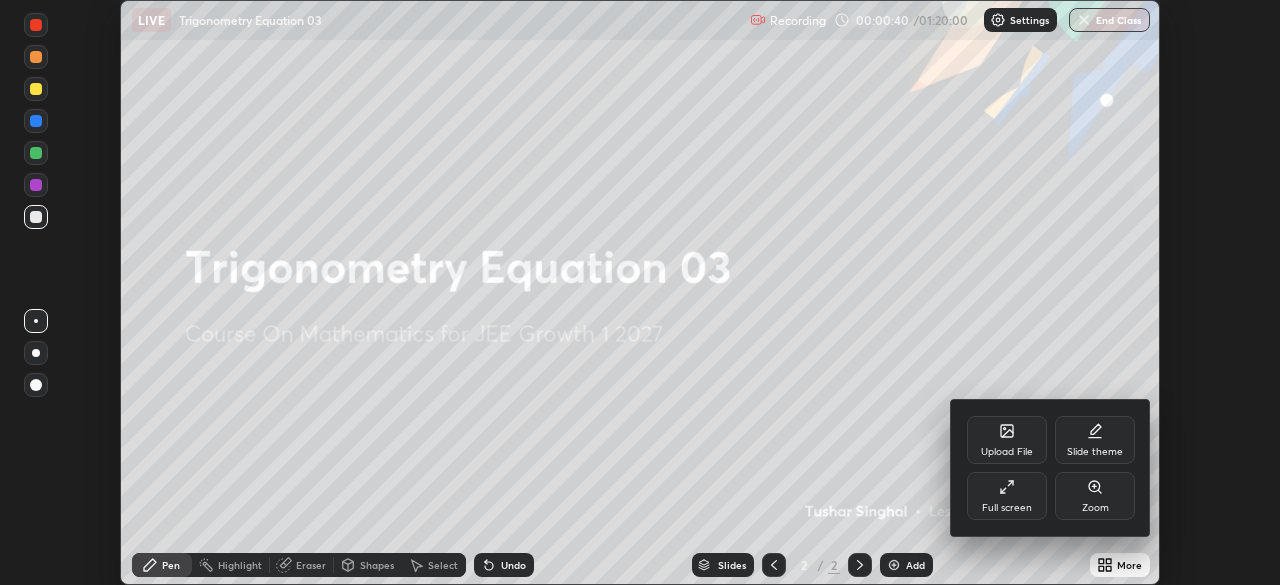 click on "Full screen" at bounding box center (1007, 508) 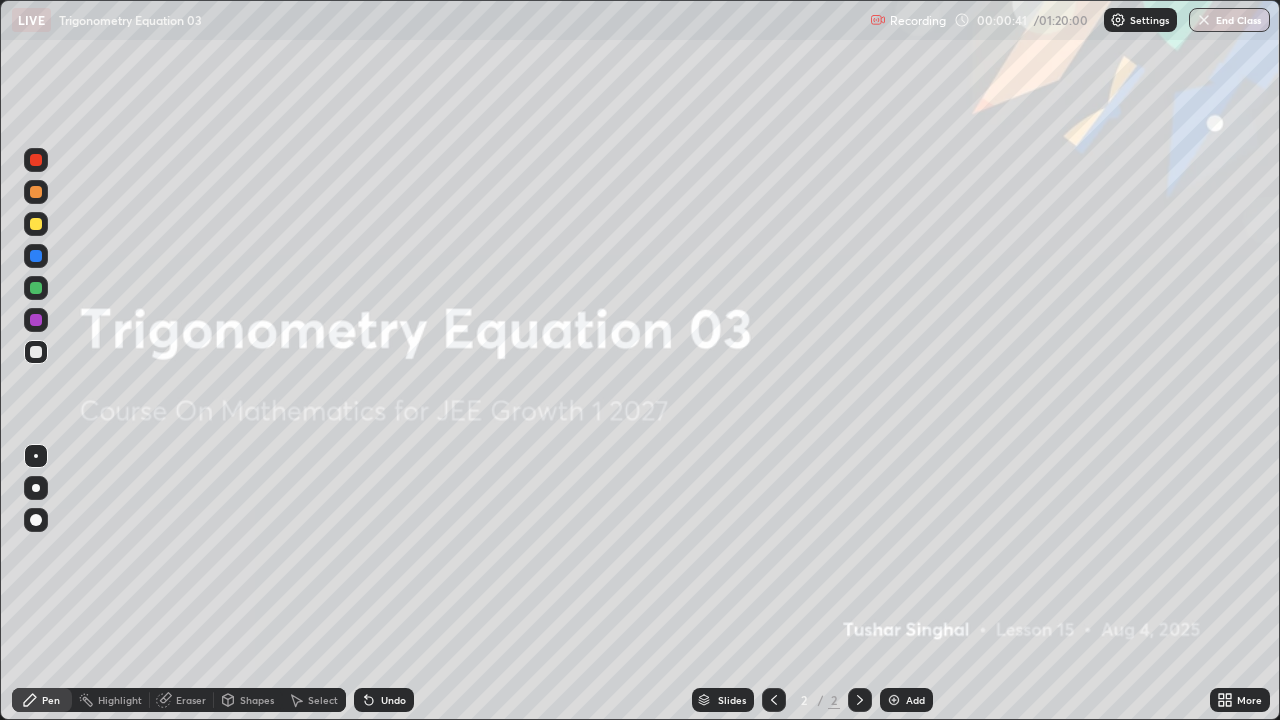 scroll, scrollTop: 99280, scrollLeft: 98720, axis: both 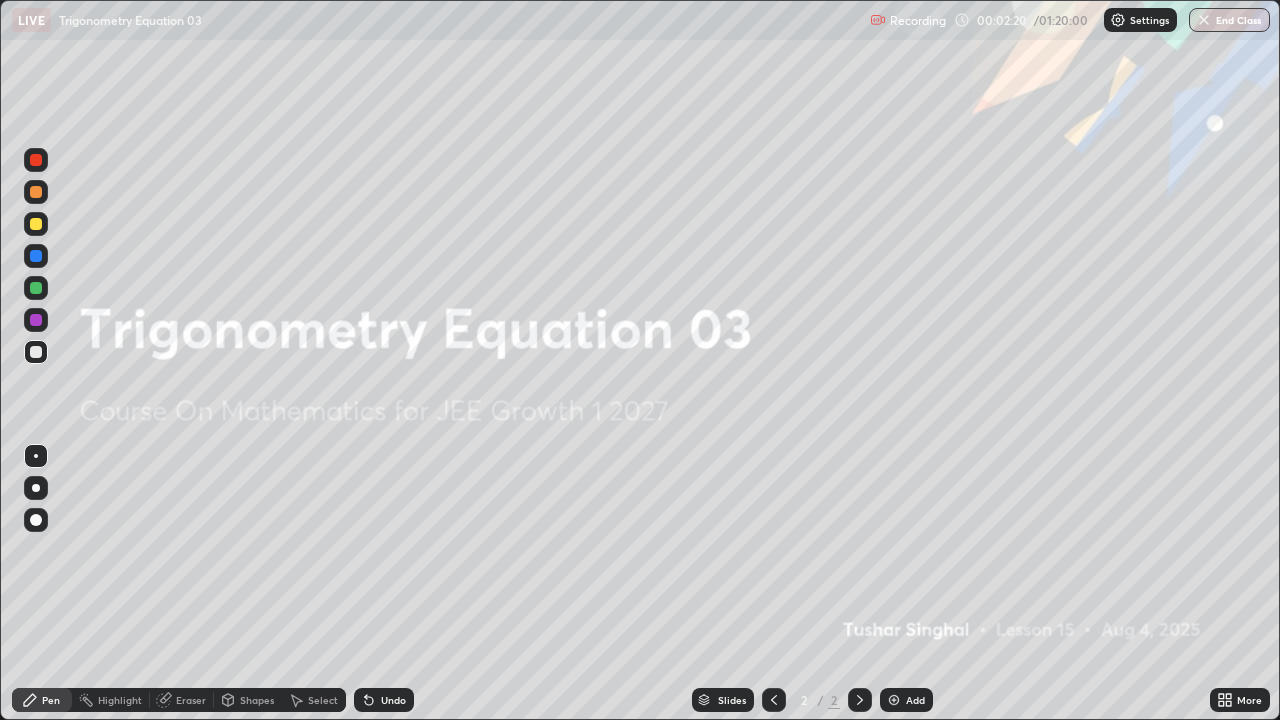 click on "Add" at bounding box center [906, 700] 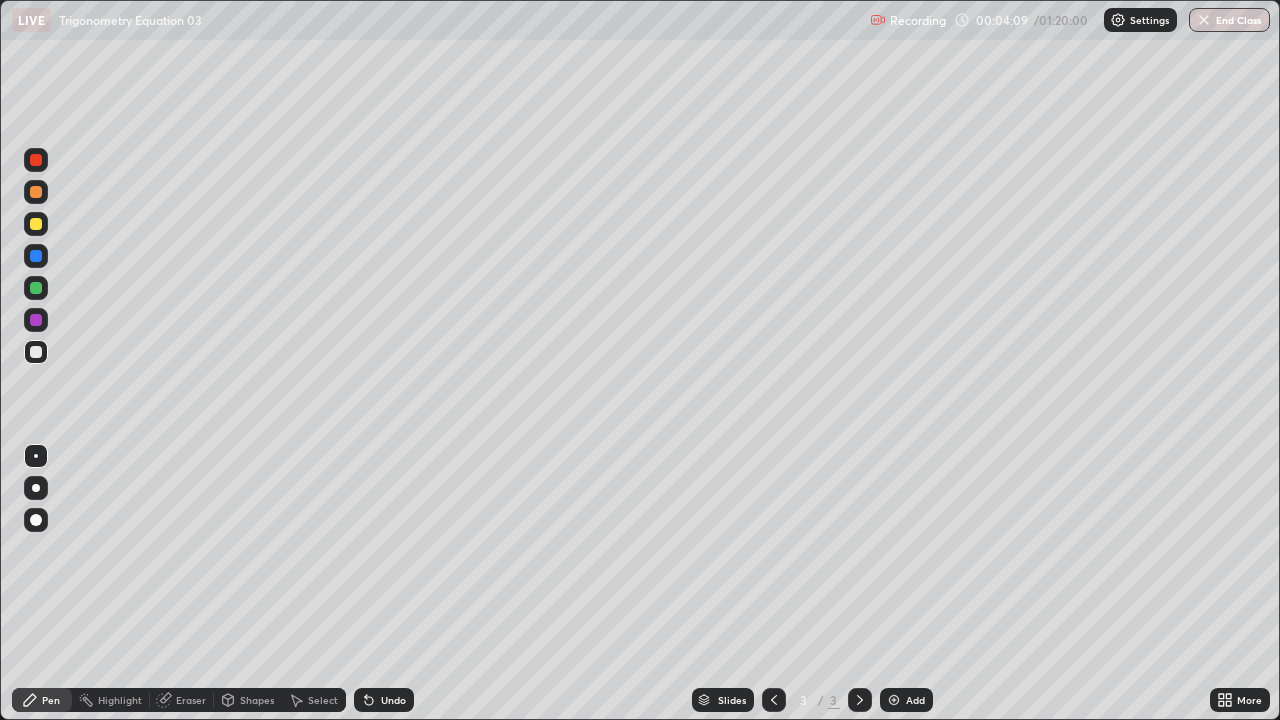 click on "Eraser" at bounding box center (191, 700) 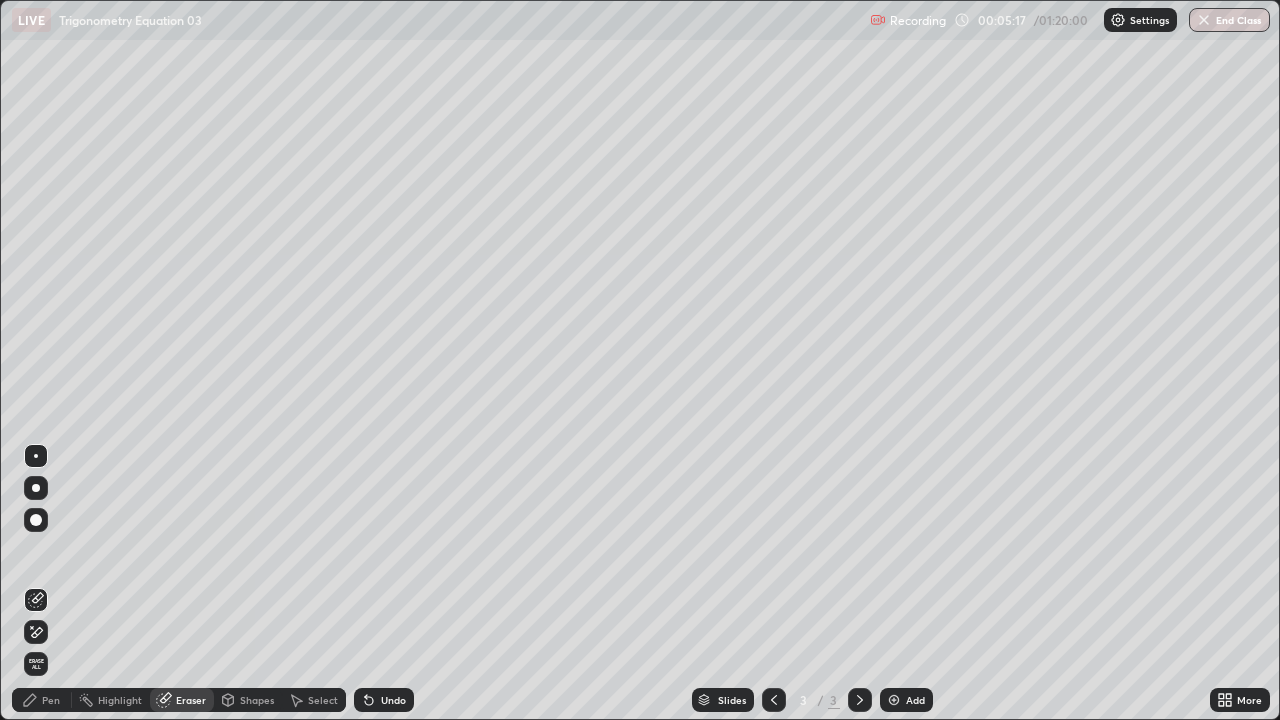 click at bounding box center [894, 700] 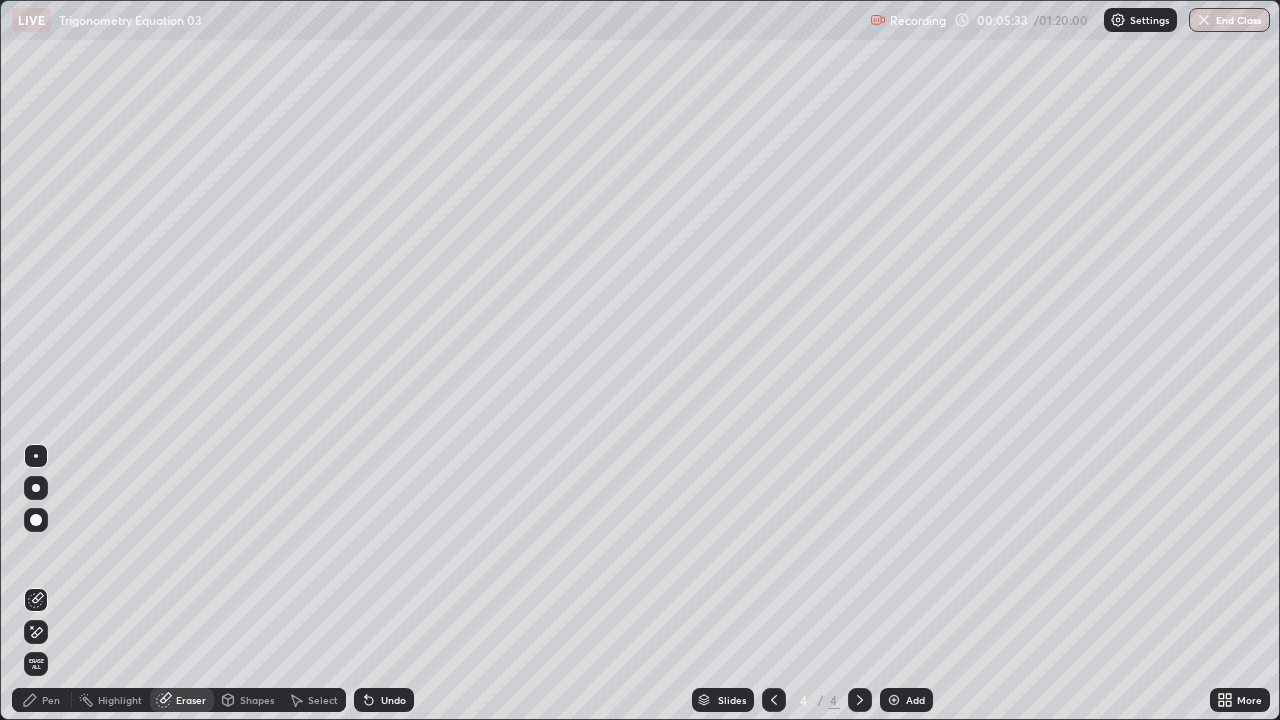 click on "Pen" at bounding box center (51, 700) 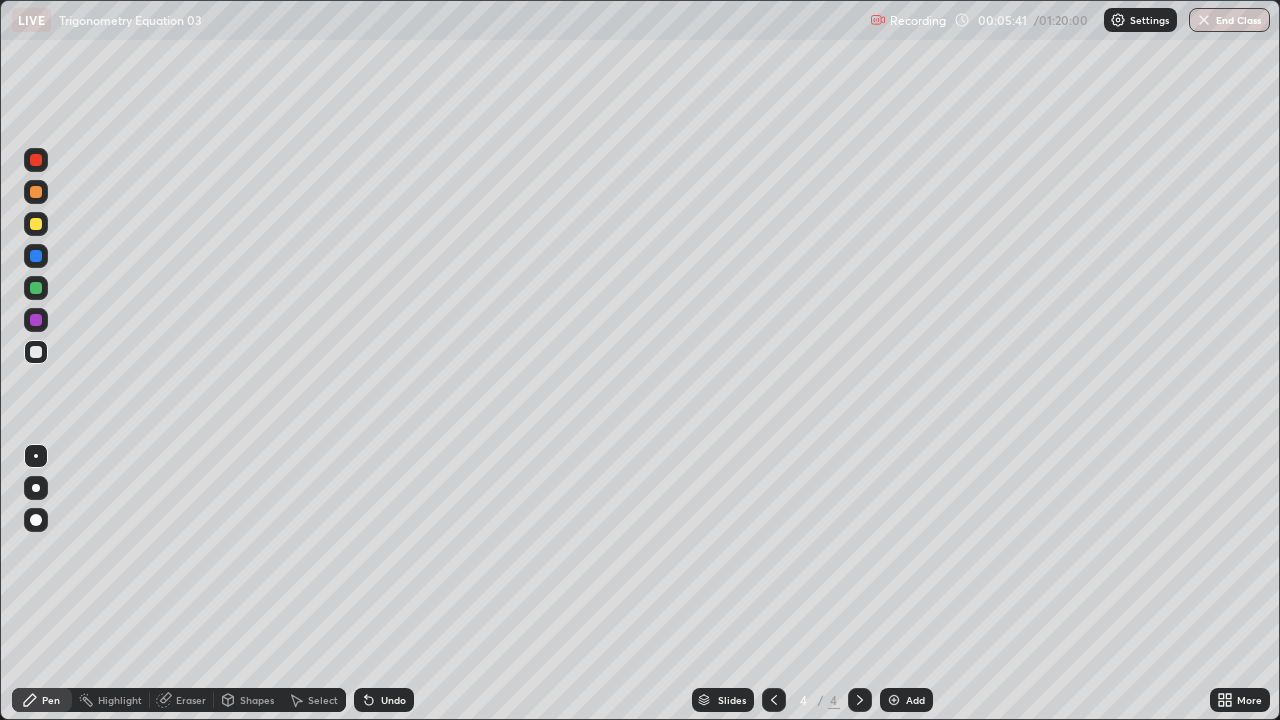 click on "Undo" at bounding box center (384, 700) 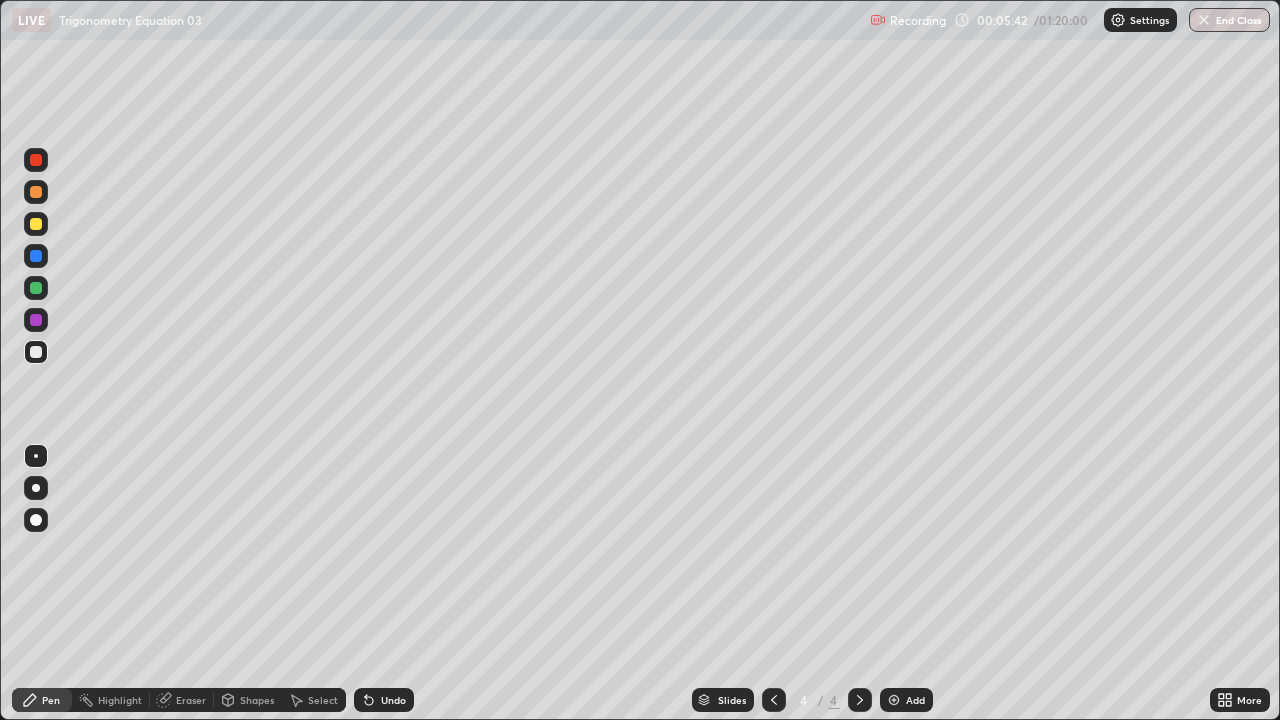 click on "Undo" at bounding box center (393, 700) 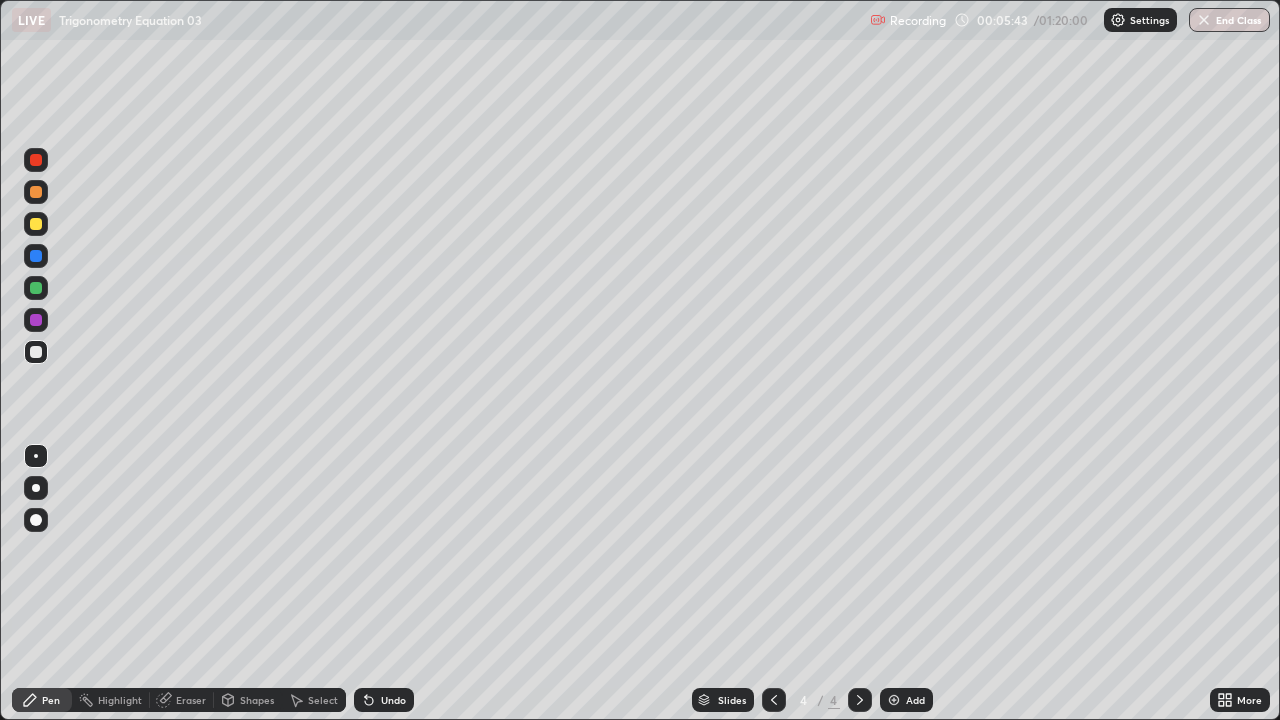 click on "Undo" at bounding box center [393, 700] 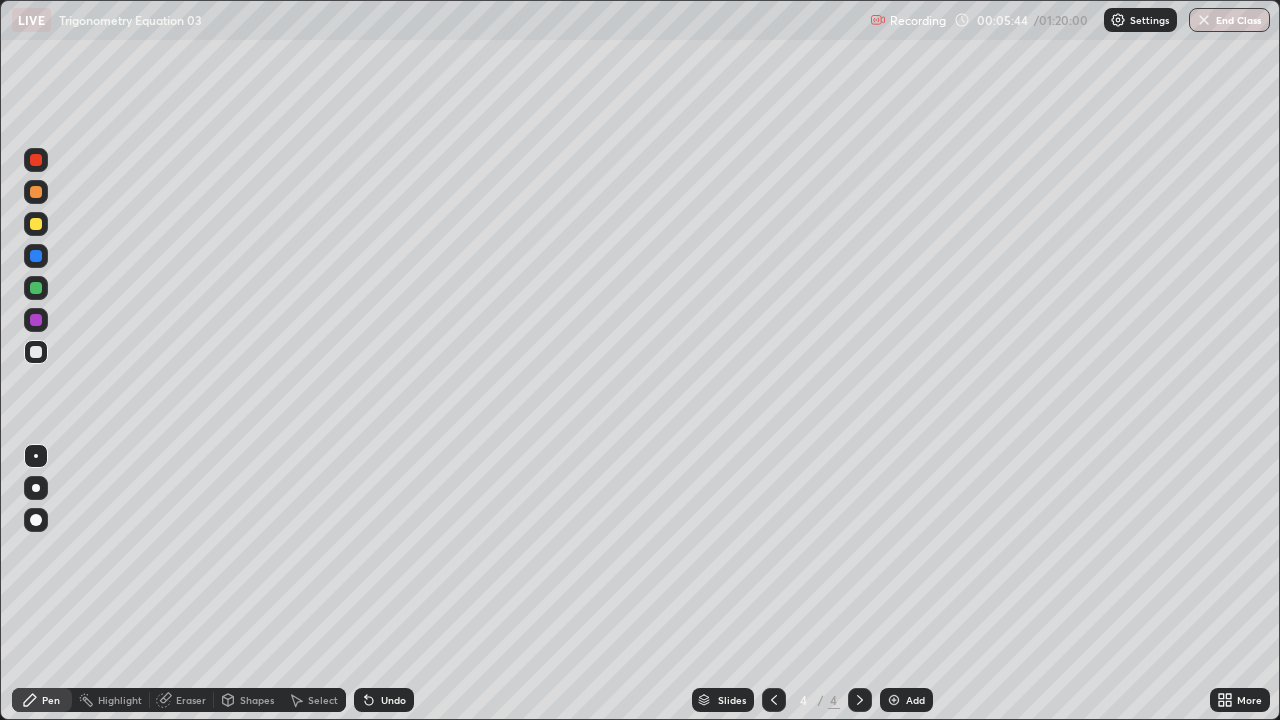 click on "Undo" at bounding box center [384, 700] 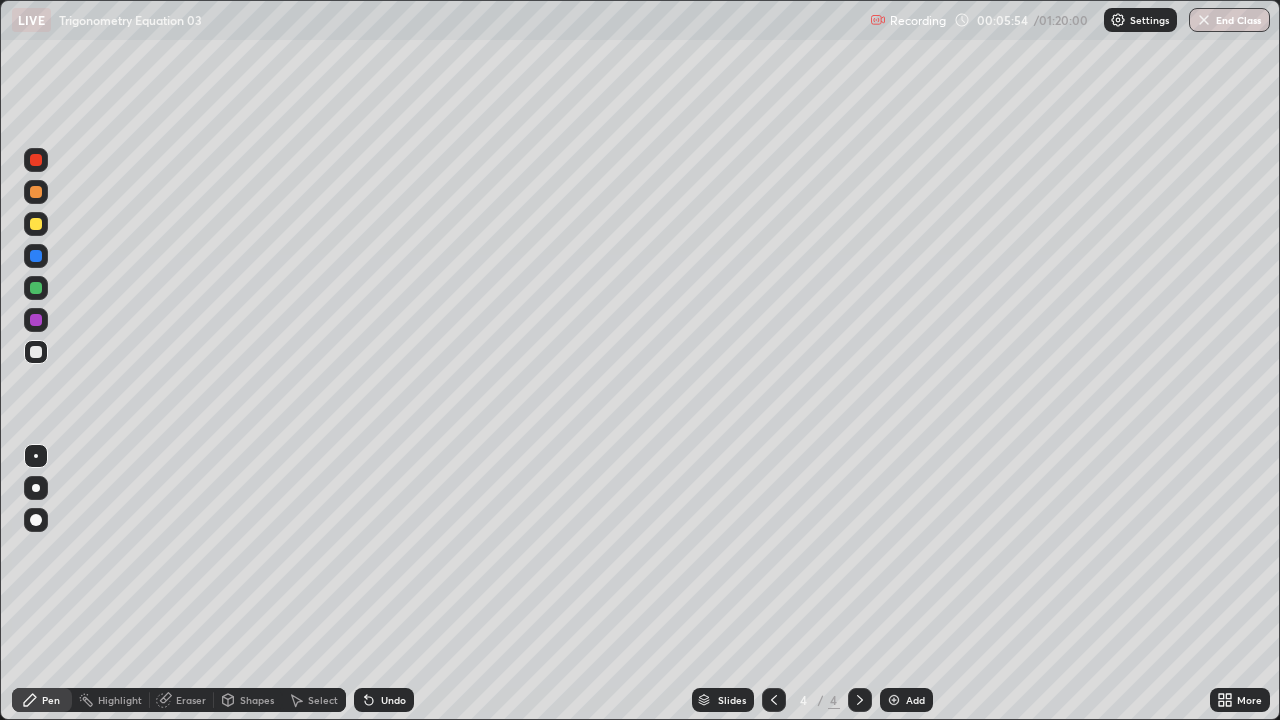 click on "Eraser" at bounding box center (191, 700) 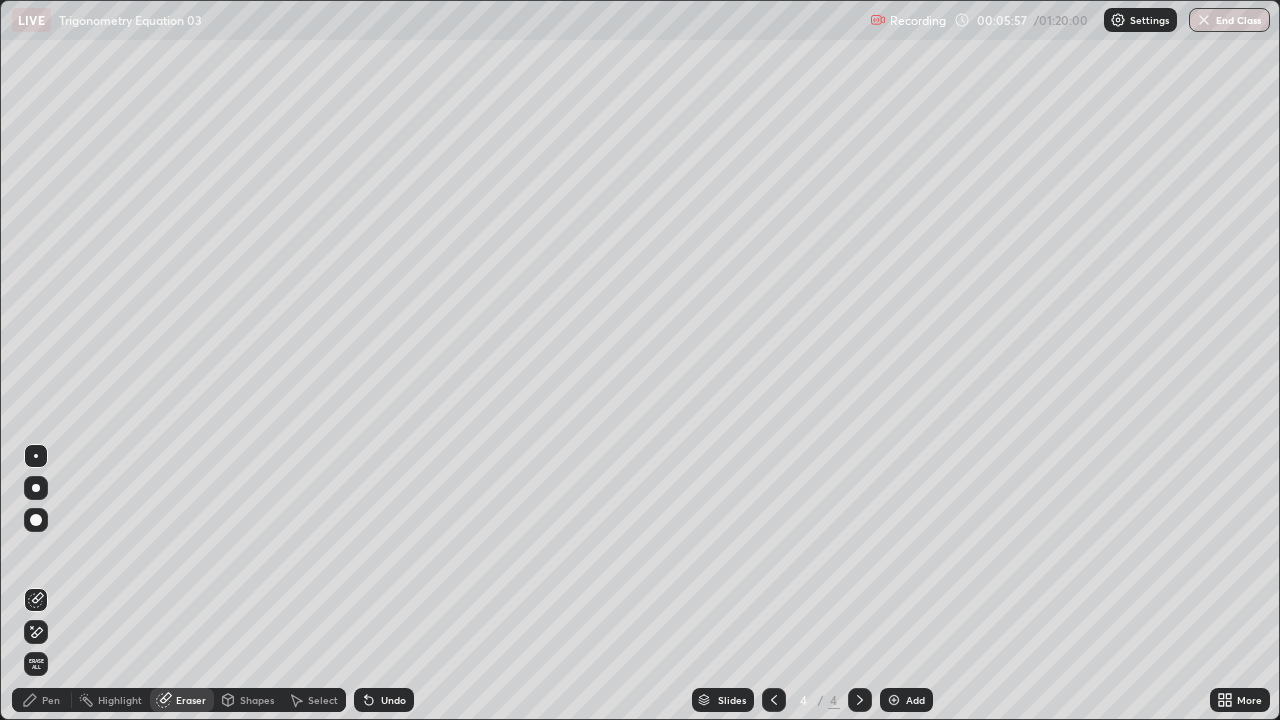 click on "Pen" at bounding box center [42, 700] 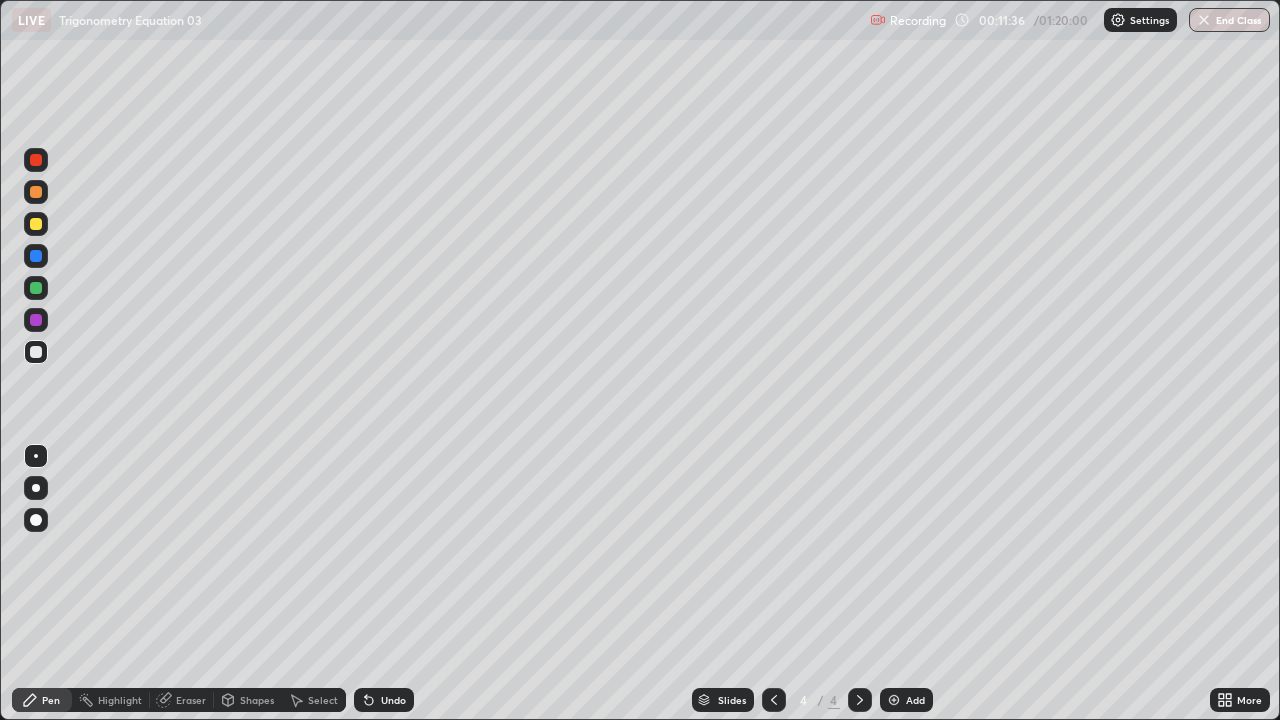 click on "Add" at bounding box center (915, 700) 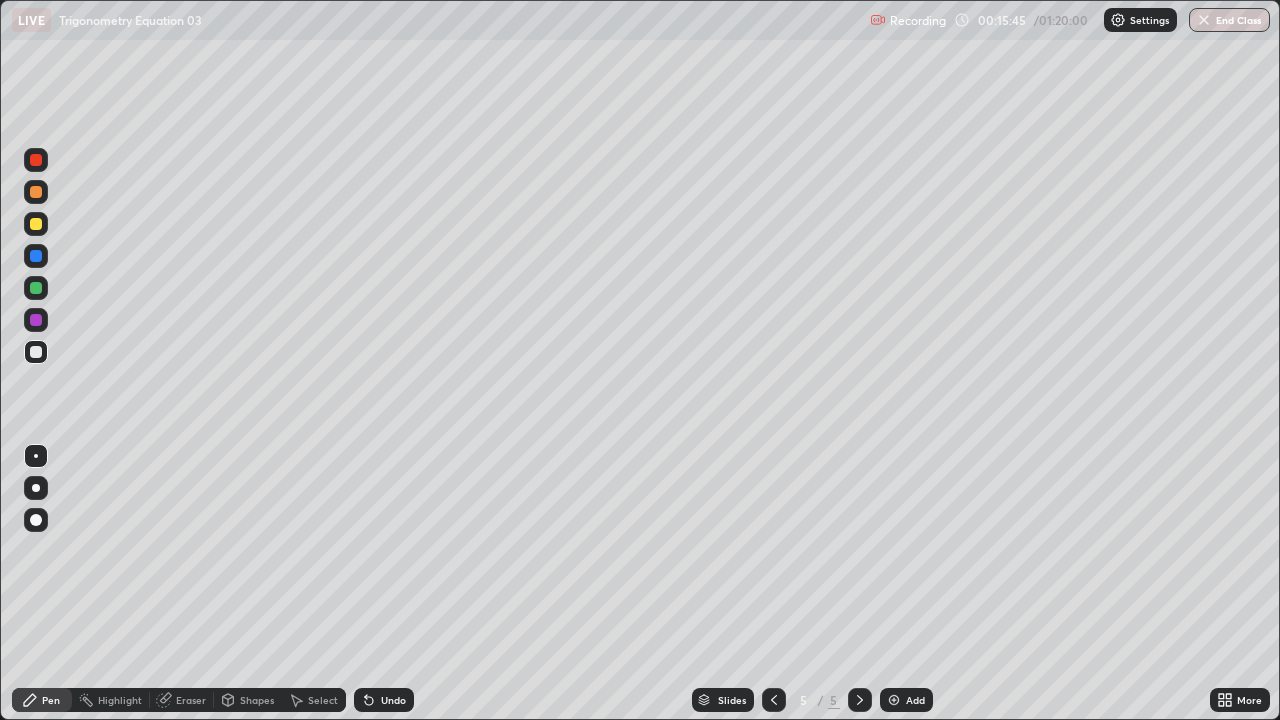 click at bounding box center [36, 224] 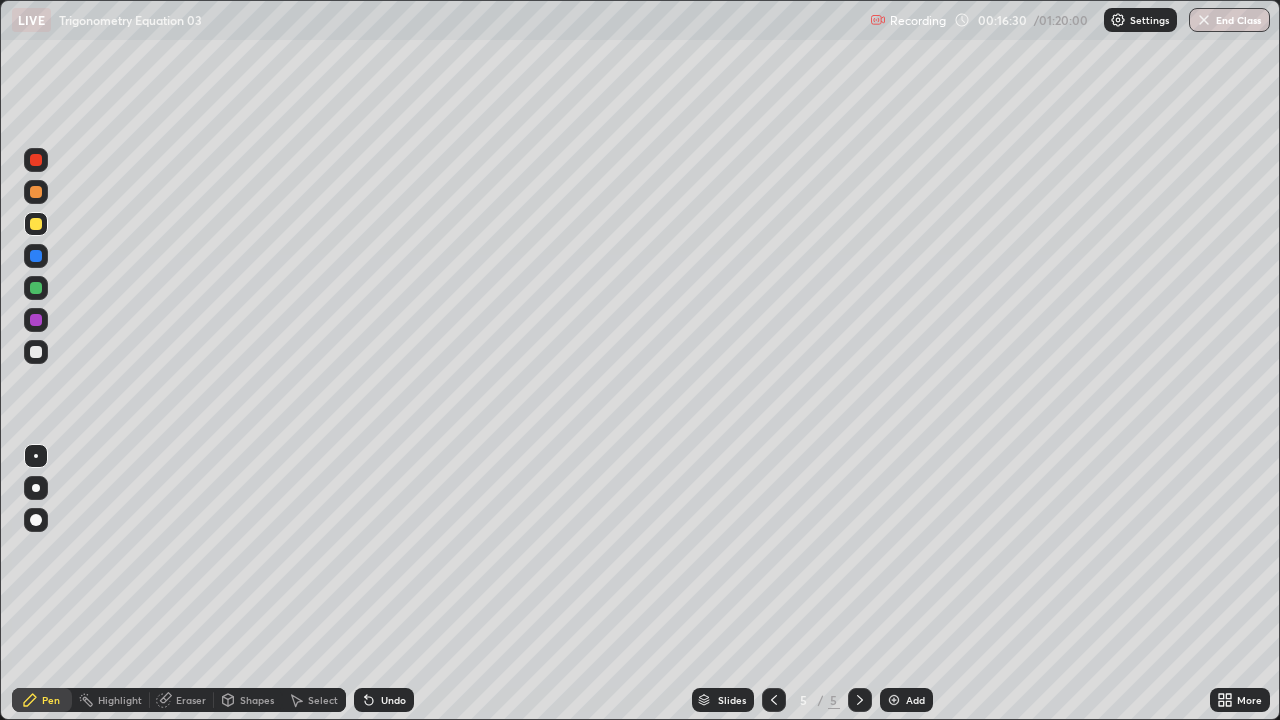 click at bounding box center (36, 352) 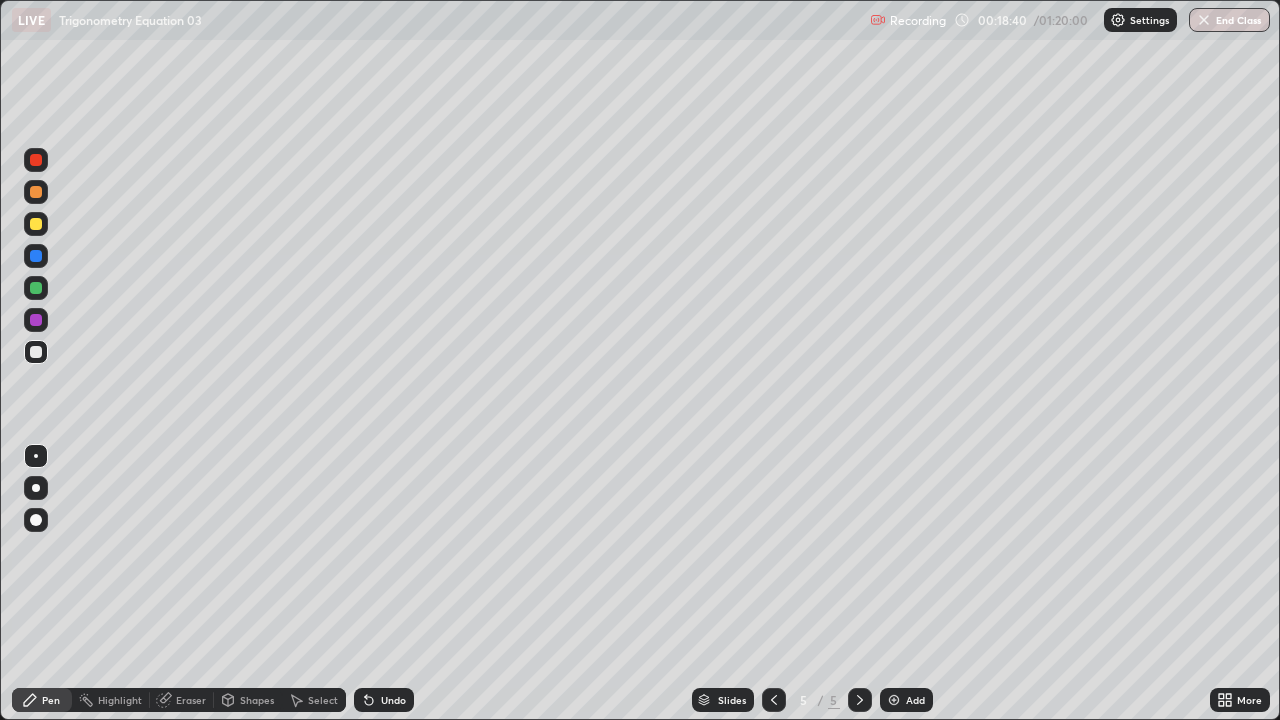 click on "Undo" at bounding box center (384, 700) 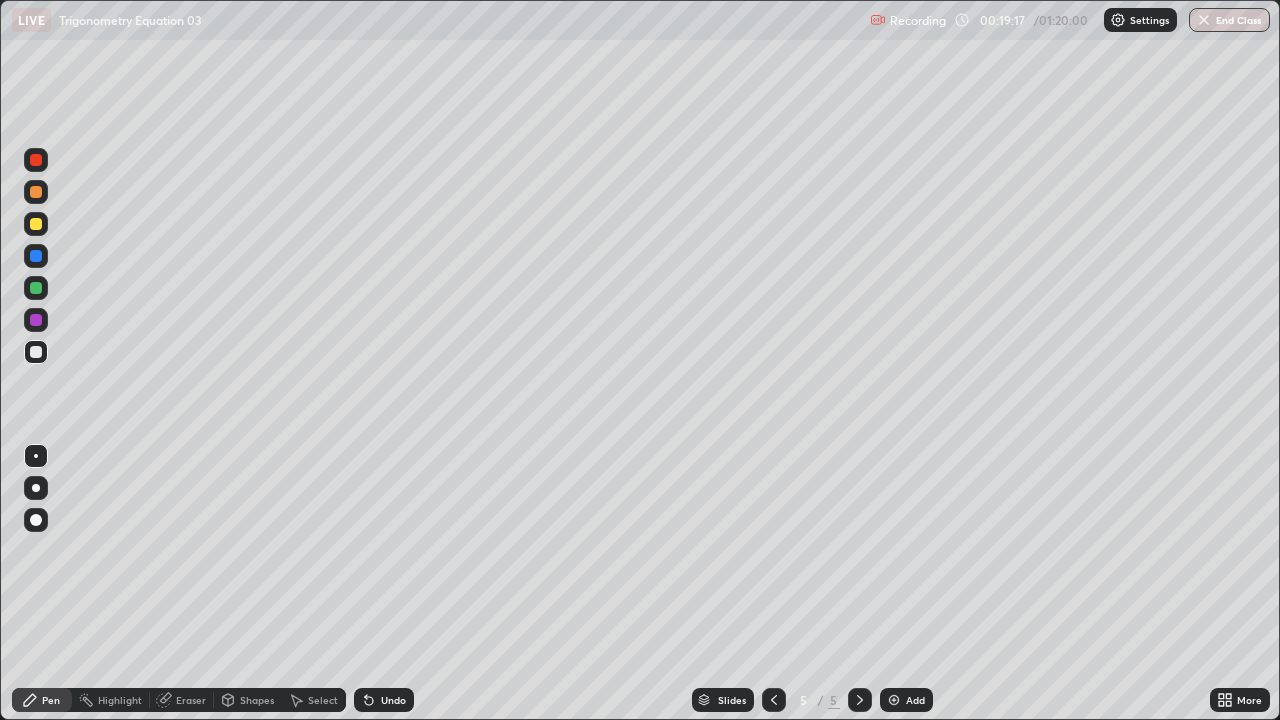 click on "Add" at bounding box center [915, 700] 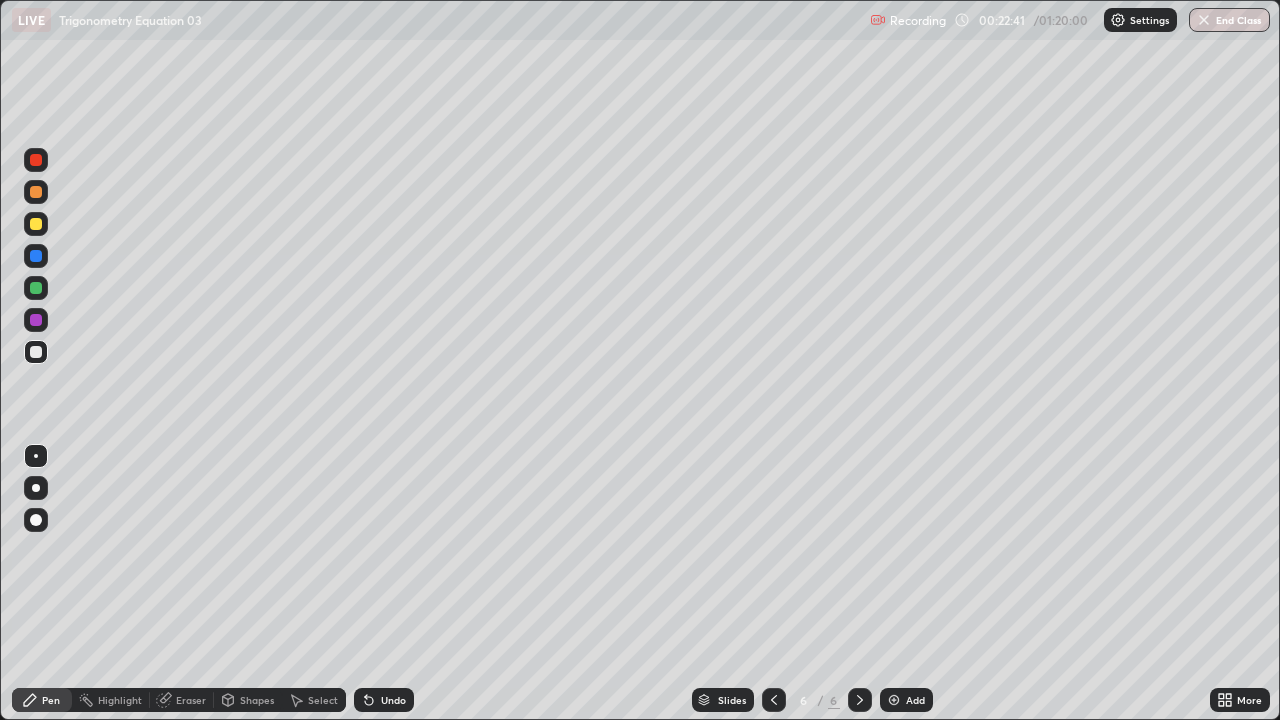 click at bounding box center (894, 700) 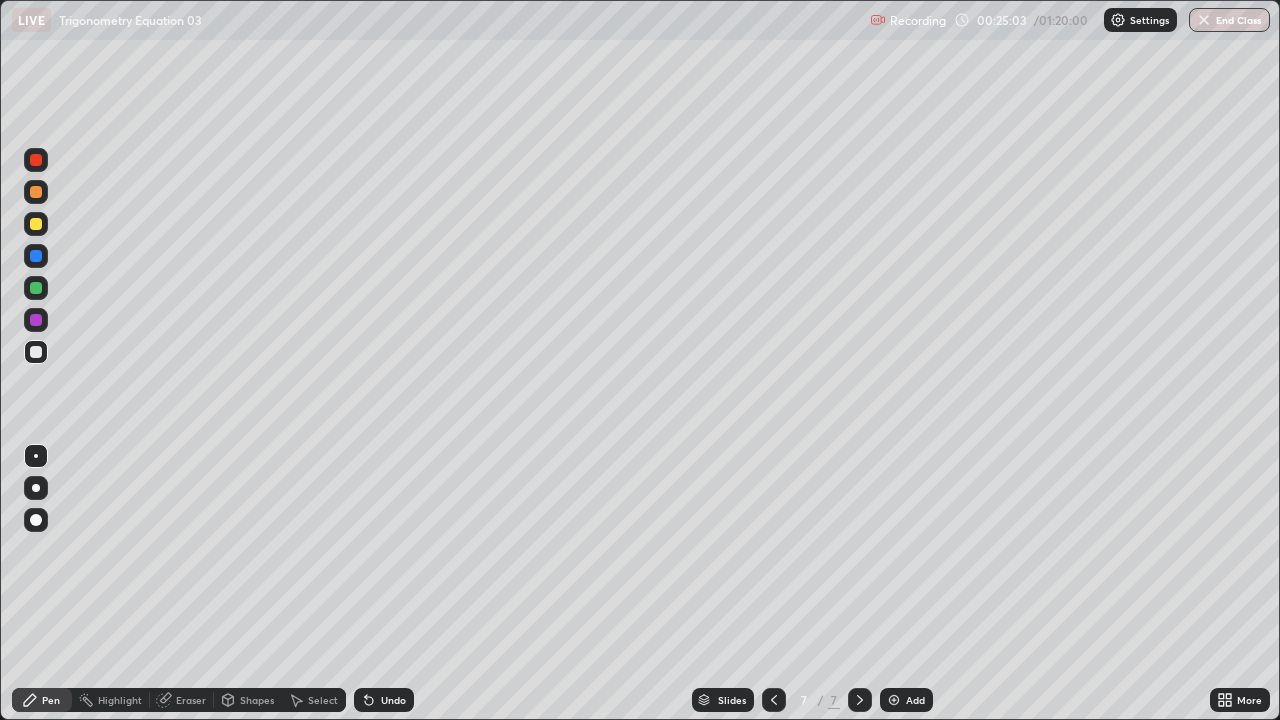 click on "Undo" at bounding box center [393, 700] 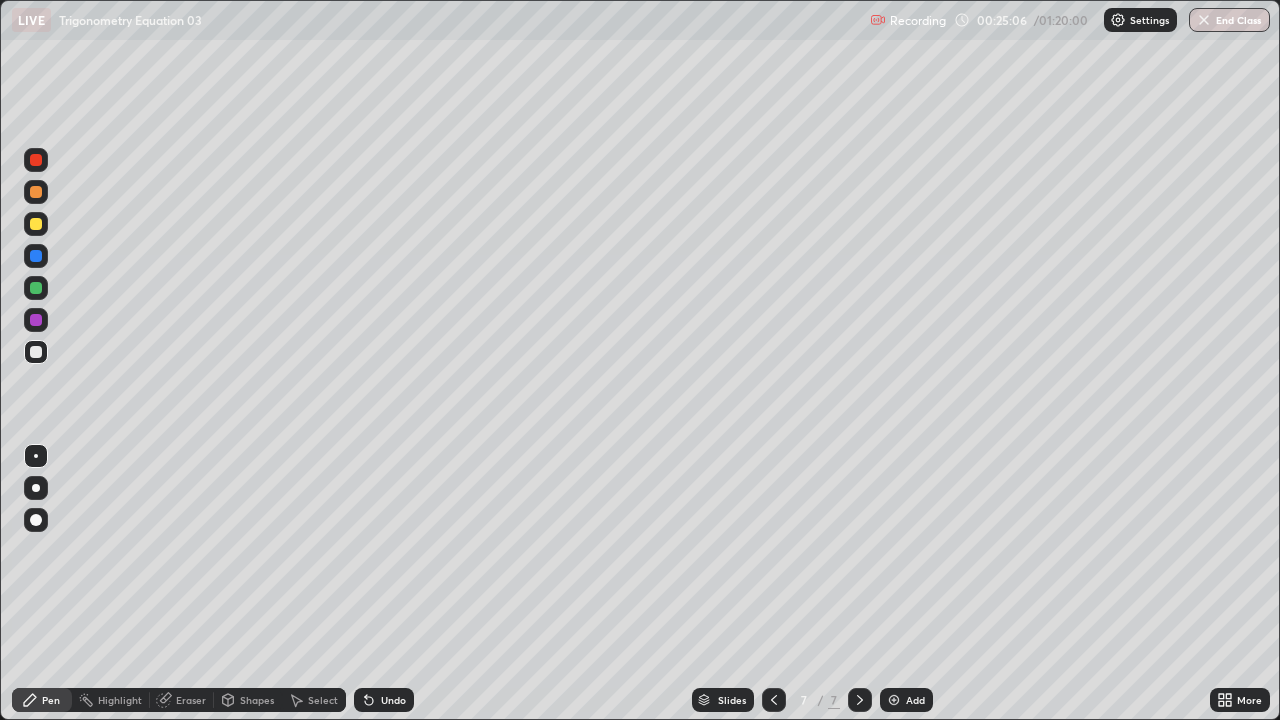 click at bounding box center (774, 700) 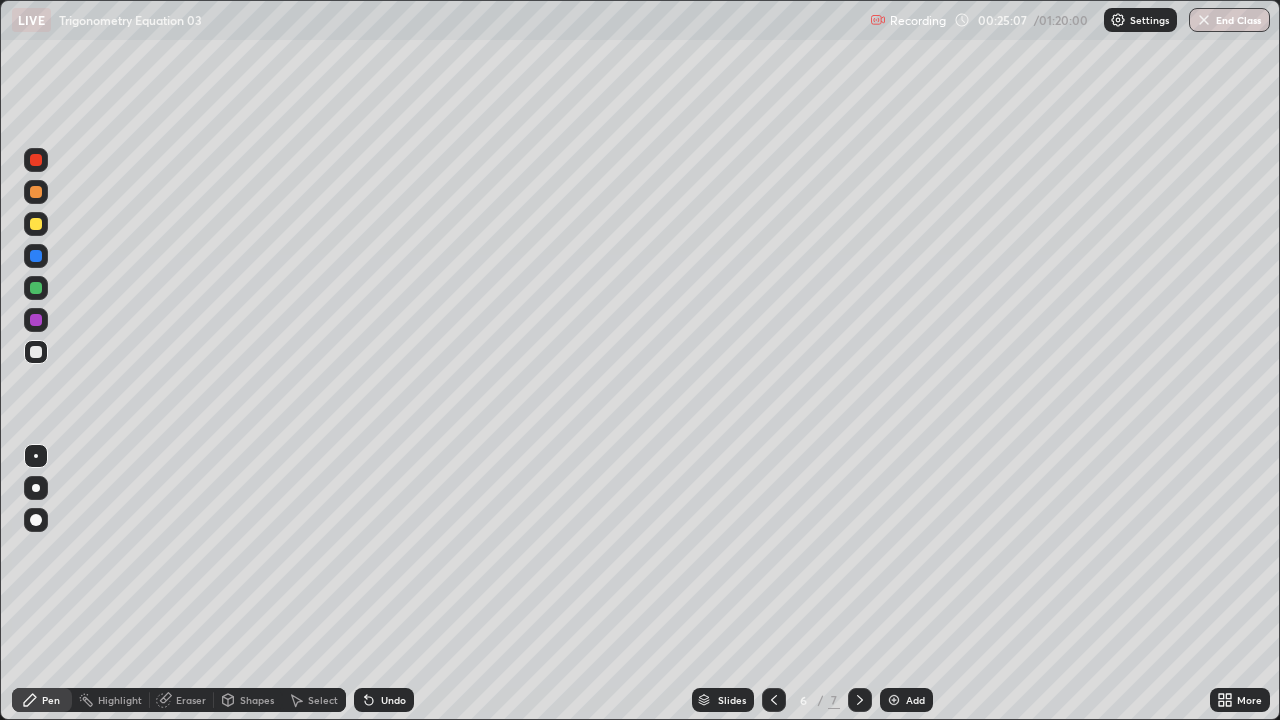 click 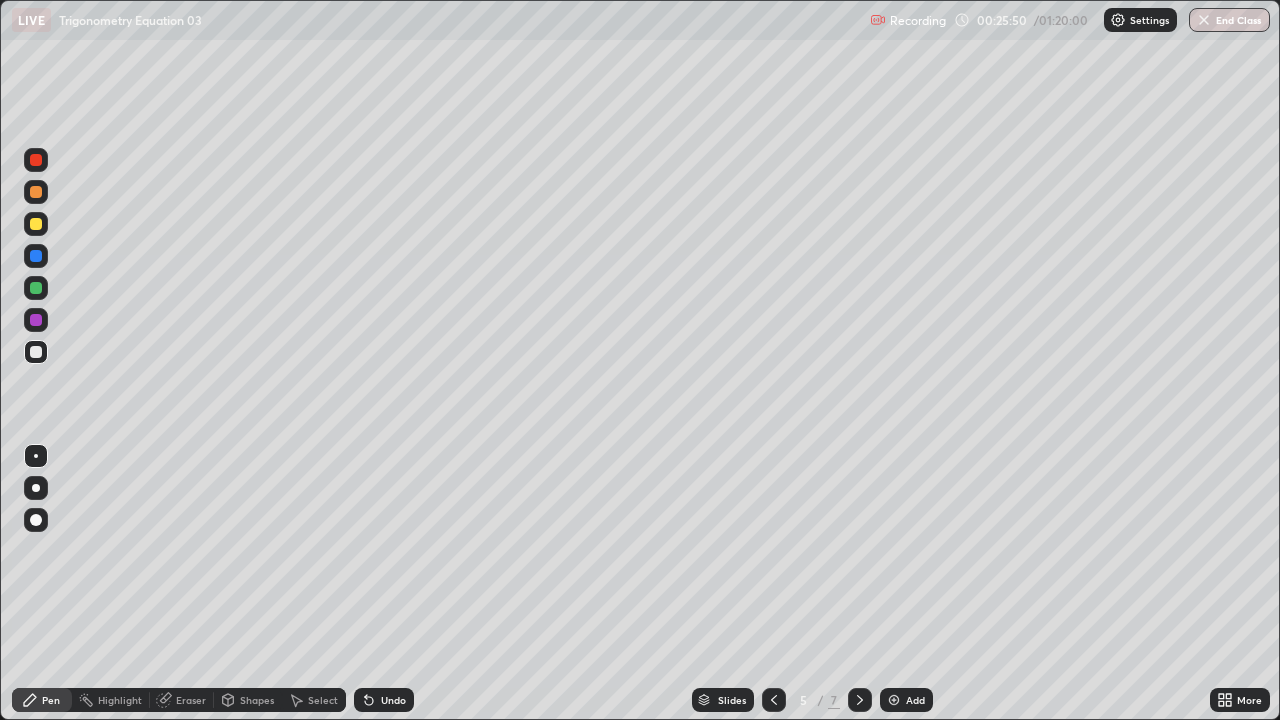 click at bounding box center [860, 700] 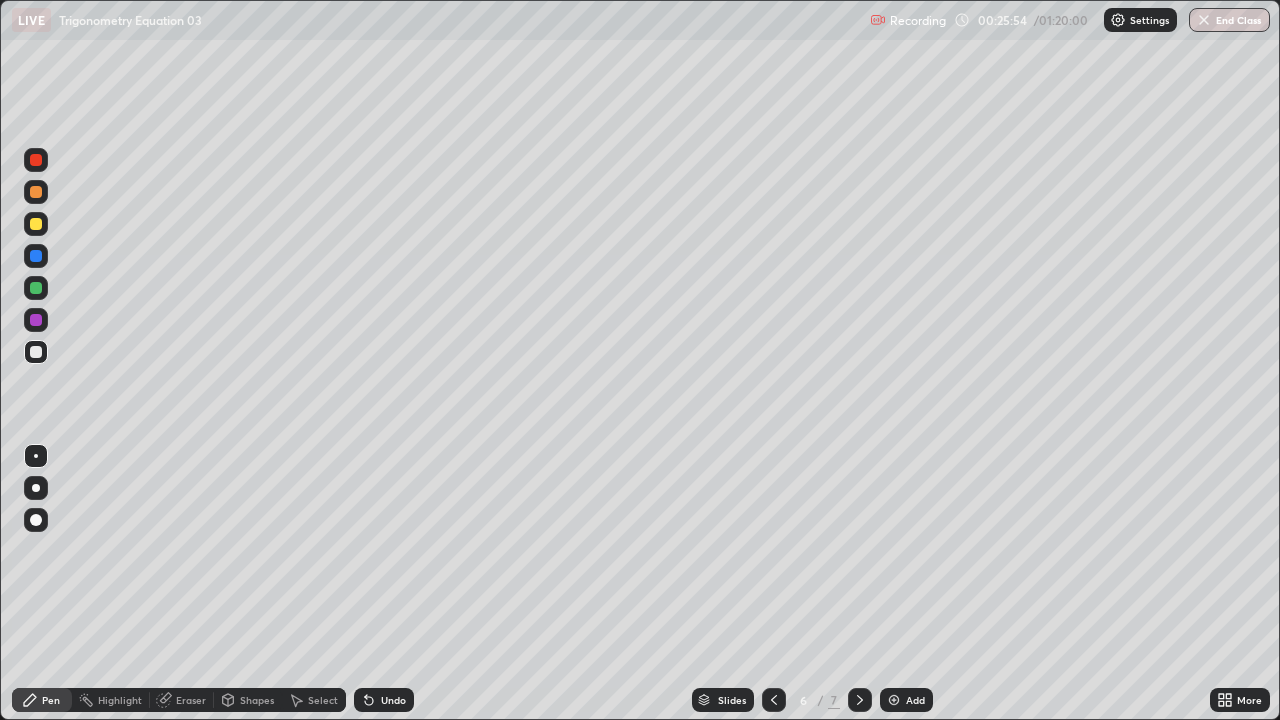 click 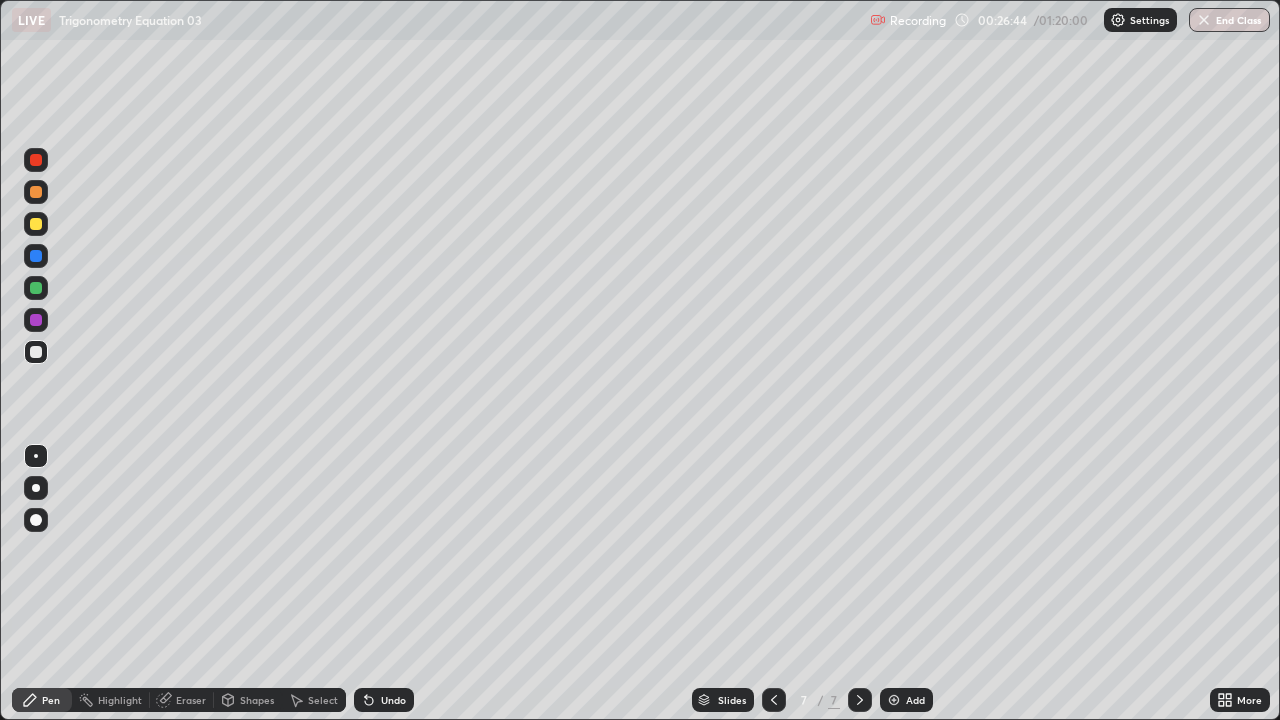 click on "Undo" at bounding box center (393, 700) 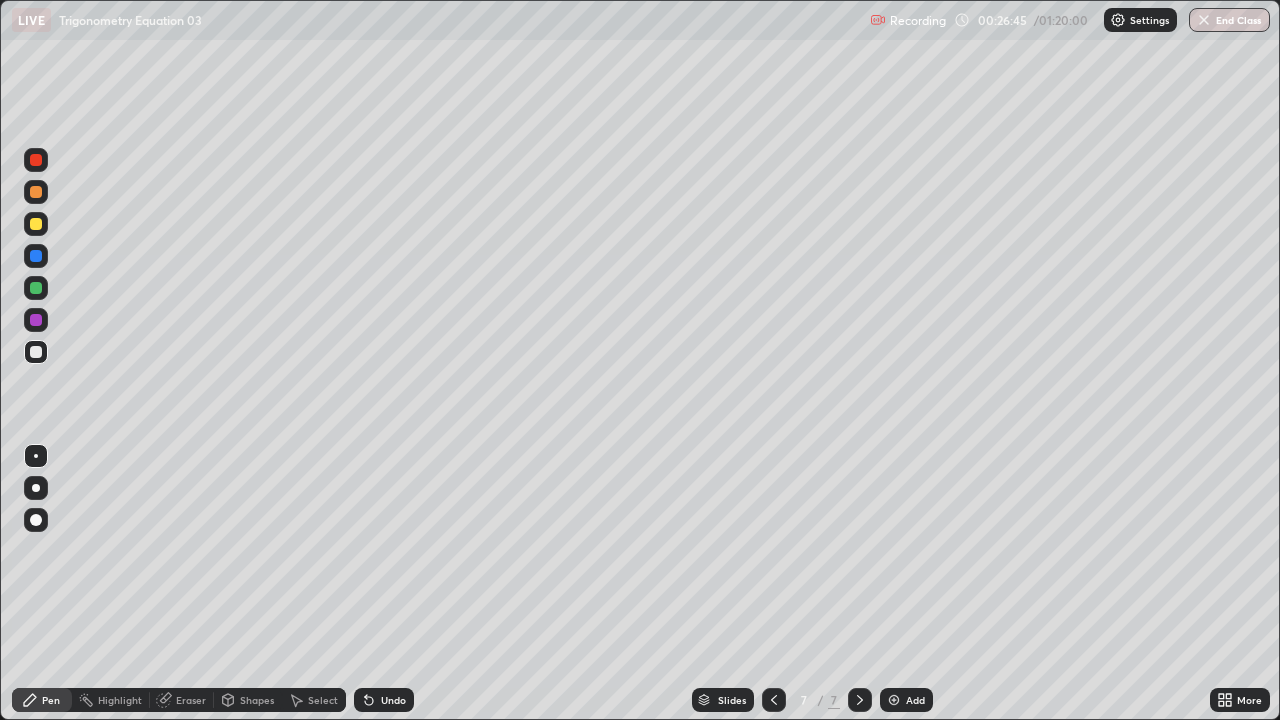 click on "Undo" at bounding box center (393, 700) 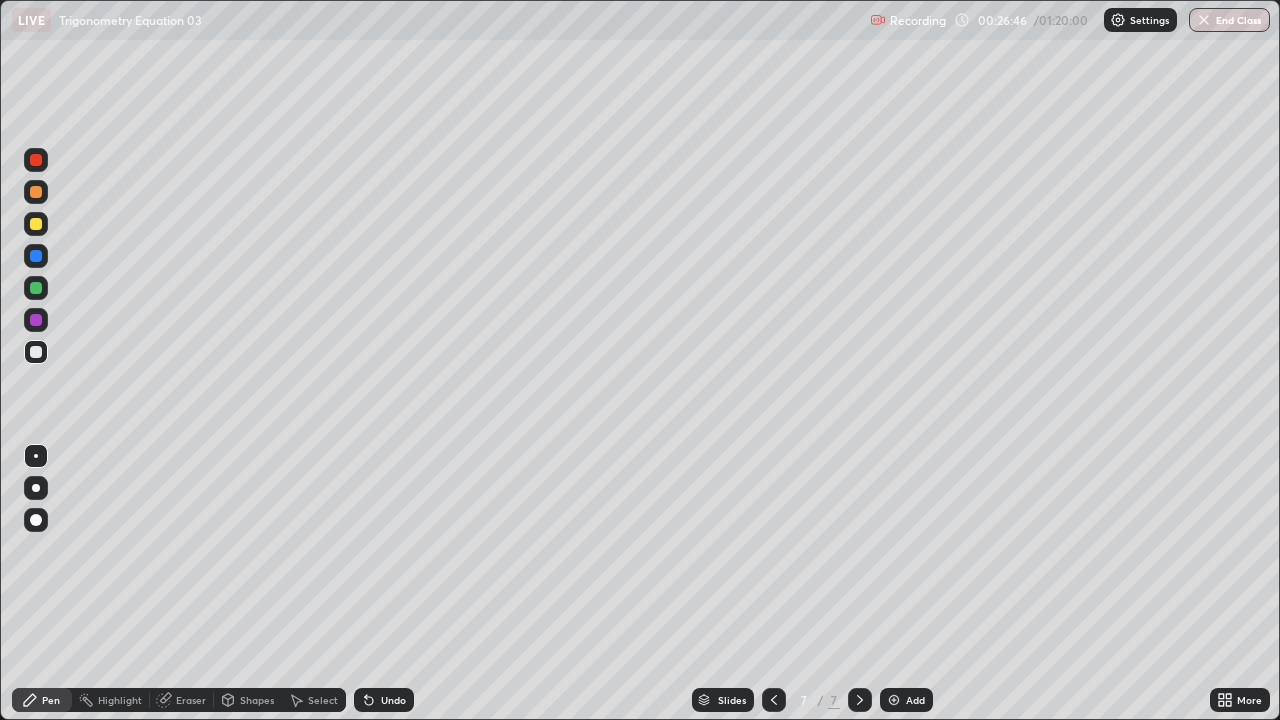 click on "Undo" at bounding box center (384, 700) 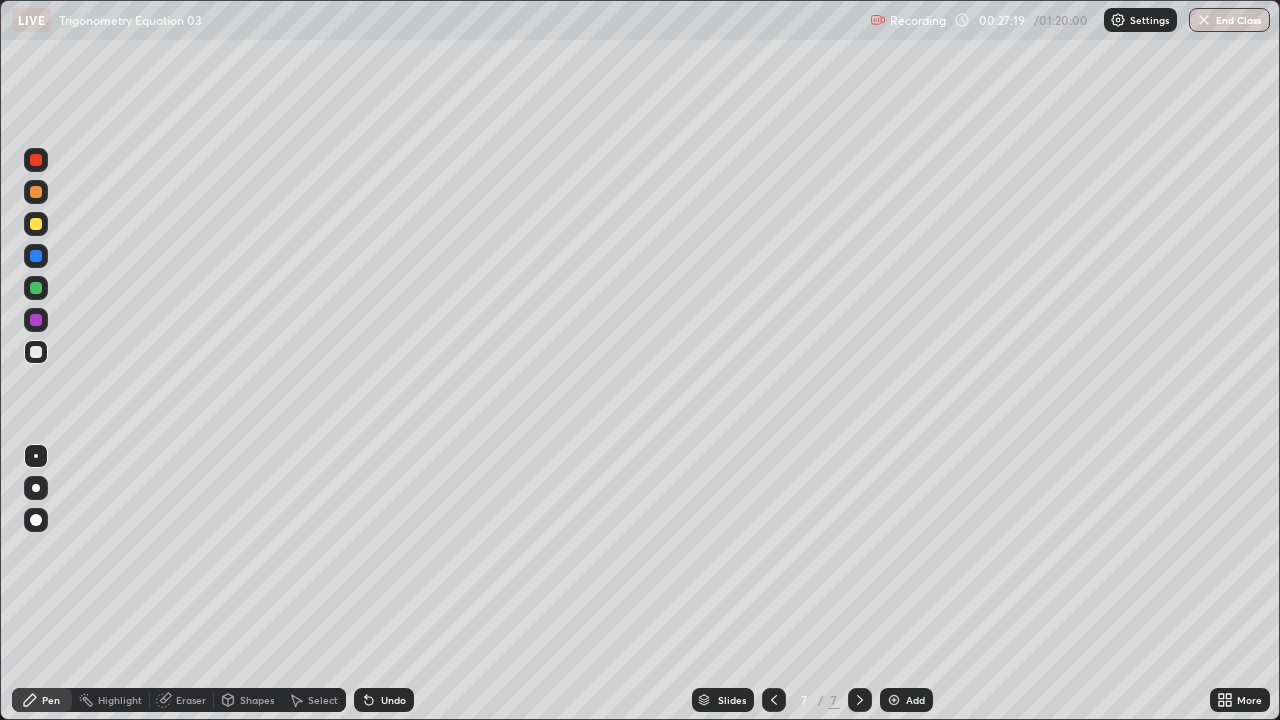 click on "Add" at bounding box center (906, 700) 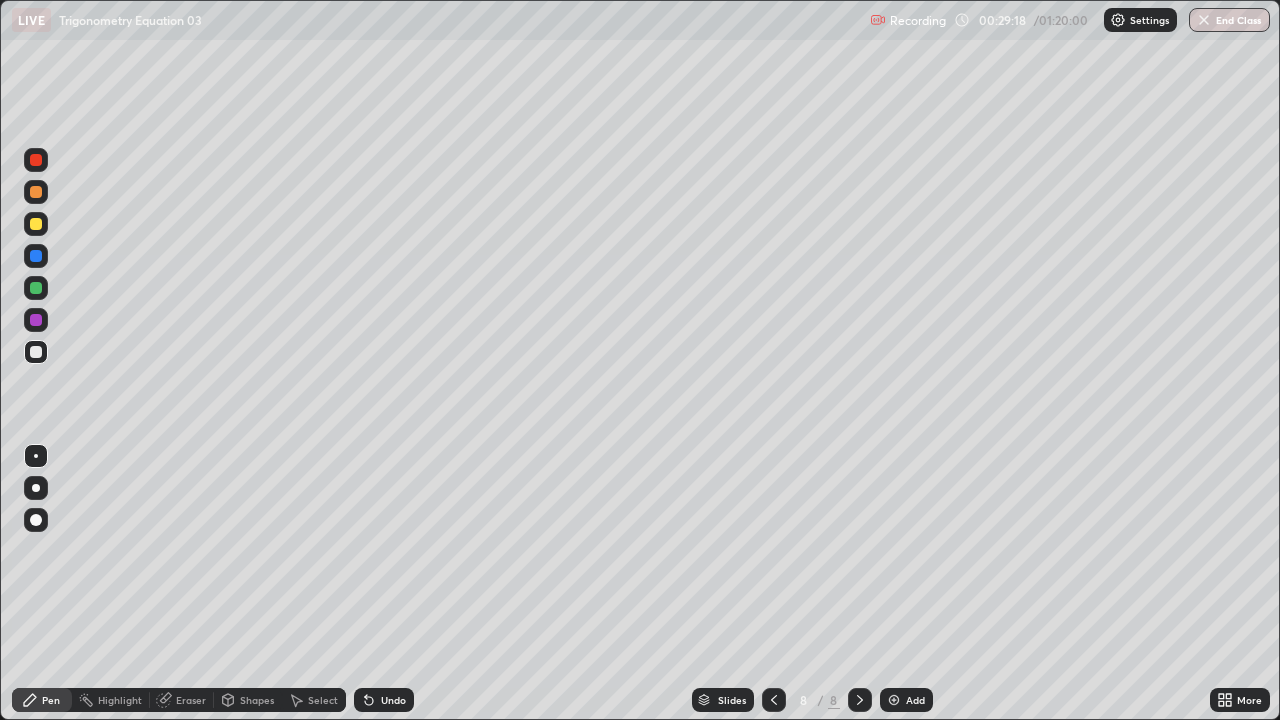 click on "Eraser" at bounding box center (182, 700) 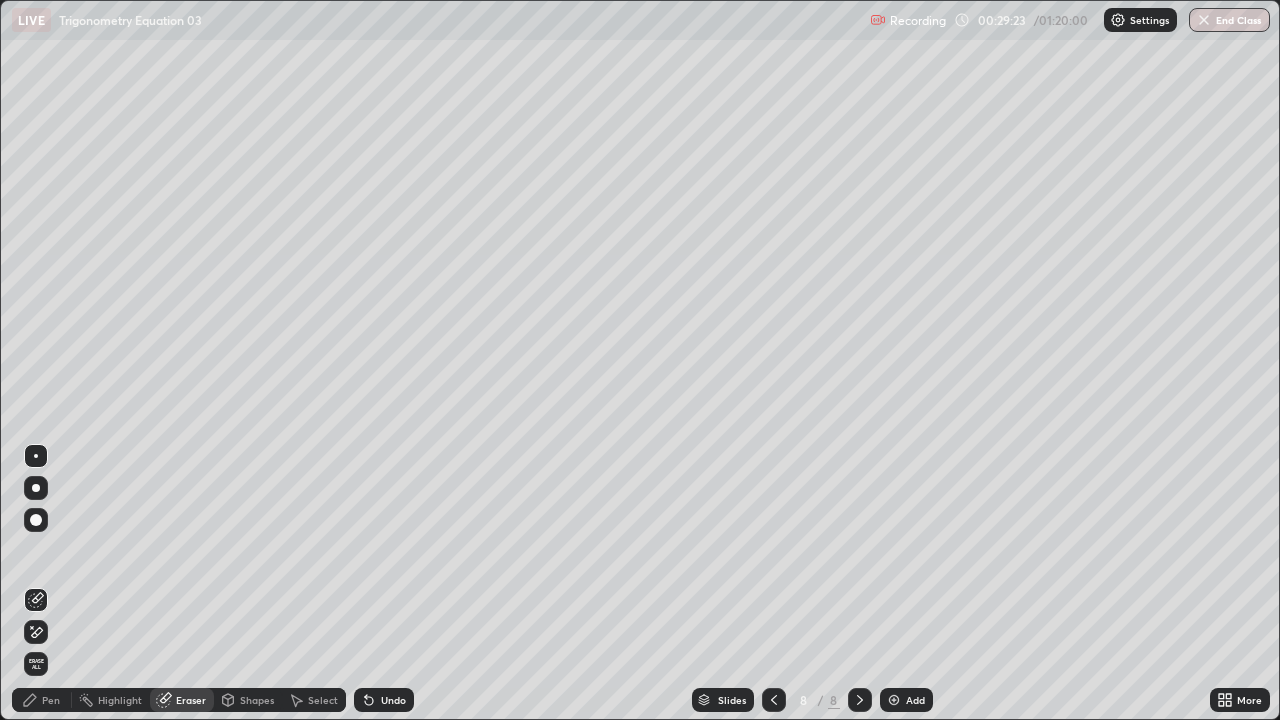 click 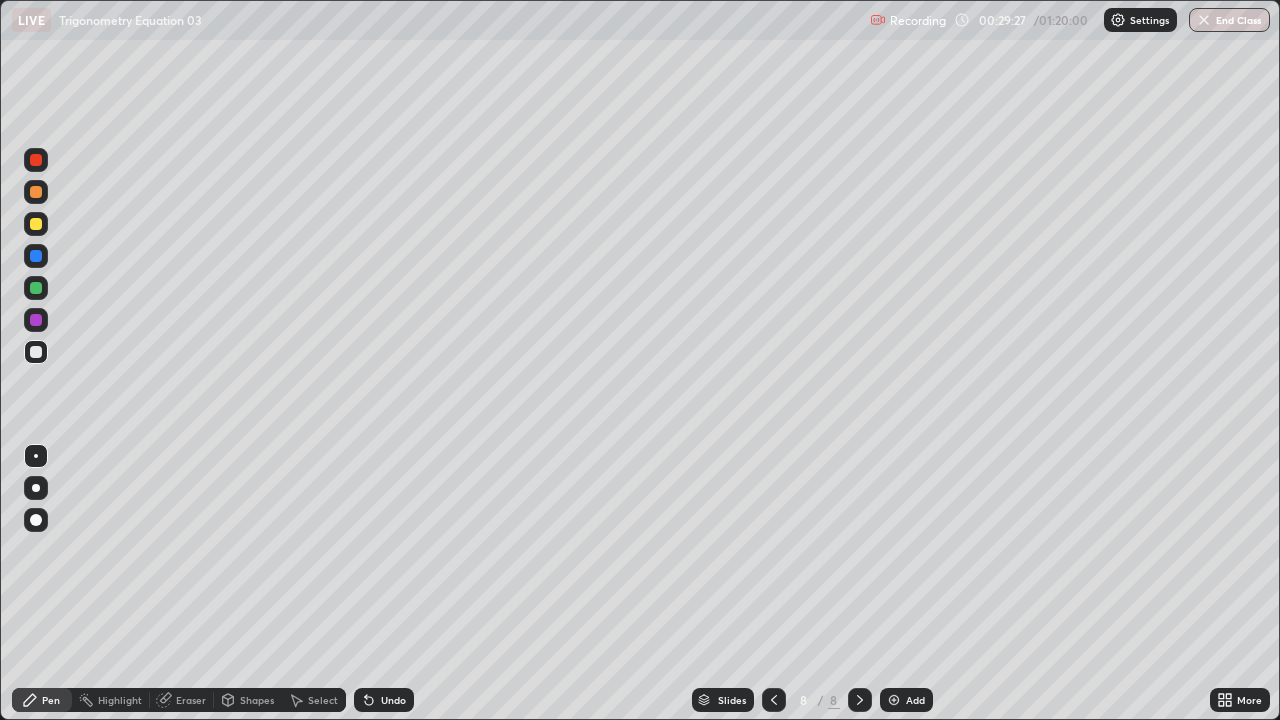 click on "Eraser" at bounding box center [191, 700] 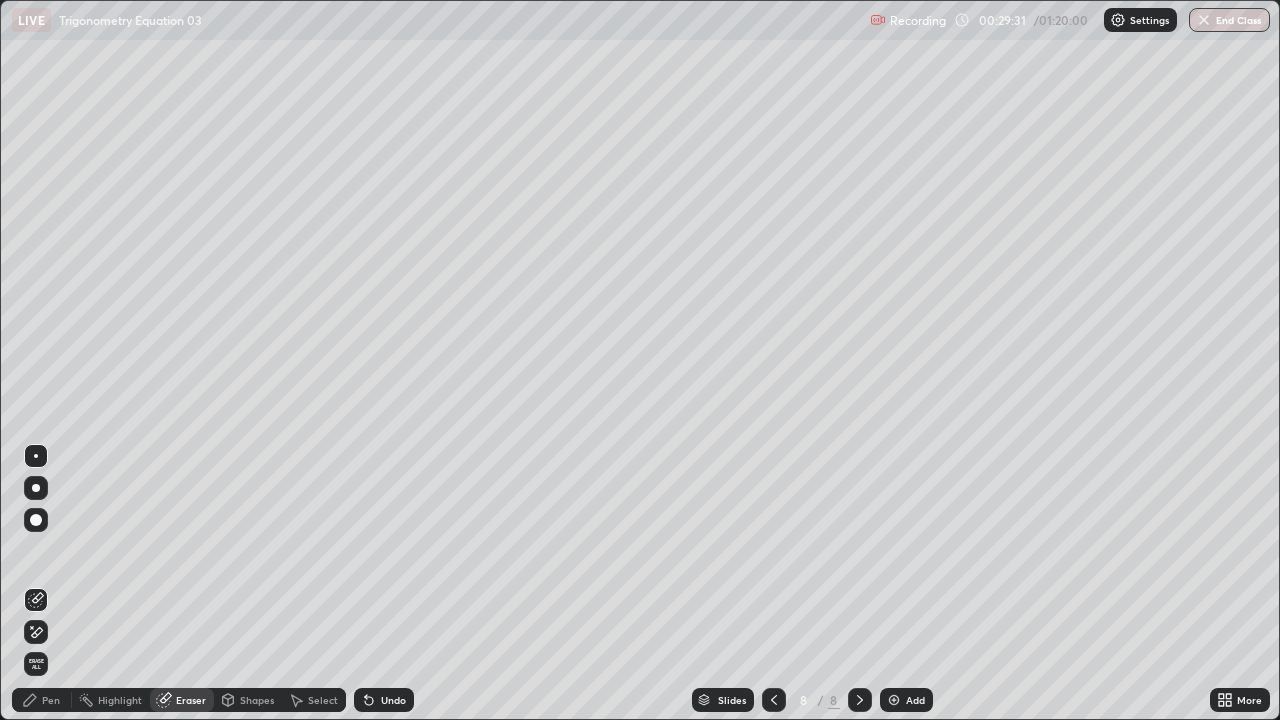 click on "Pen" at bounding box center (51, 700) 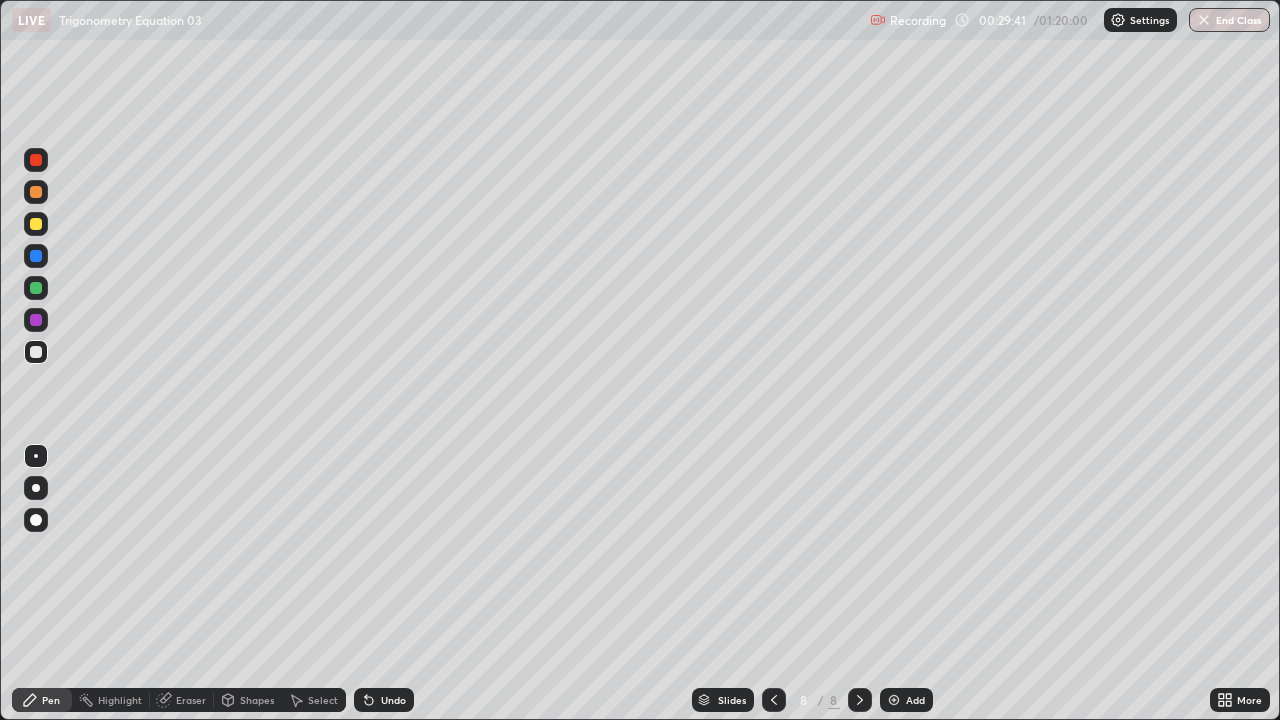 click on "Eraser" at bounding box center (191, 700) 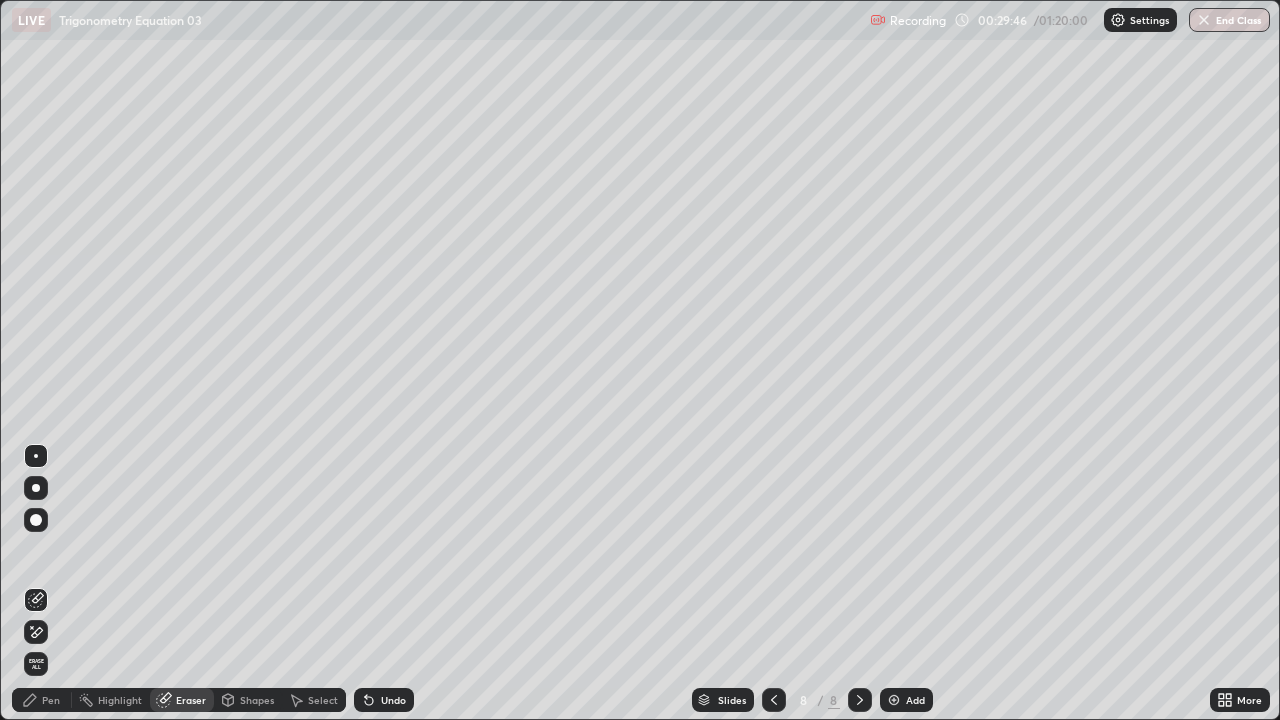 click 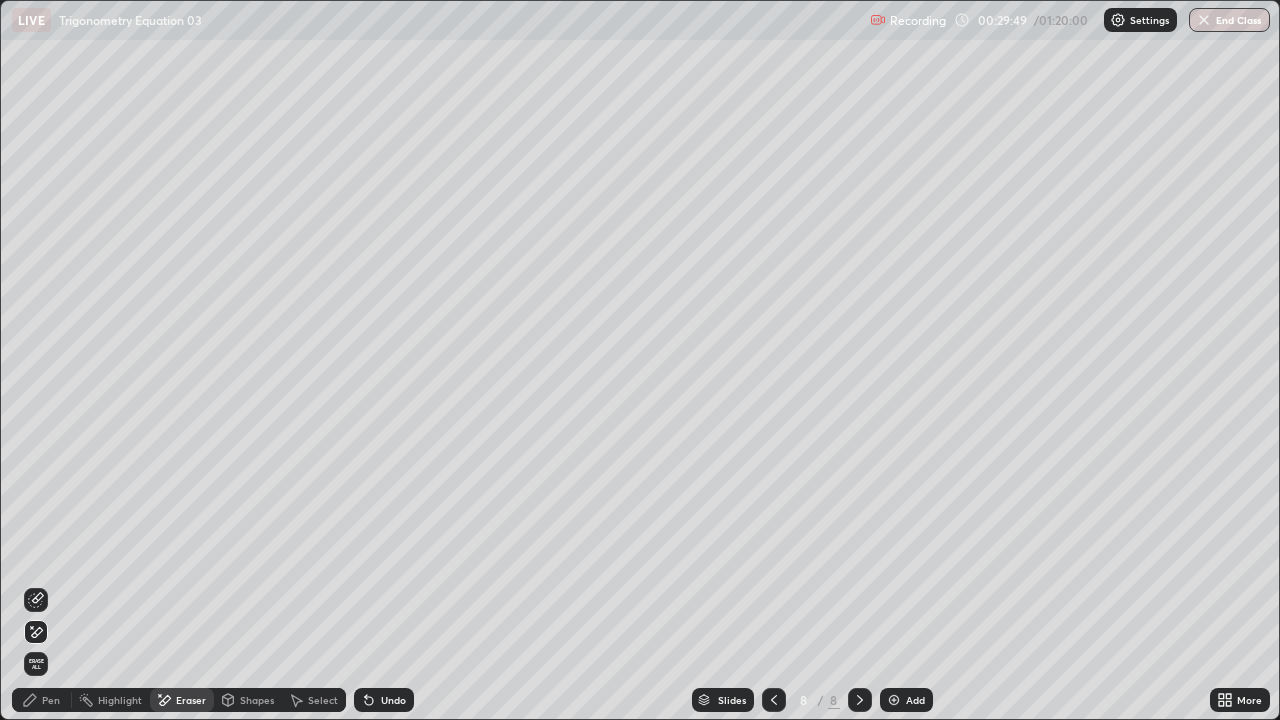 click on "Pen" at bounding box center (42, 700) 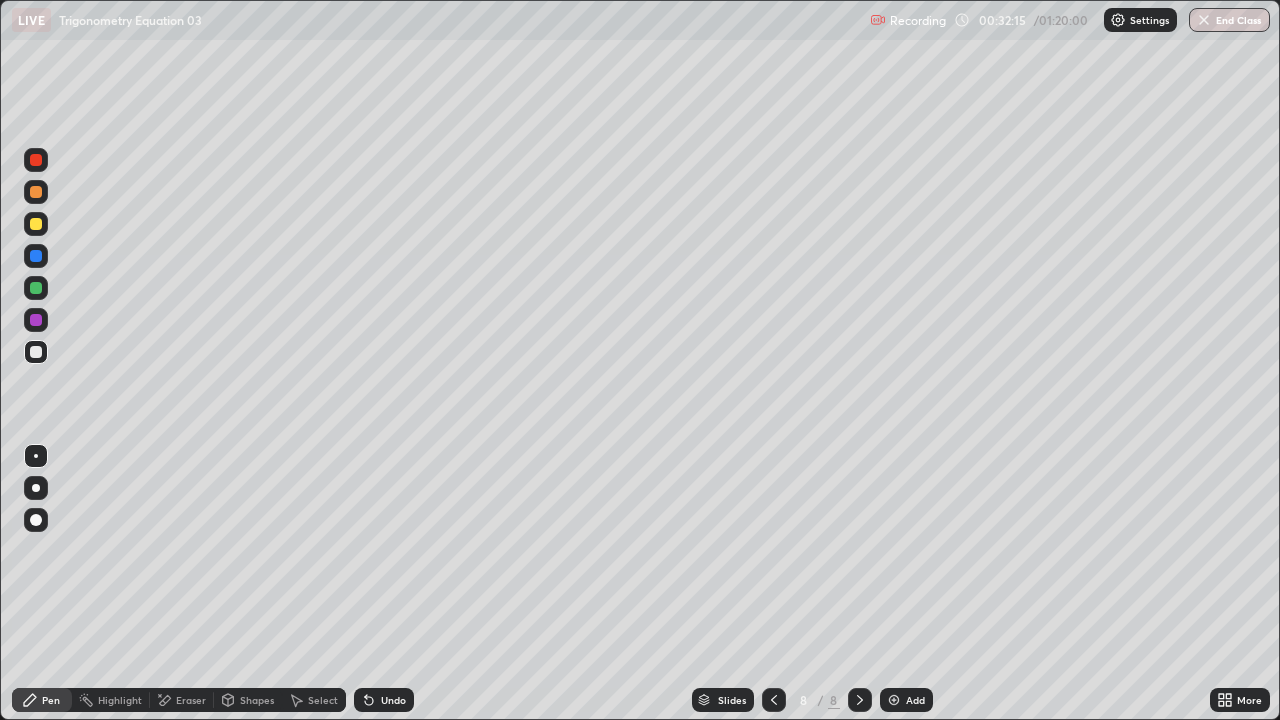 click at bounding box center [894, 700] 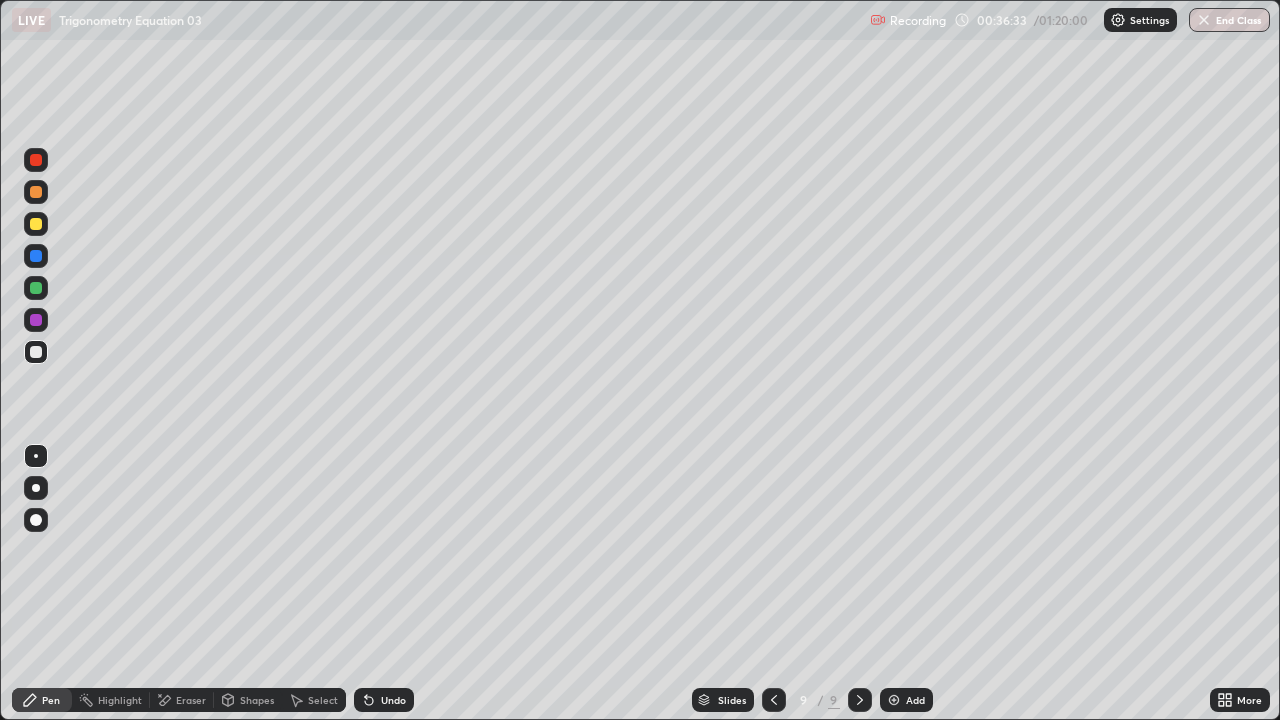 click at bounding box center (894, 700) 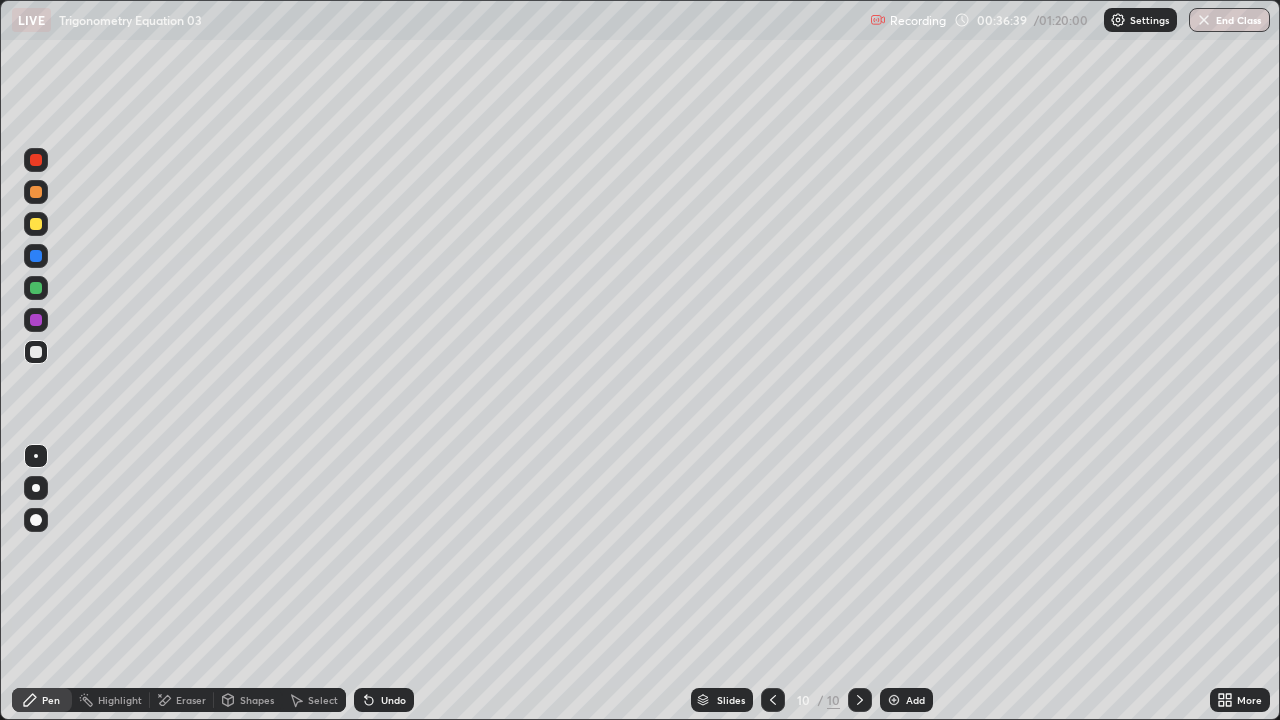 click on "Undo" at bounding box center (393, 700) 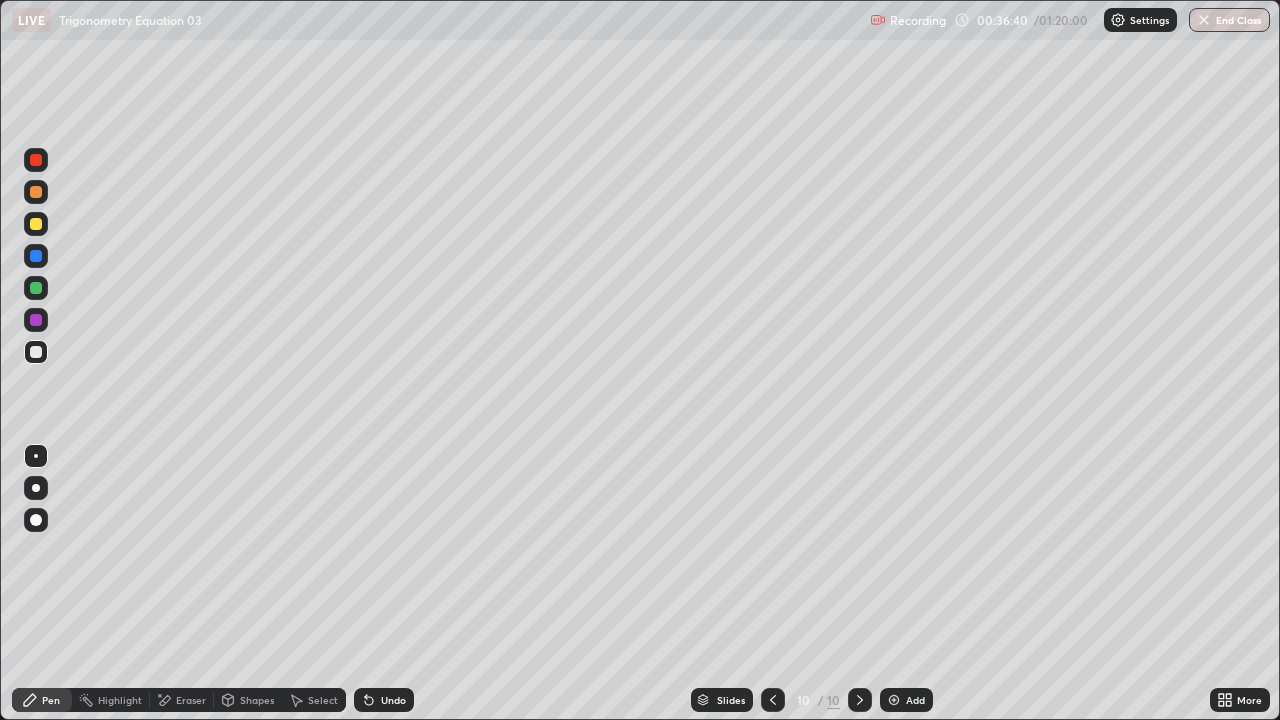 click on "Undo" at bounding box center (393, 700) 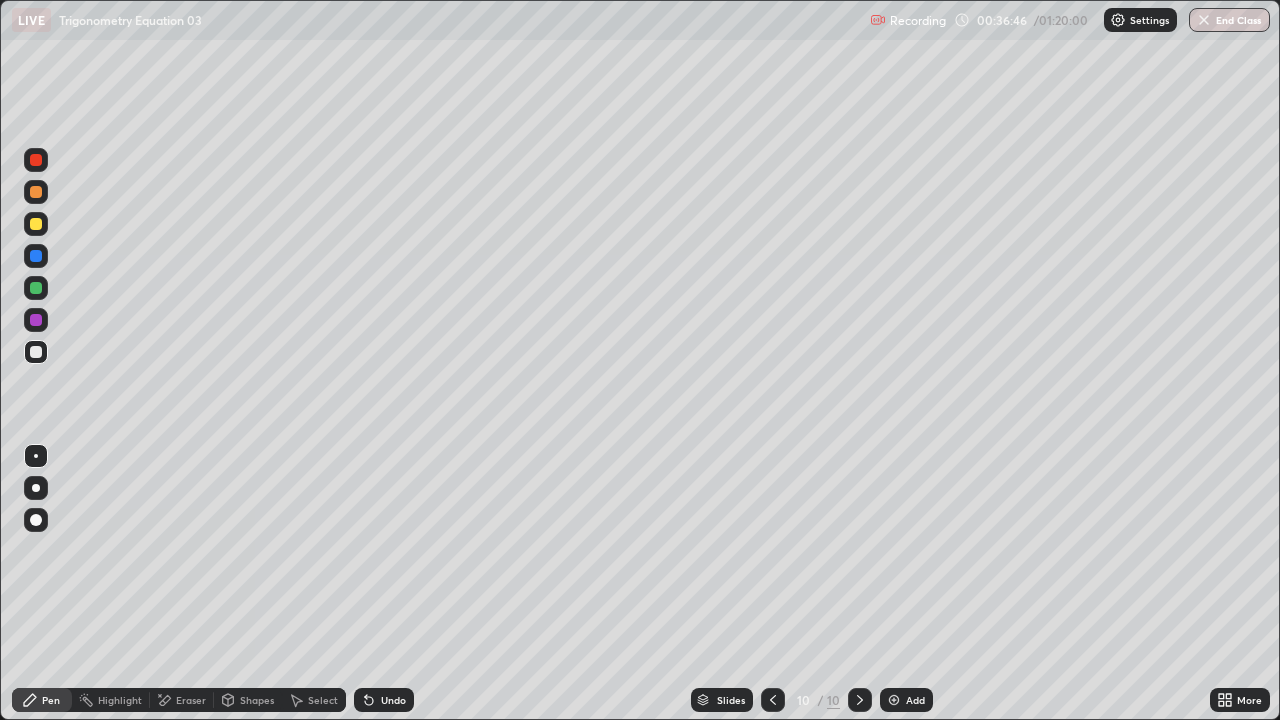 click on "Undo" at bounding box center (393, 700) 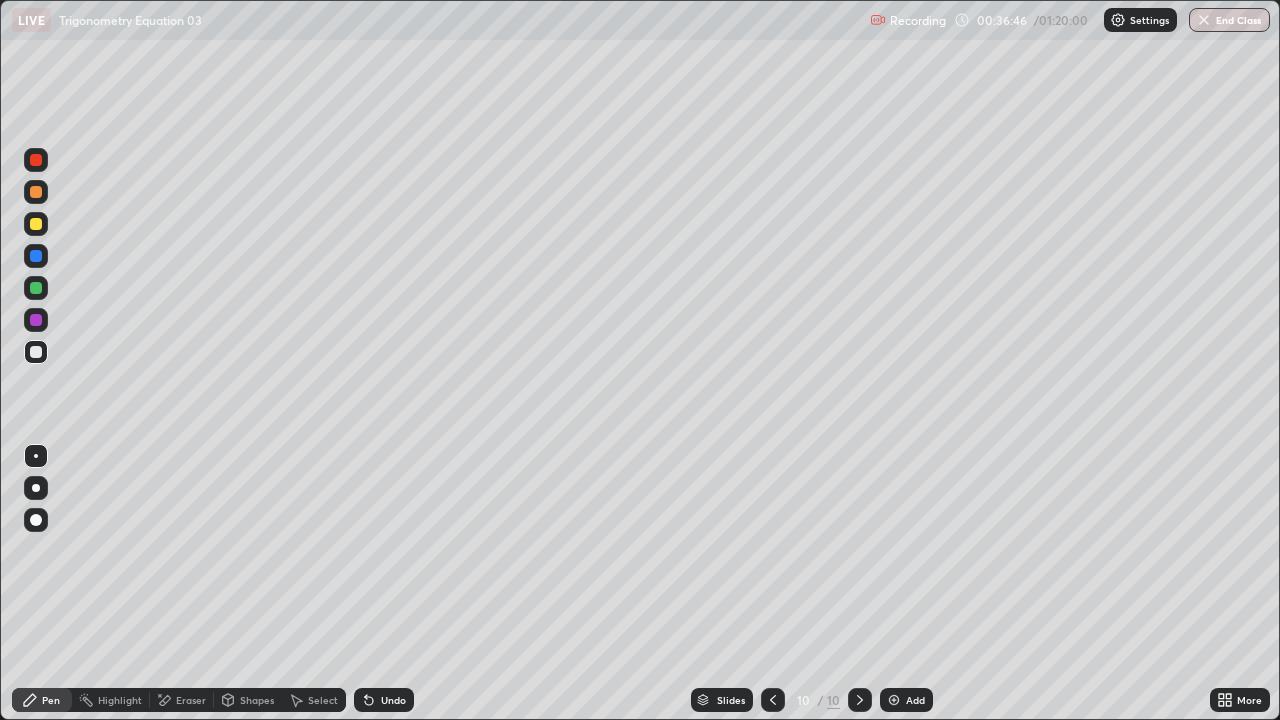click on "Undo" at bounding box center (393, 700) 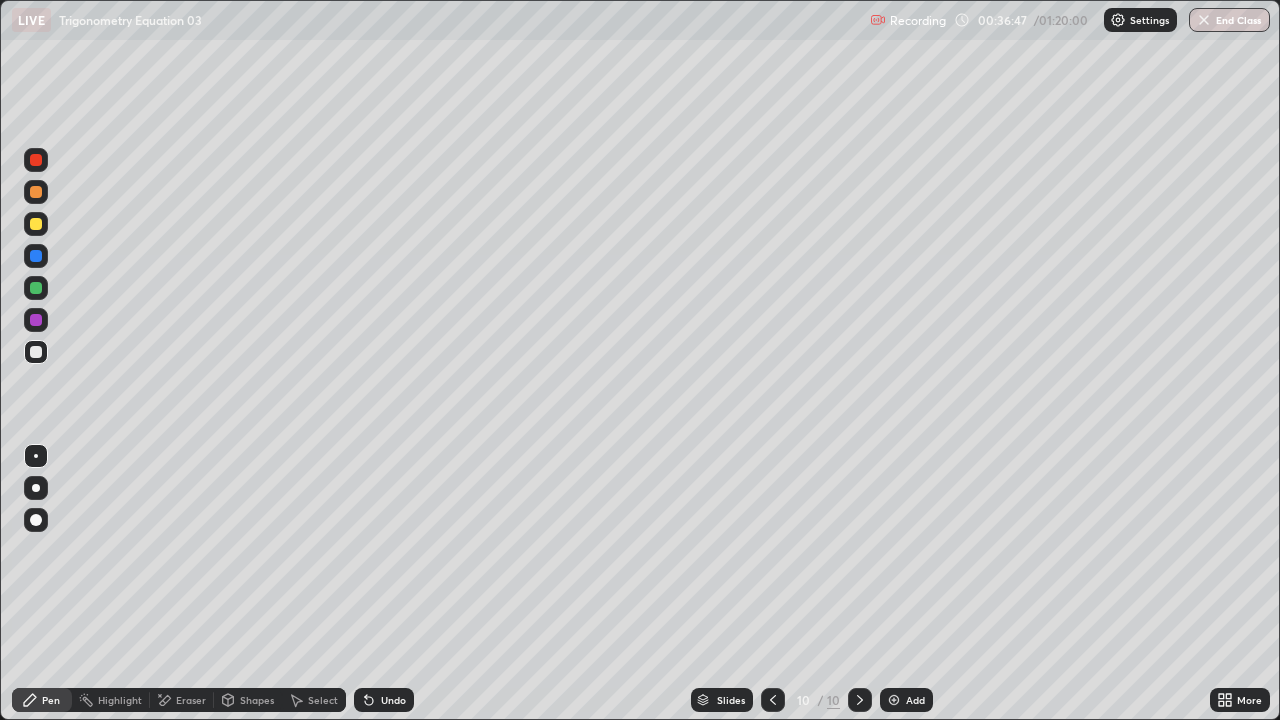 click on "Undo" at bounding box center (384, 700) 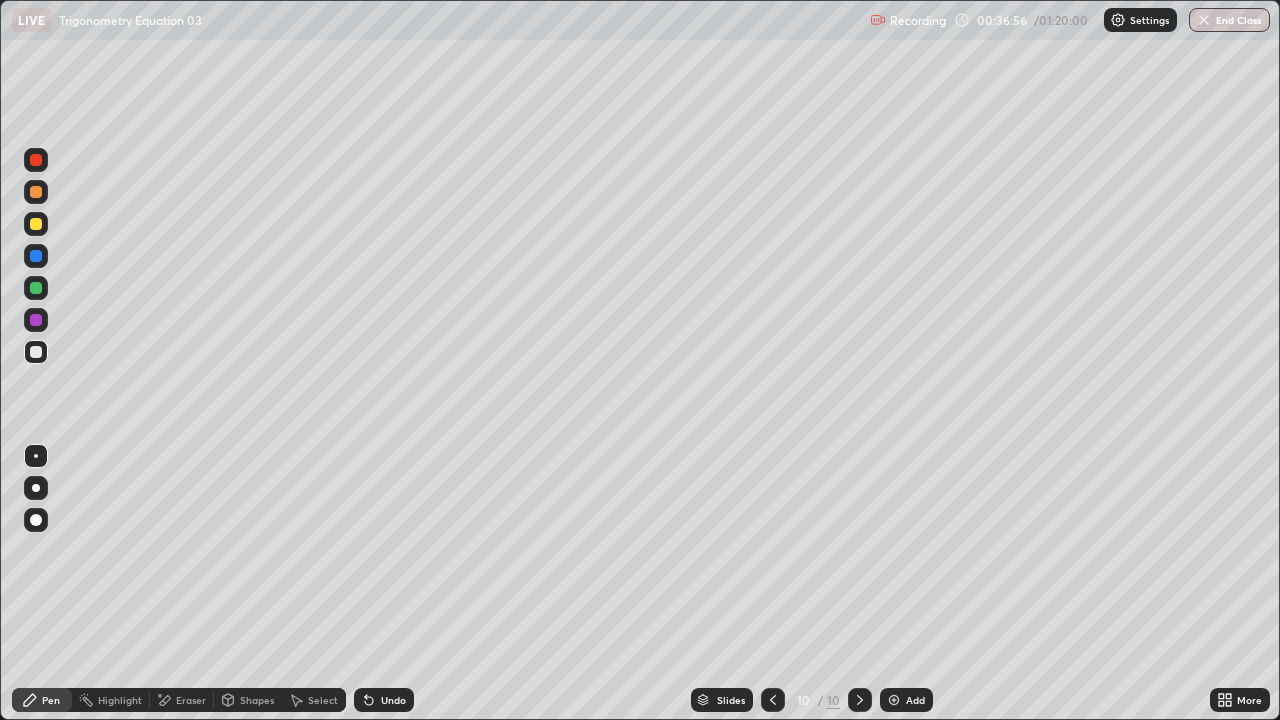 click on "Undo" at bounding box center (384, 700) 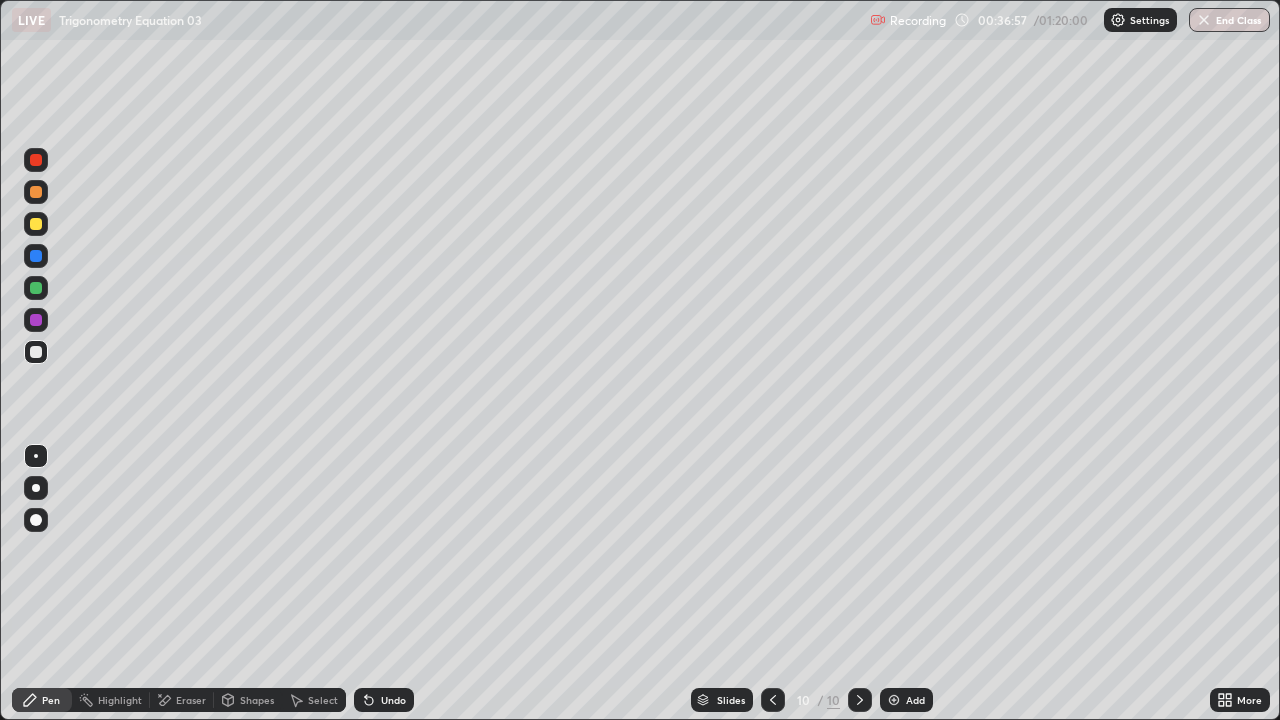 click on "Undo" at bounding box center (393, 700) 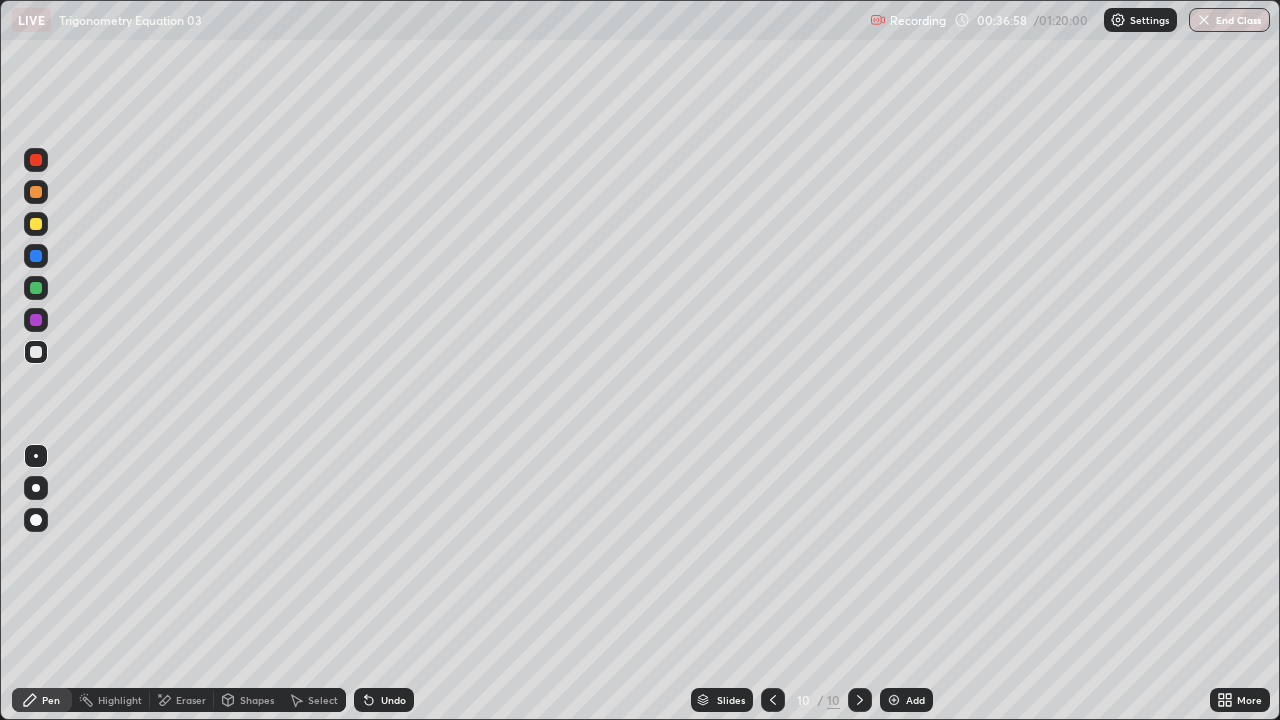 click on "Undo" at bounding box center [384, 700] 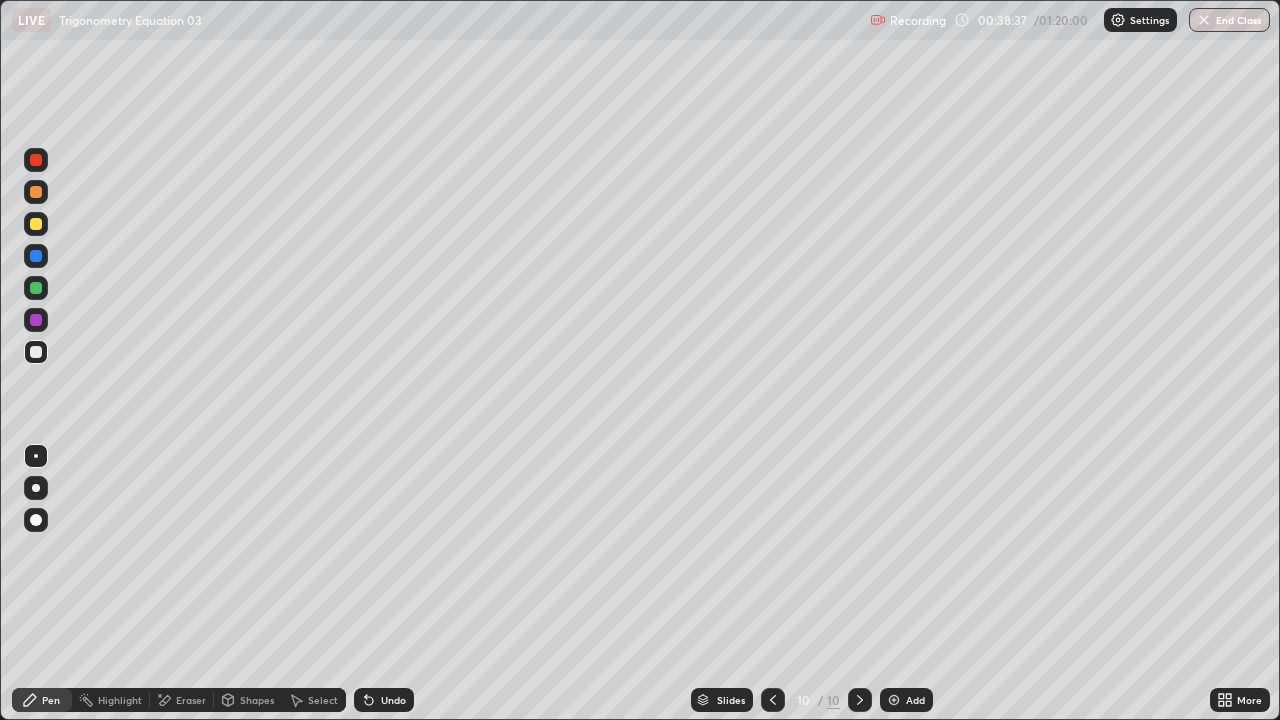click on "Add" at bounding box center [906, 700] 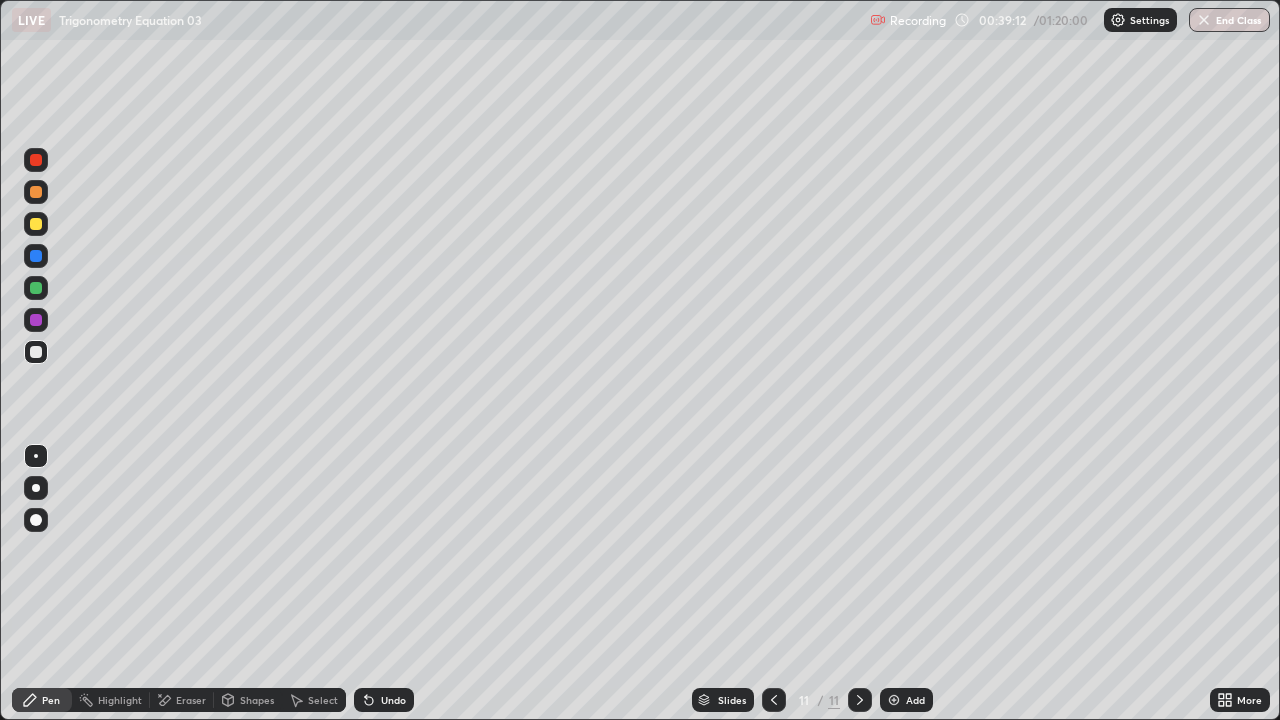 click at bounding box center [36, 224] 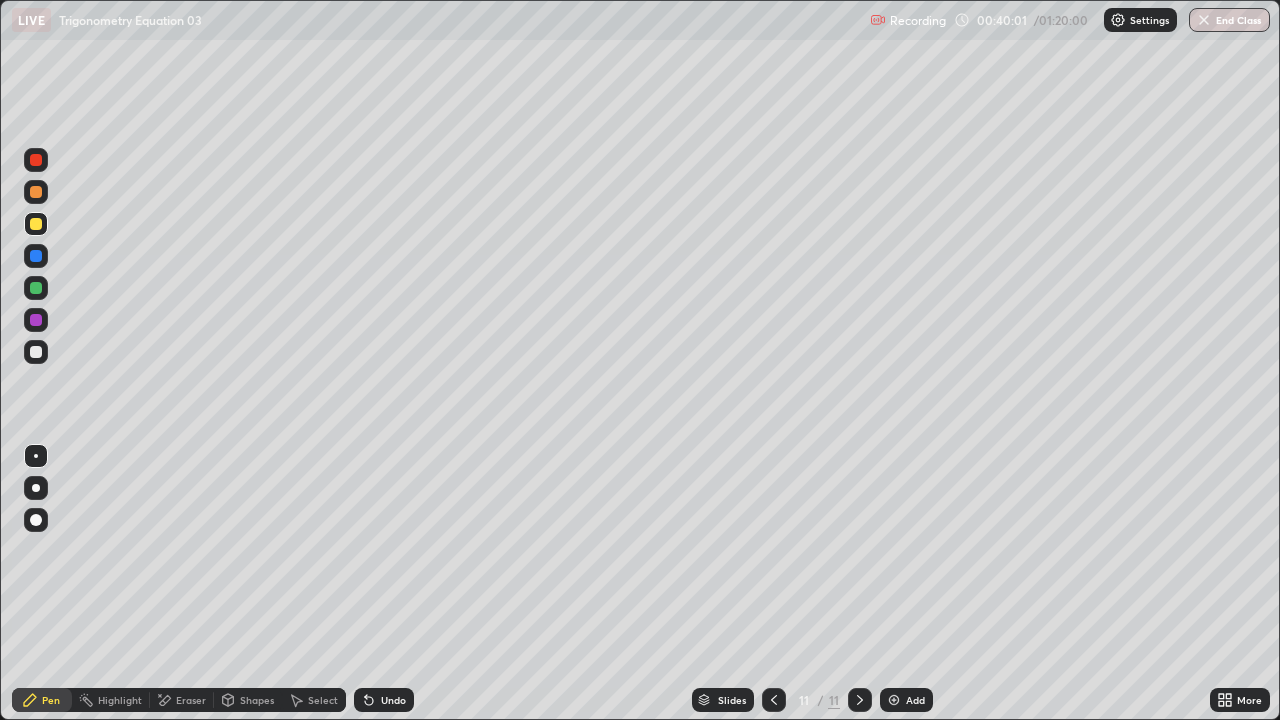 click on "Eraser" at bounding box center (191, 700) 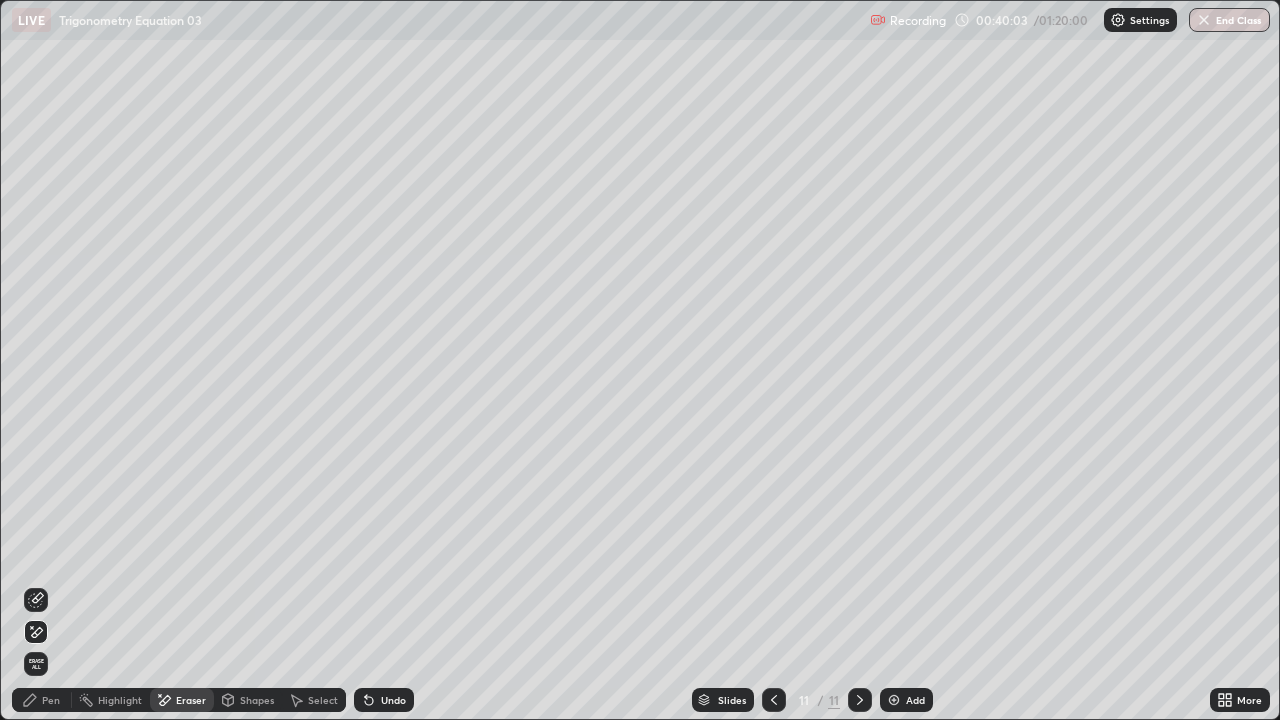 click on "Pen" at bounding box center (51, 700) 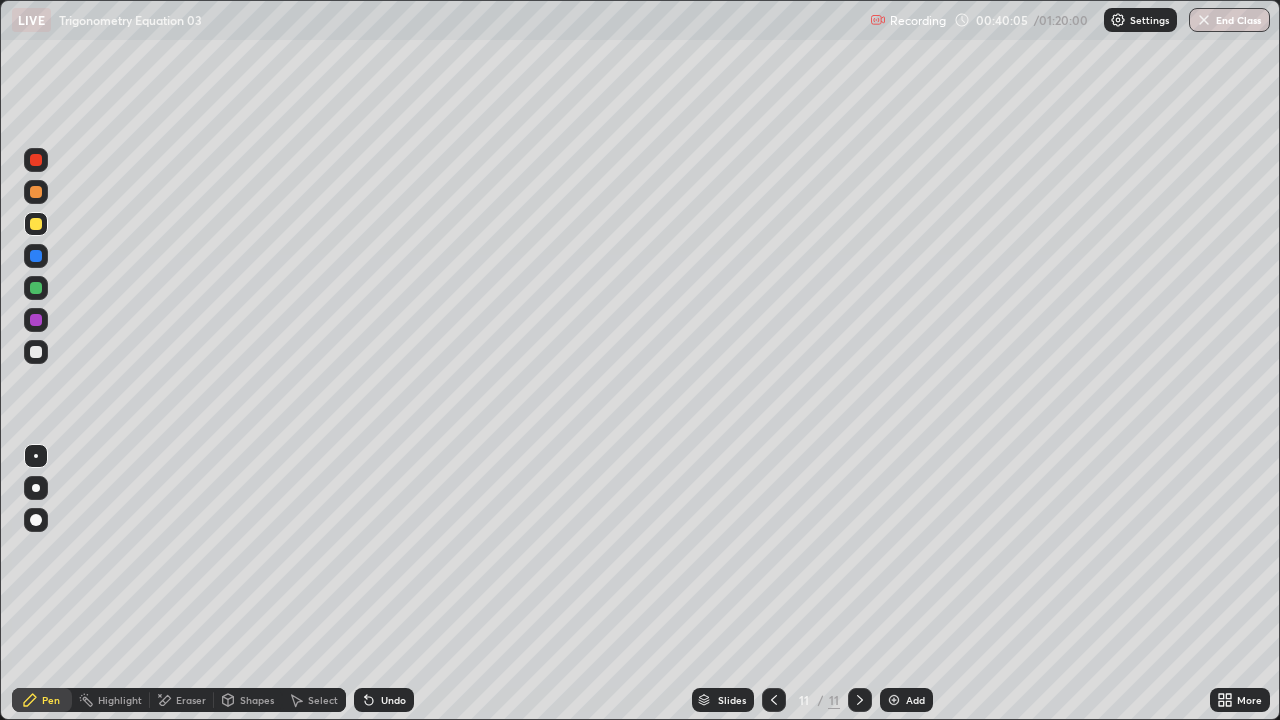 click at bounding box center [36, 352] 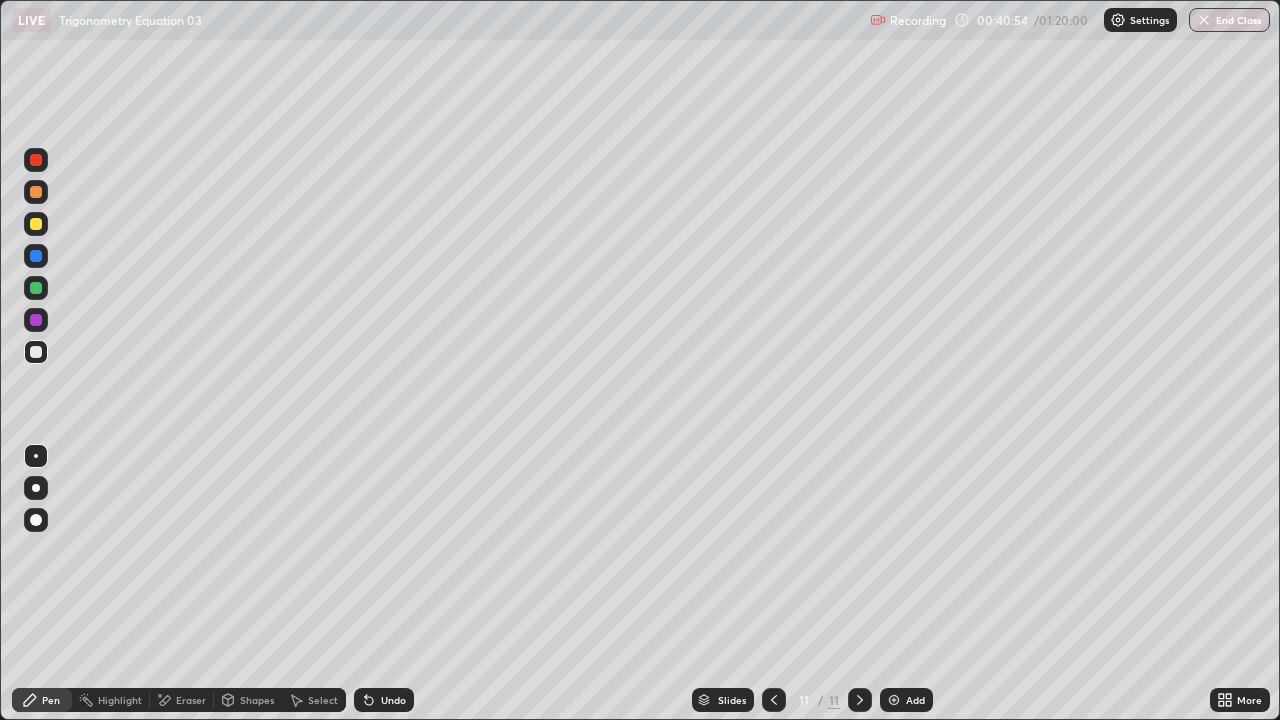 click on "Add" at bounding box center [915, 700] 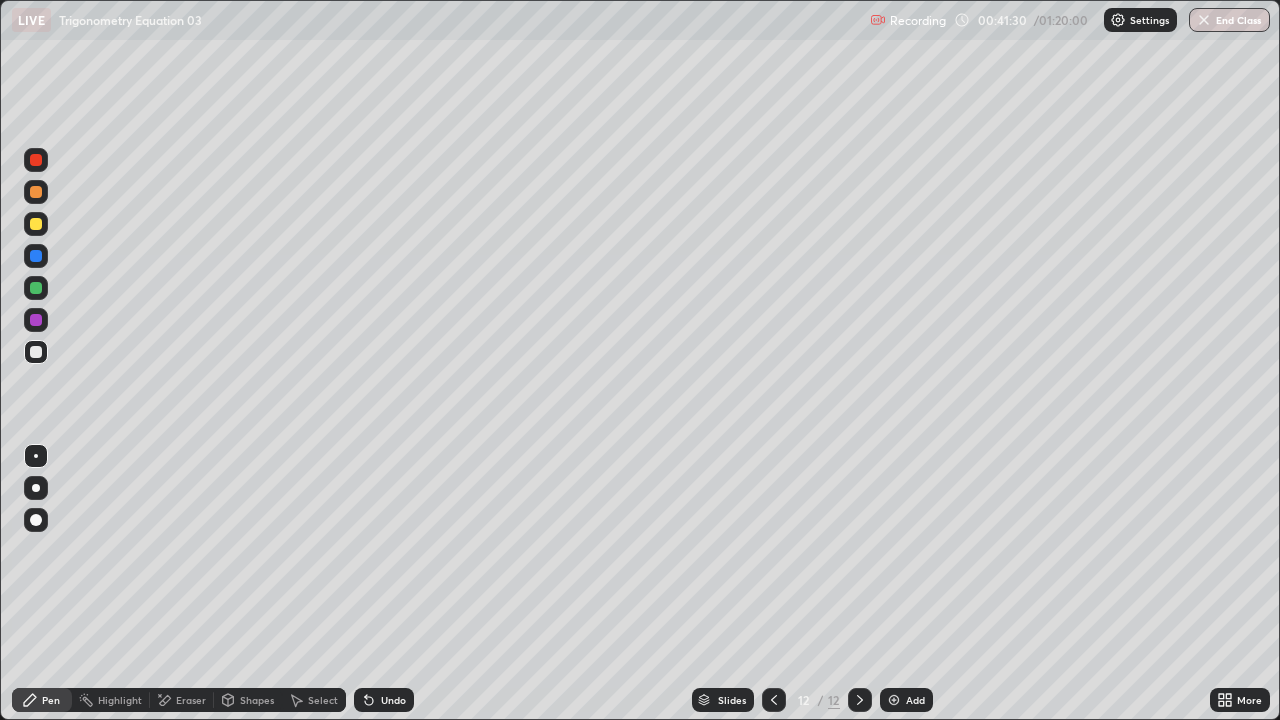 click at bounding box center (36, 352) 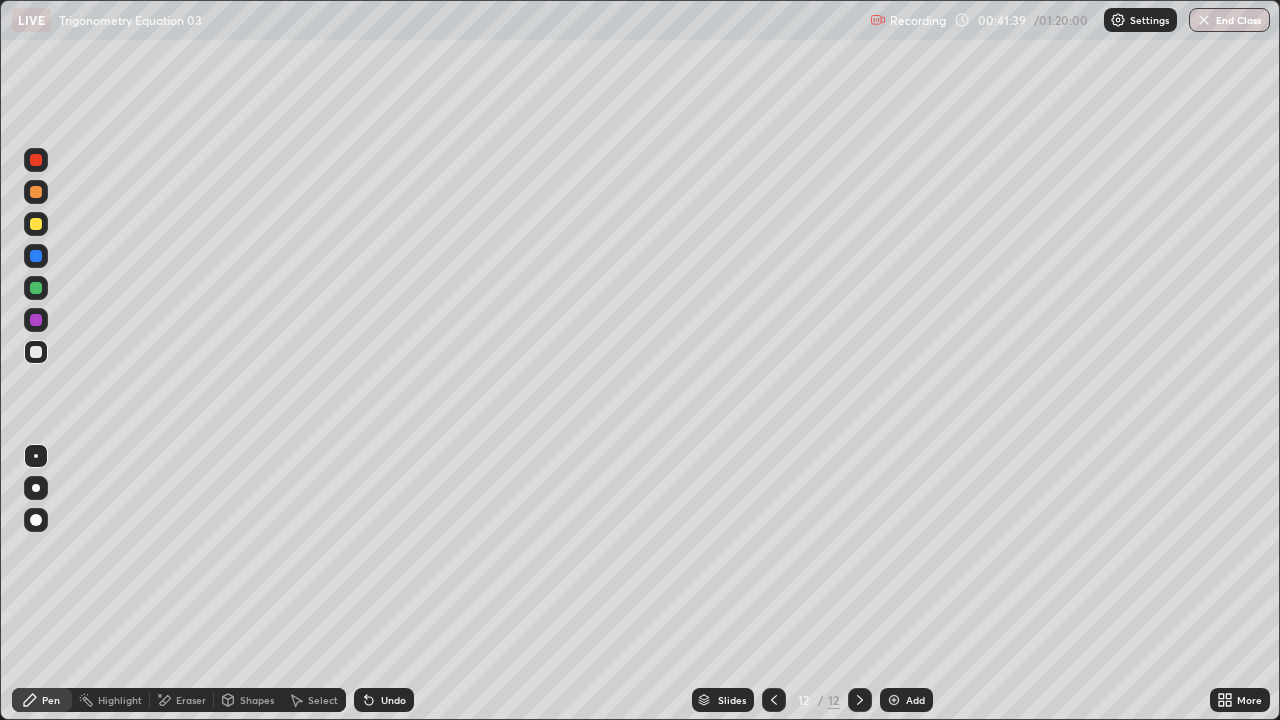 click on "Undo" at bounding box center [393, 700] 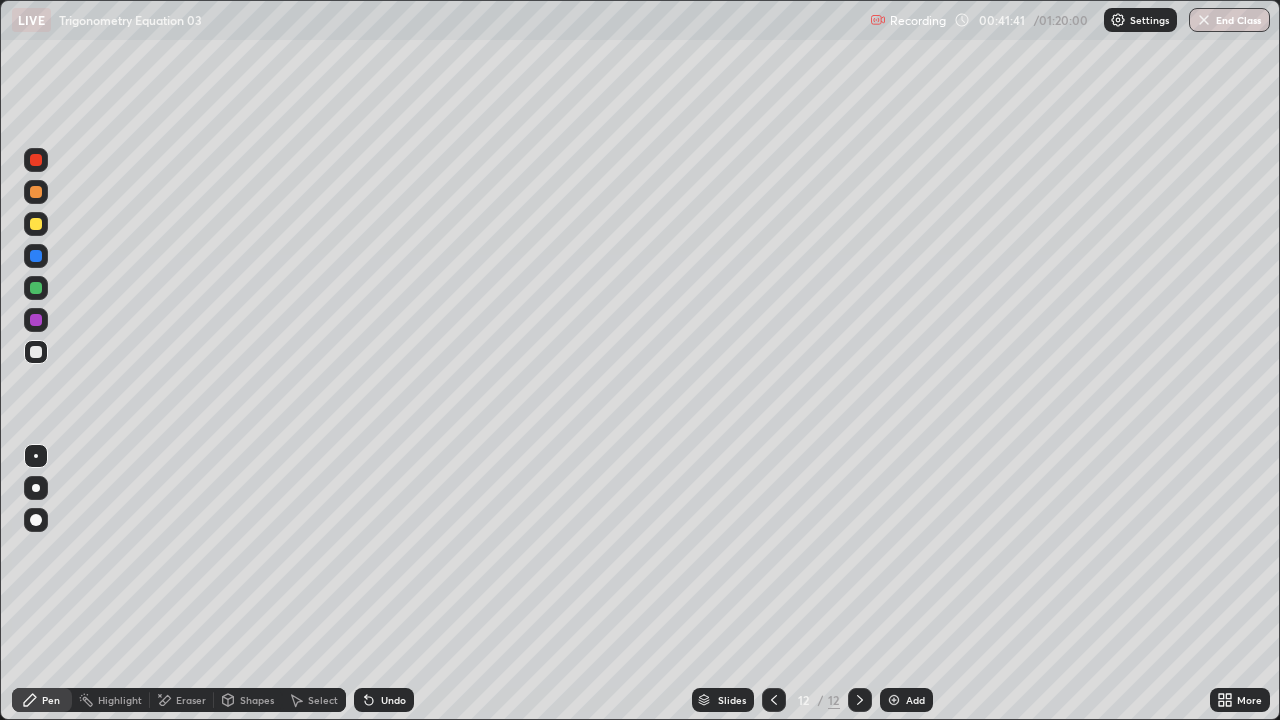 click on "Eraser" at bounding box center (191, 700) 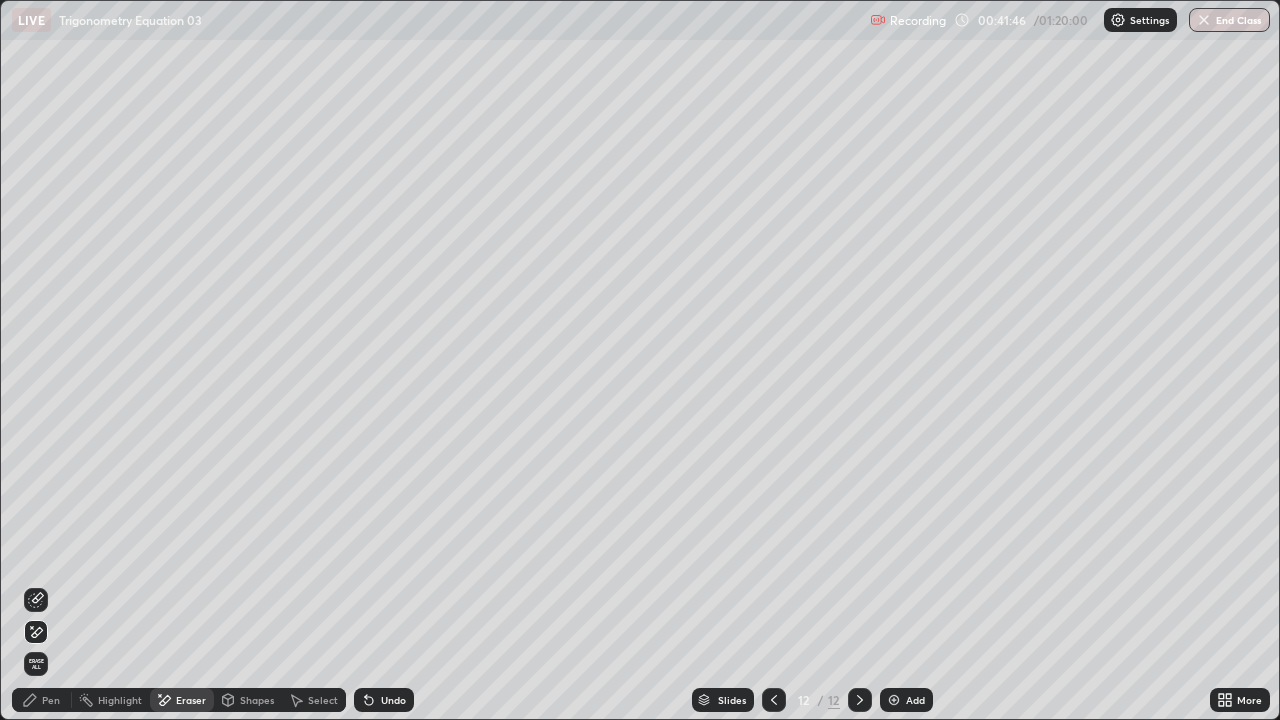 click on "Erase all" at bounding box center (36, 664) 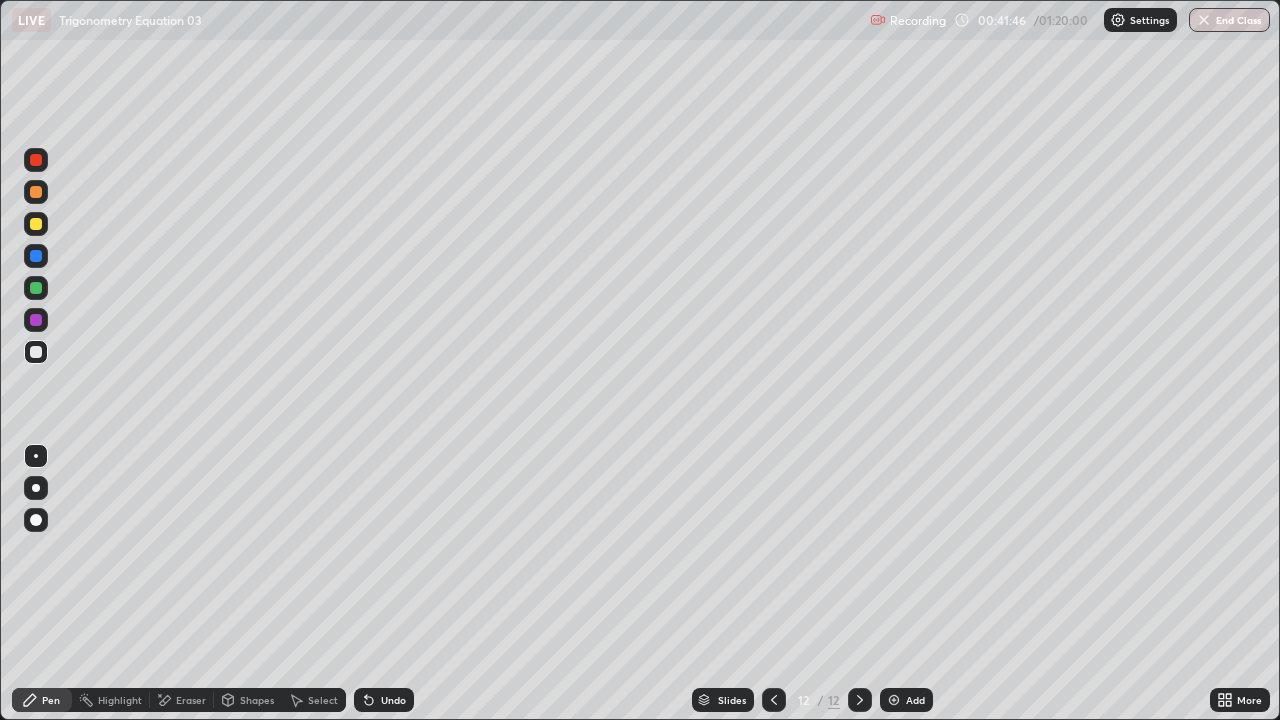 click on "Pen" at bounding box center (51, 700) 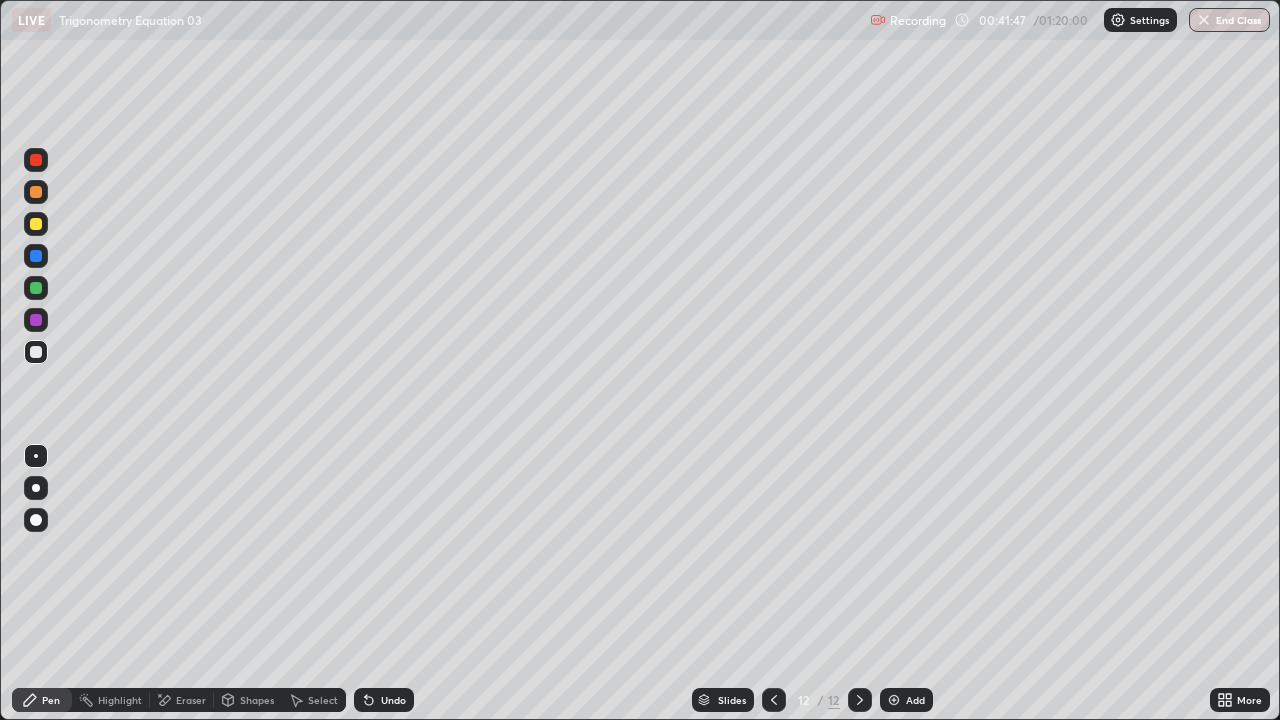 click on "Pen" at bounding box center [51, 700] 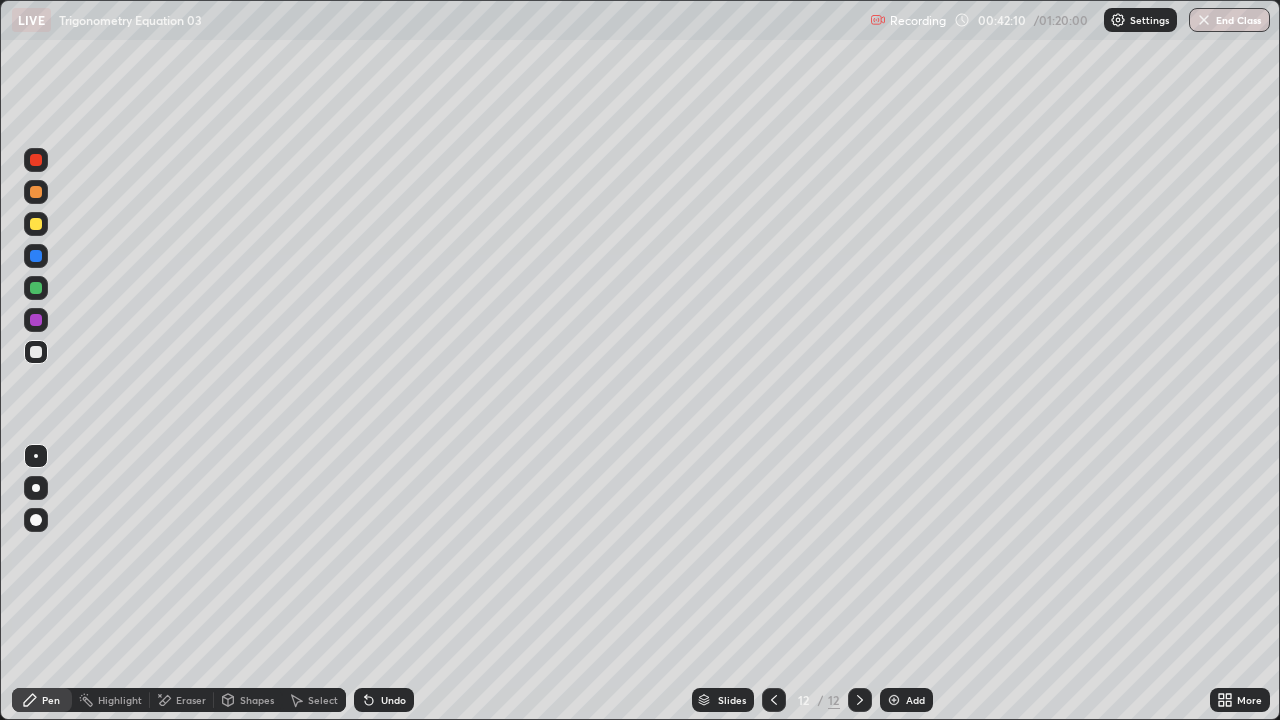 click on "Eraser" at bounding box center (191, 700) 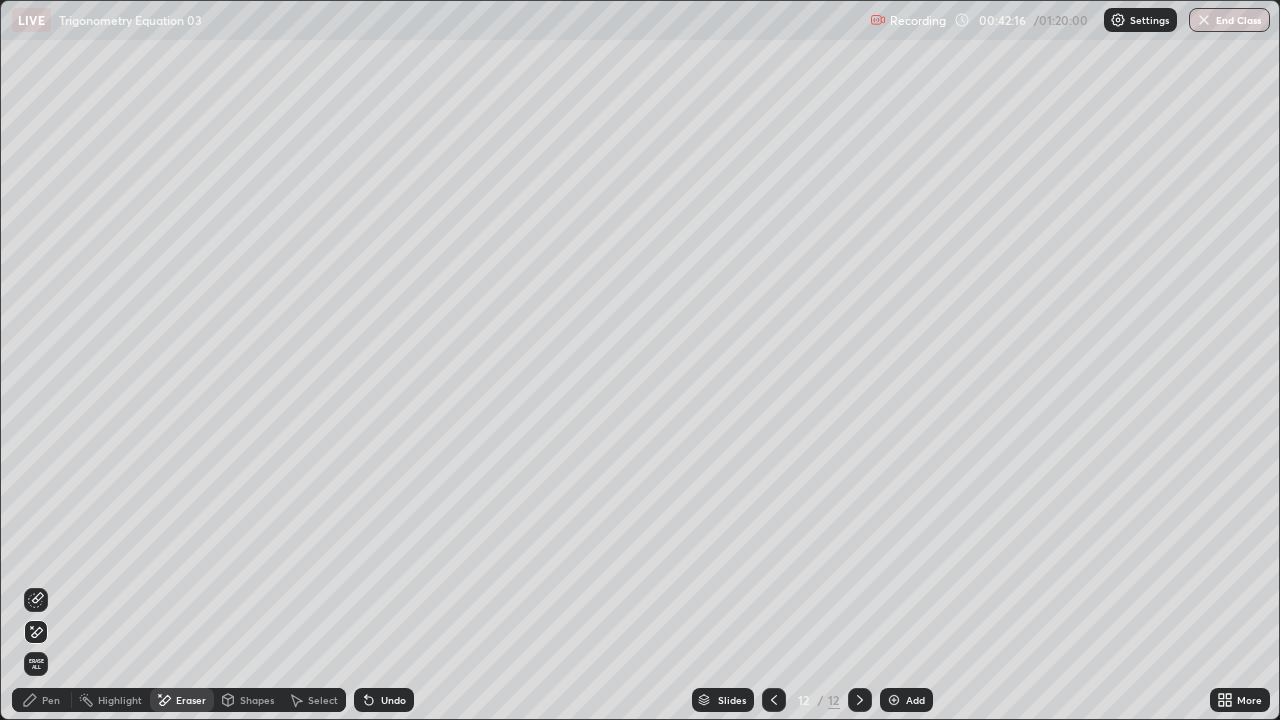 click on "Pen" at bounding box center (51, 700) 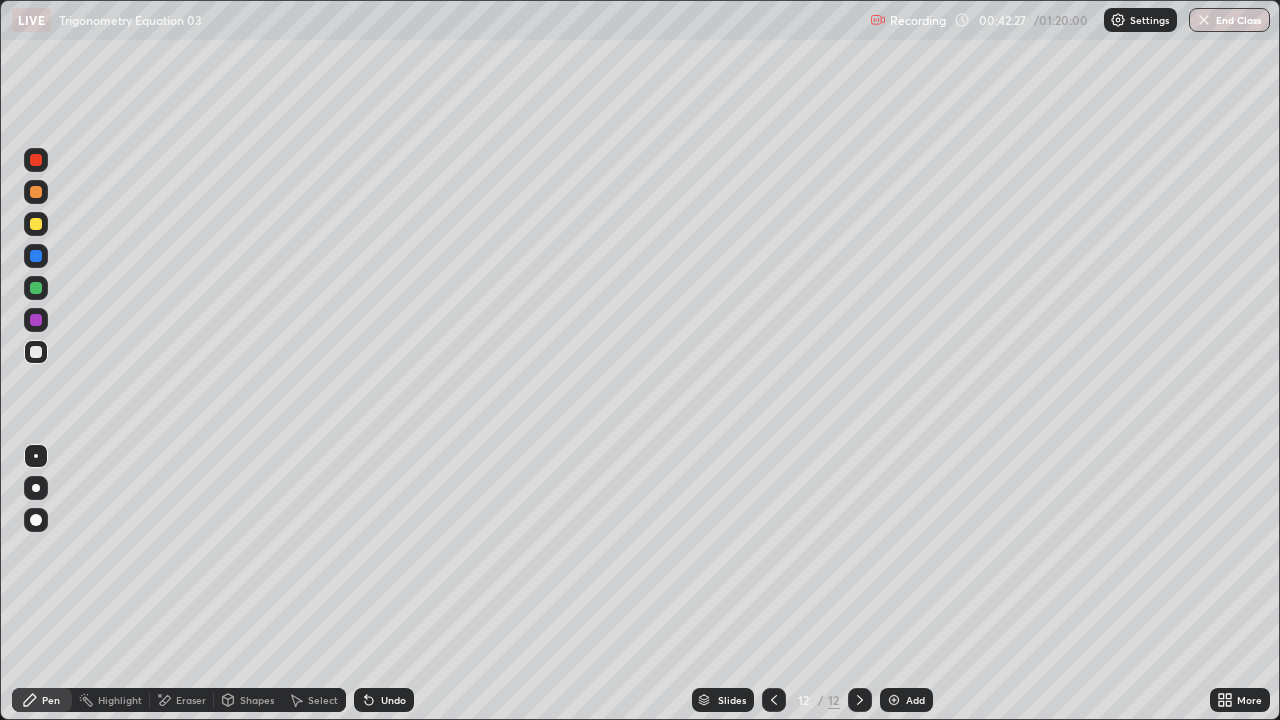 click on "LIVE Trigonometry Equation 03" at bounding box center [437, 20] 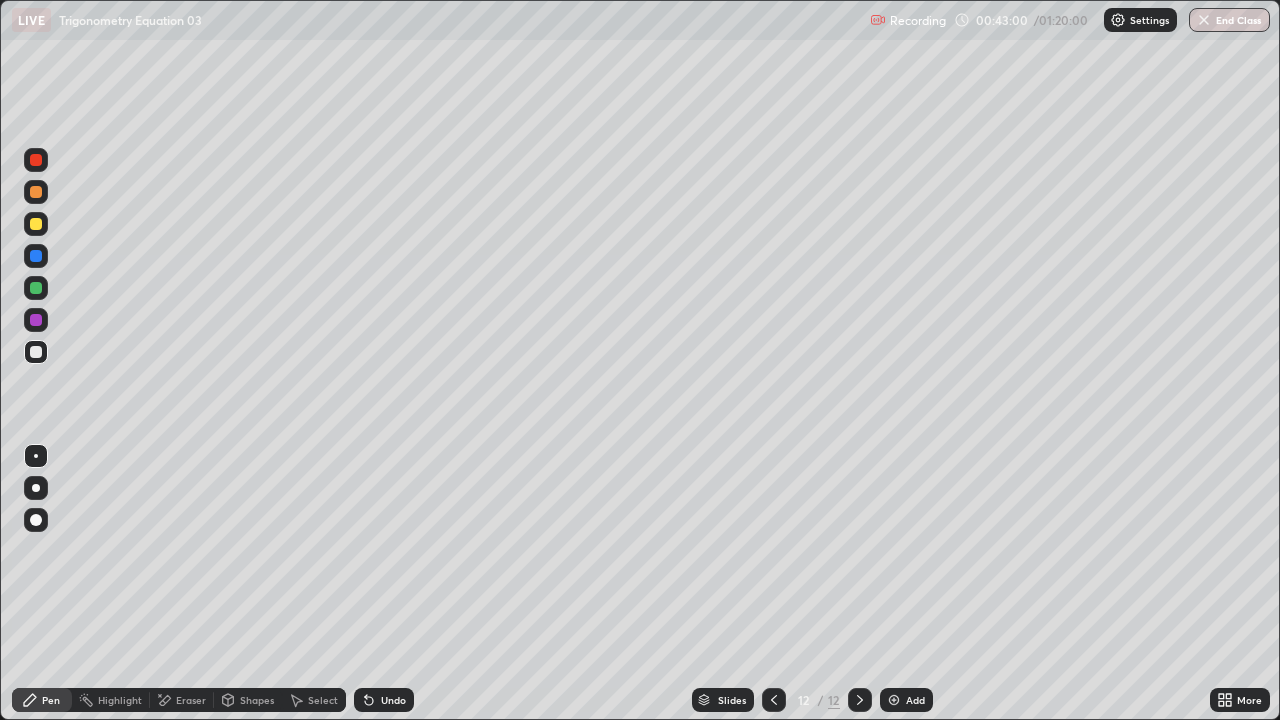 click on "Add" at bounding box center [915, 700] 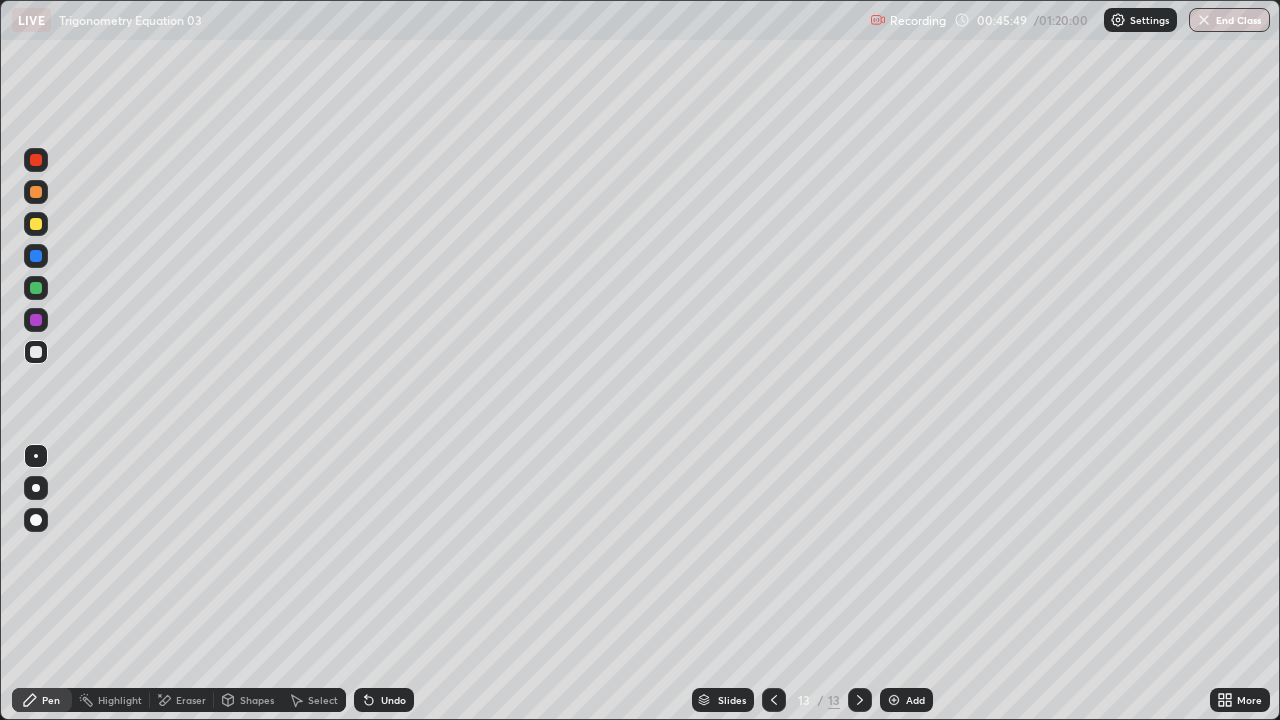 click 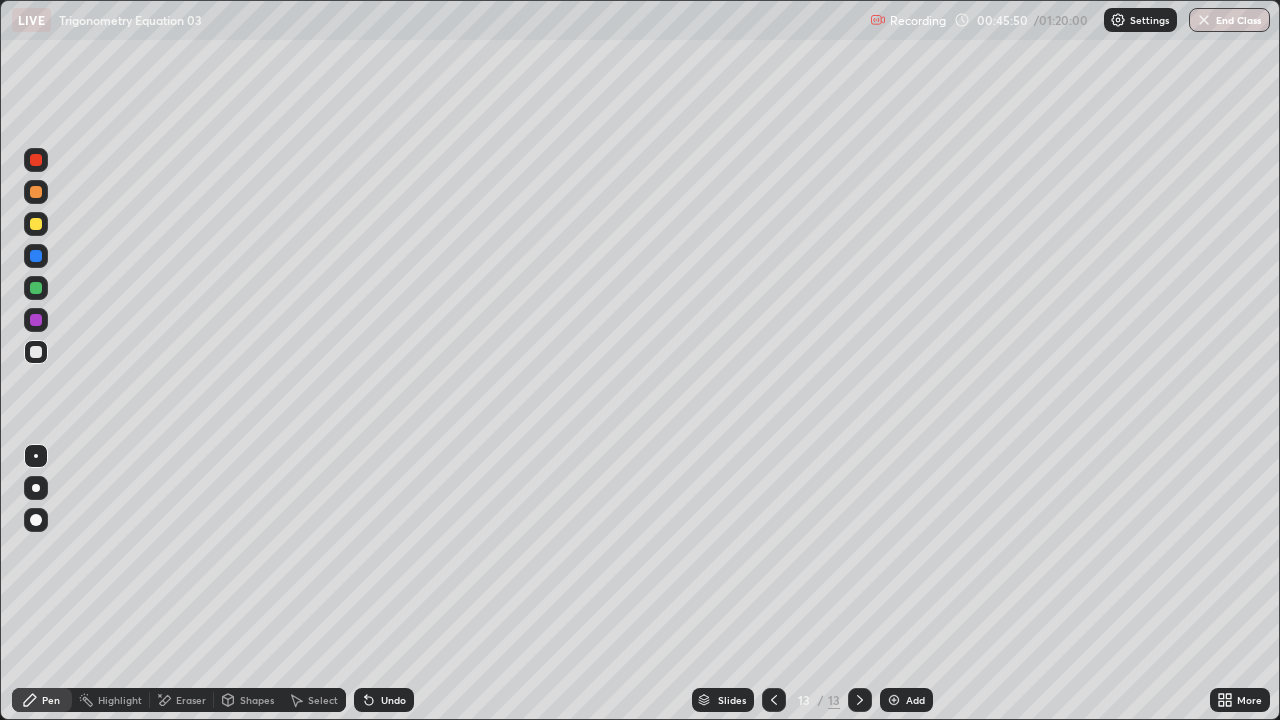 click 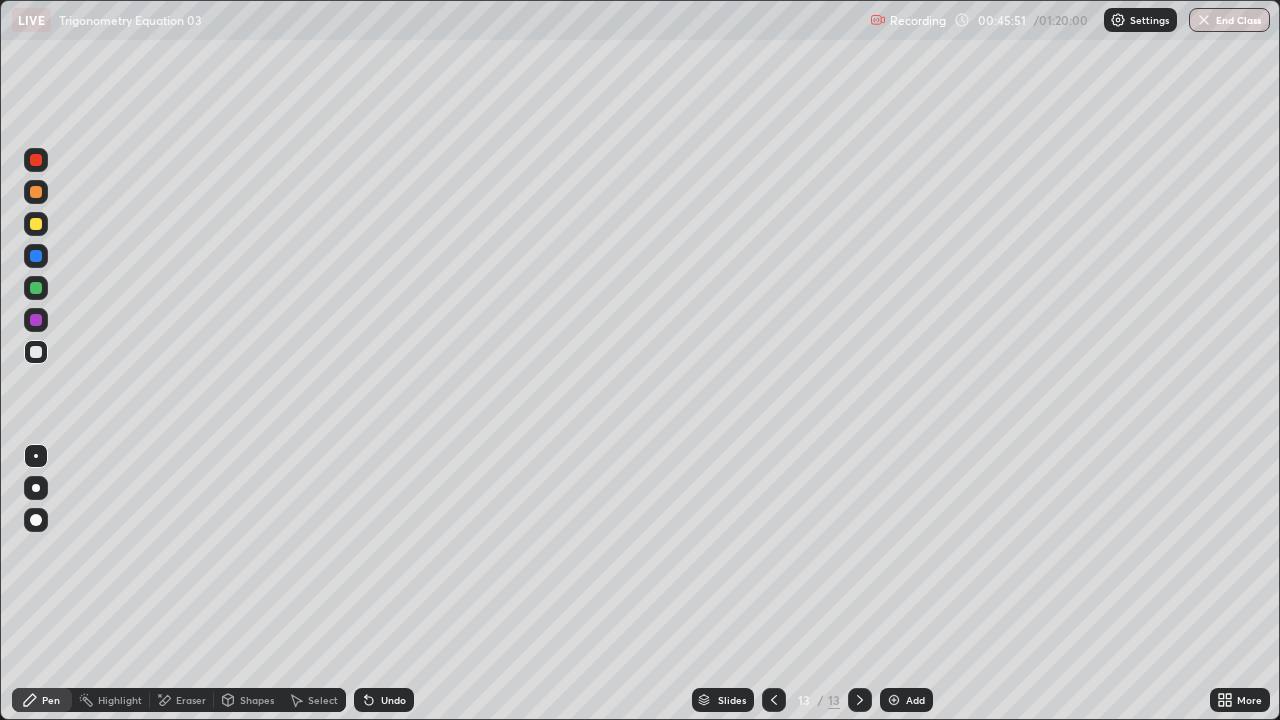 click on "Add" at bounding box center (906, 700) 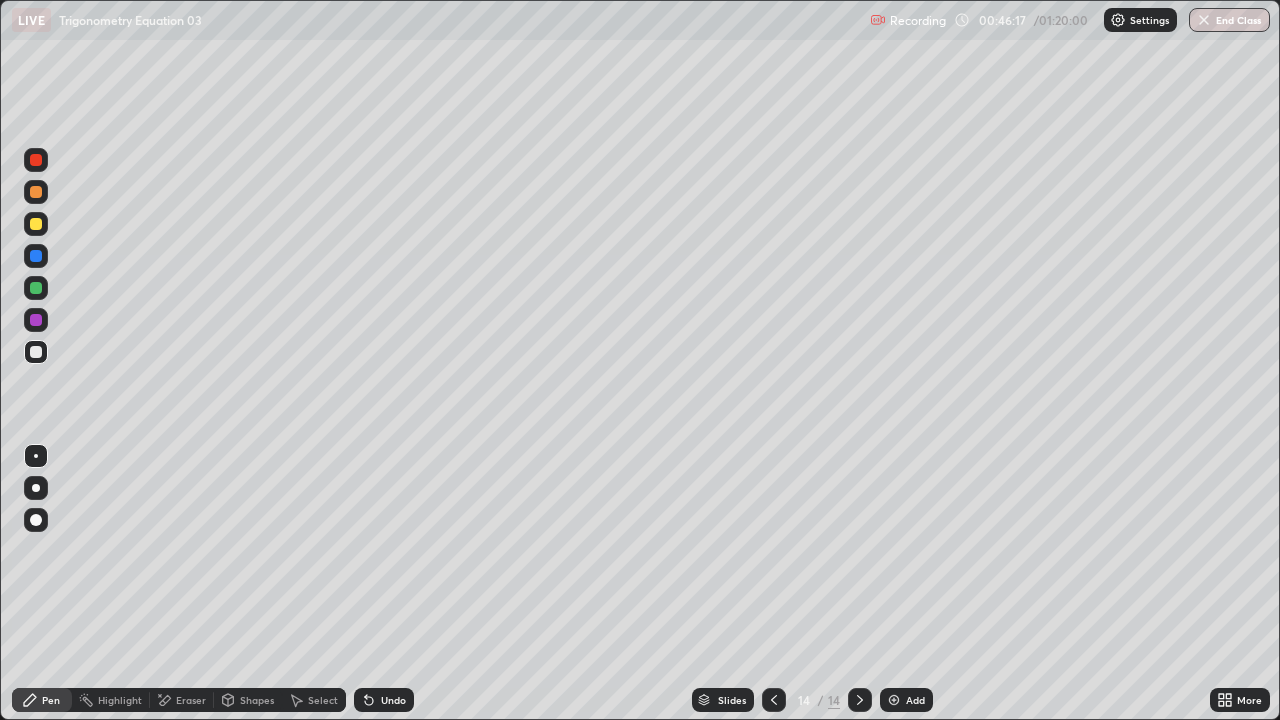 click on "Undo" at bounding box center (384, 700) 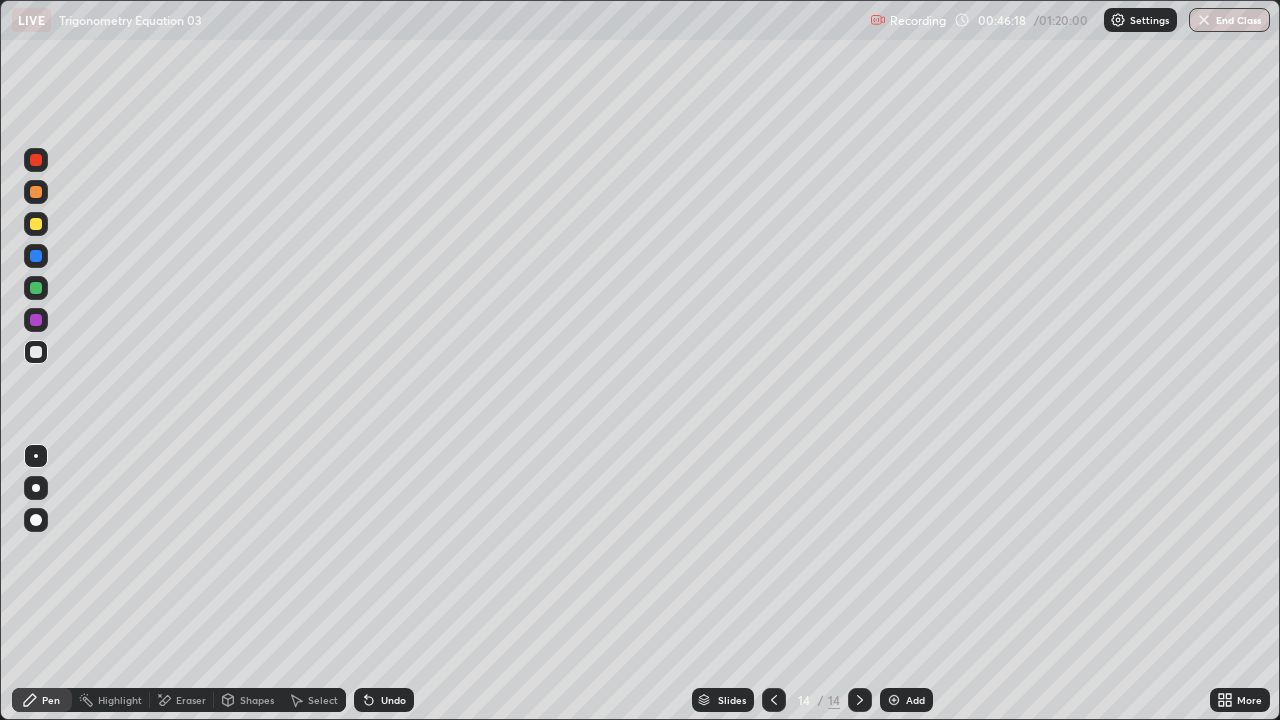 click on "Undo" at bounding box center [393, 700] 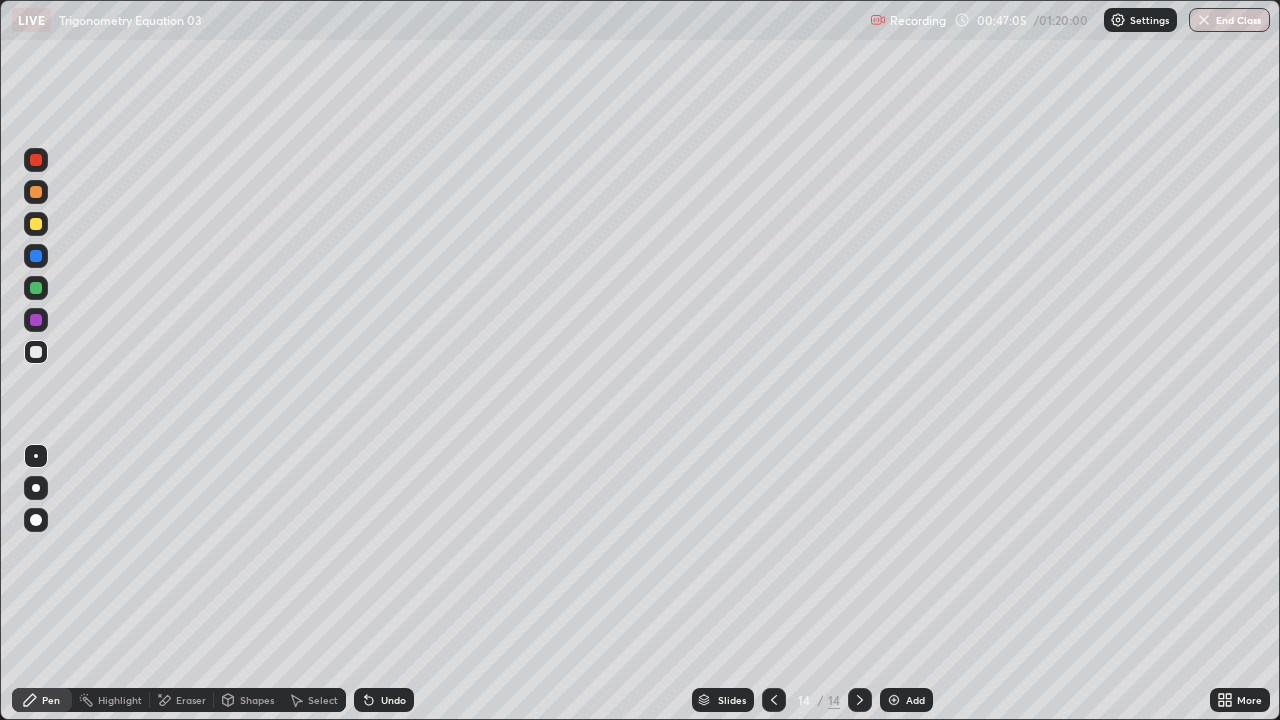 click at bounding box center [894, 700] 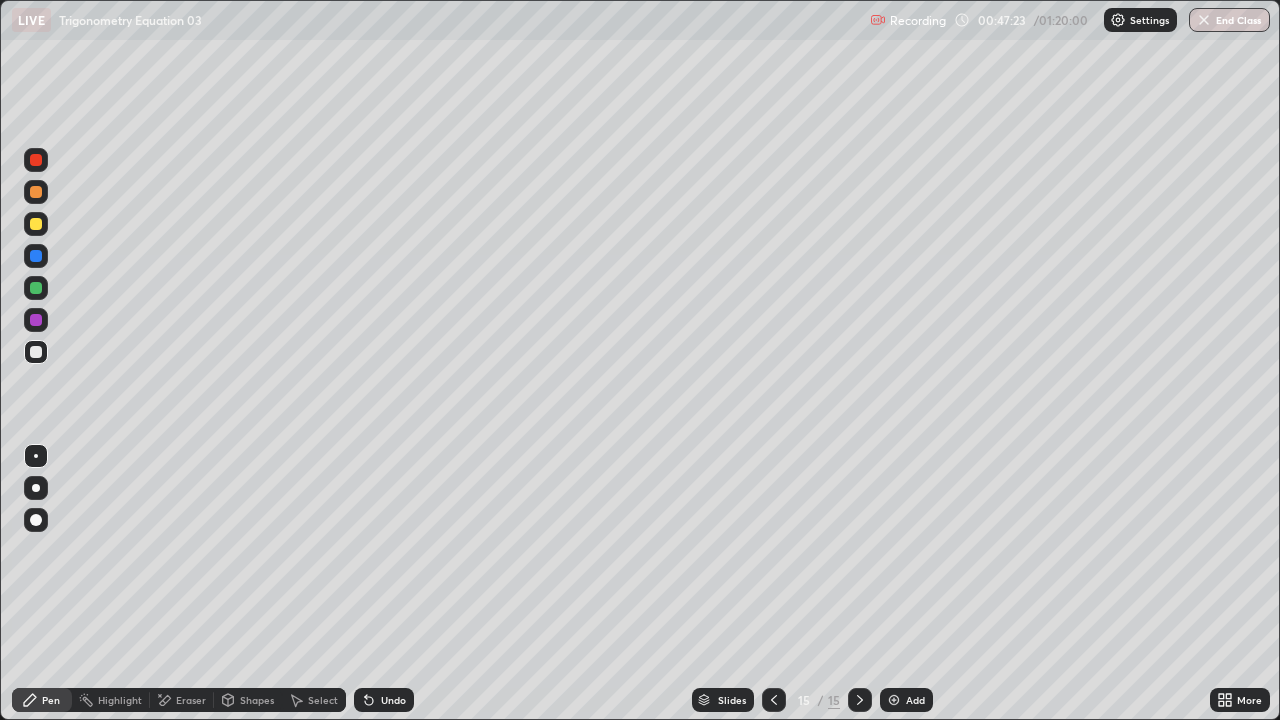 click 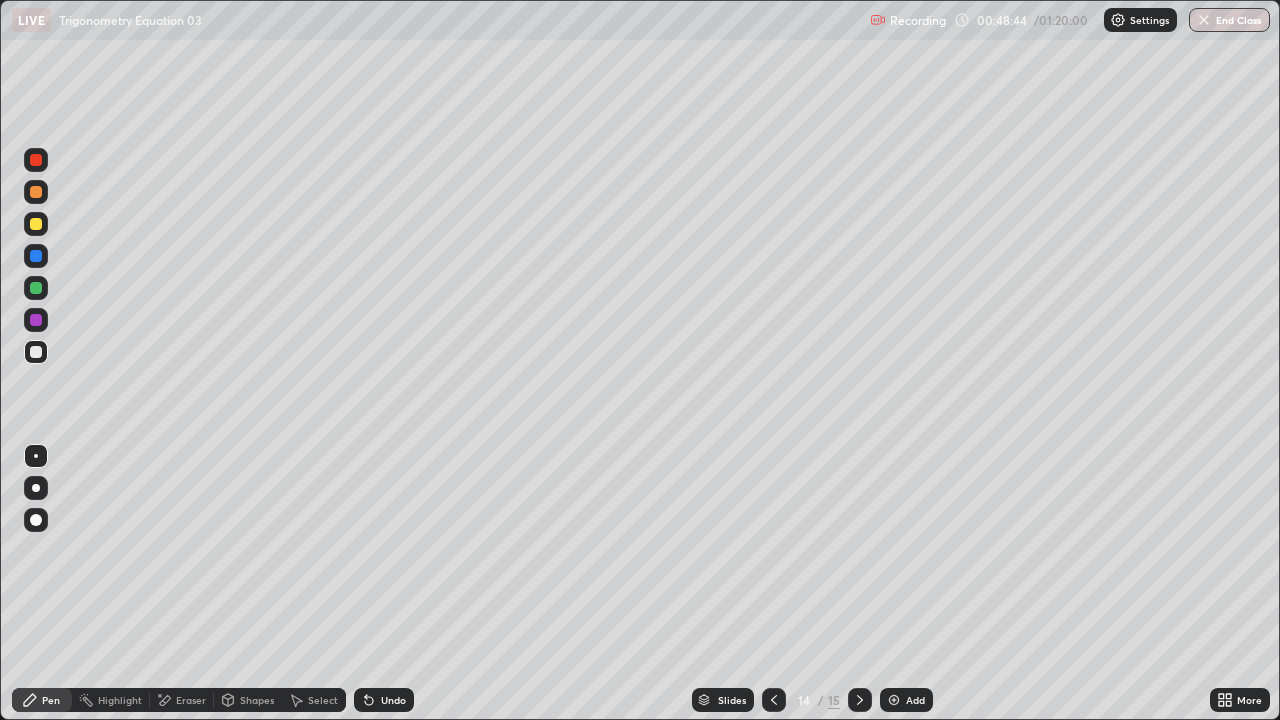 click at bounding box center [860, 700] 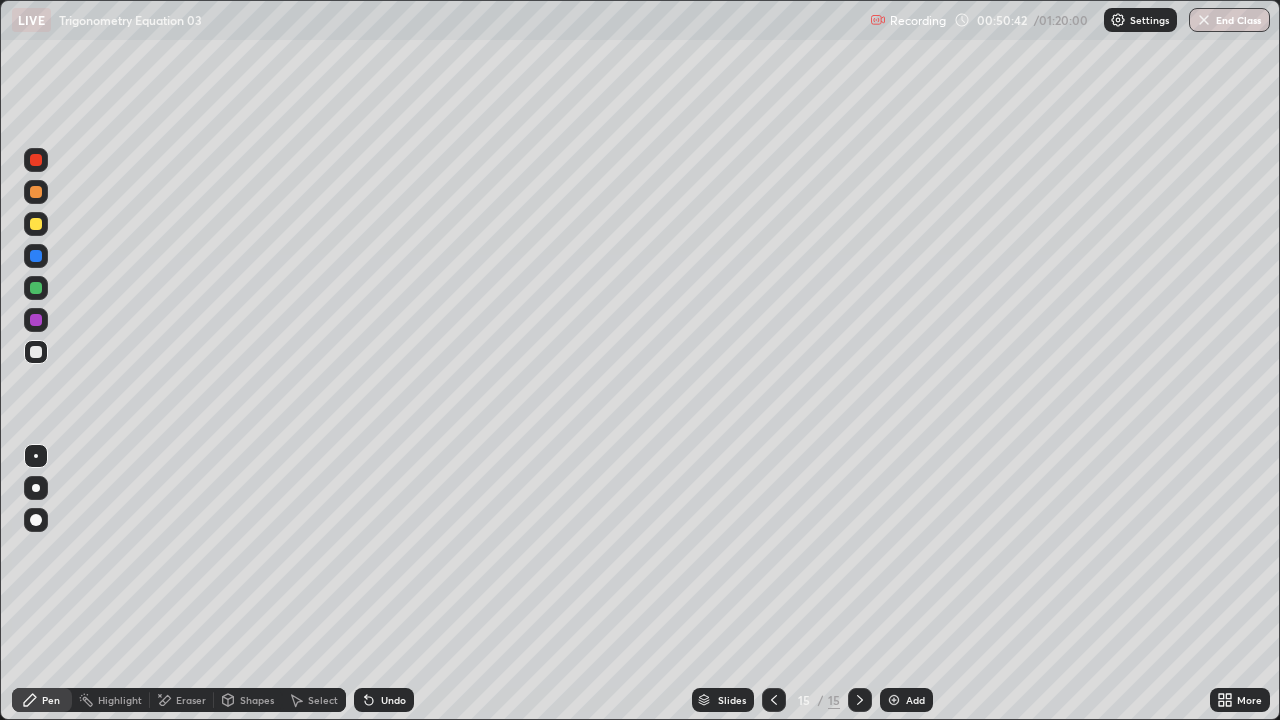 click on "Undo" at bounding box center (393, 700) 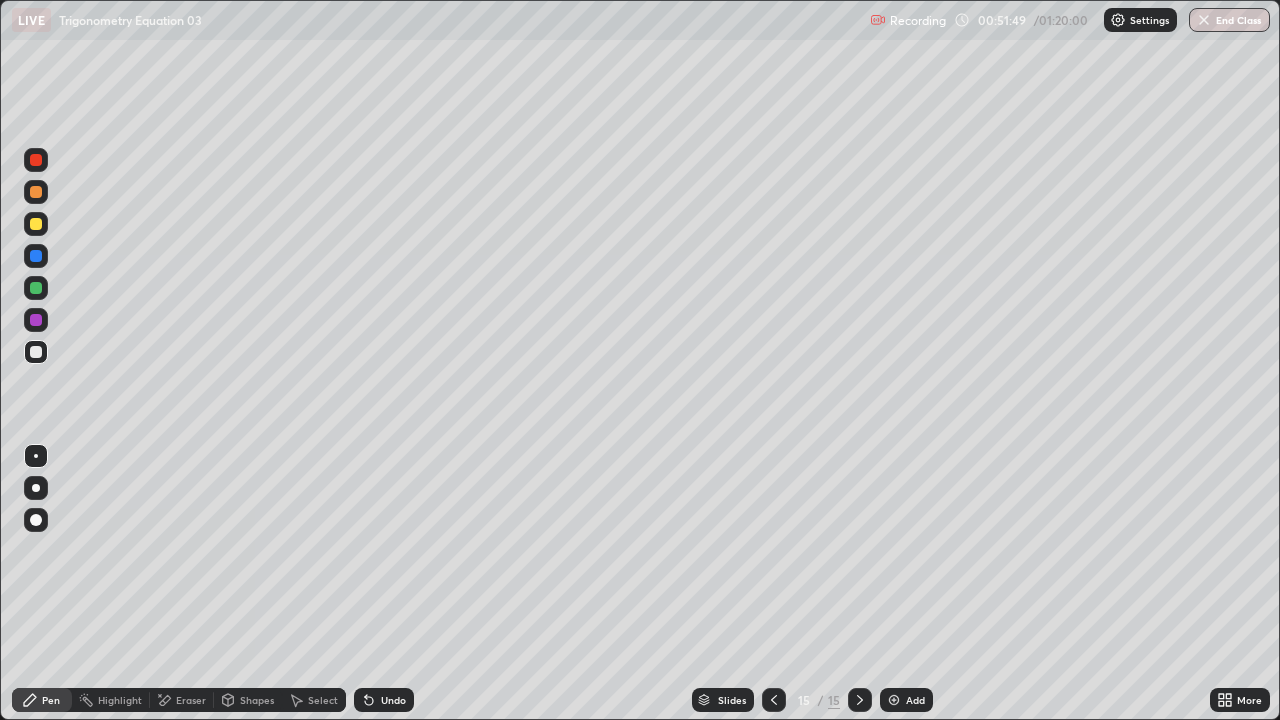 click on "Add" at bounding box center [906, 700] 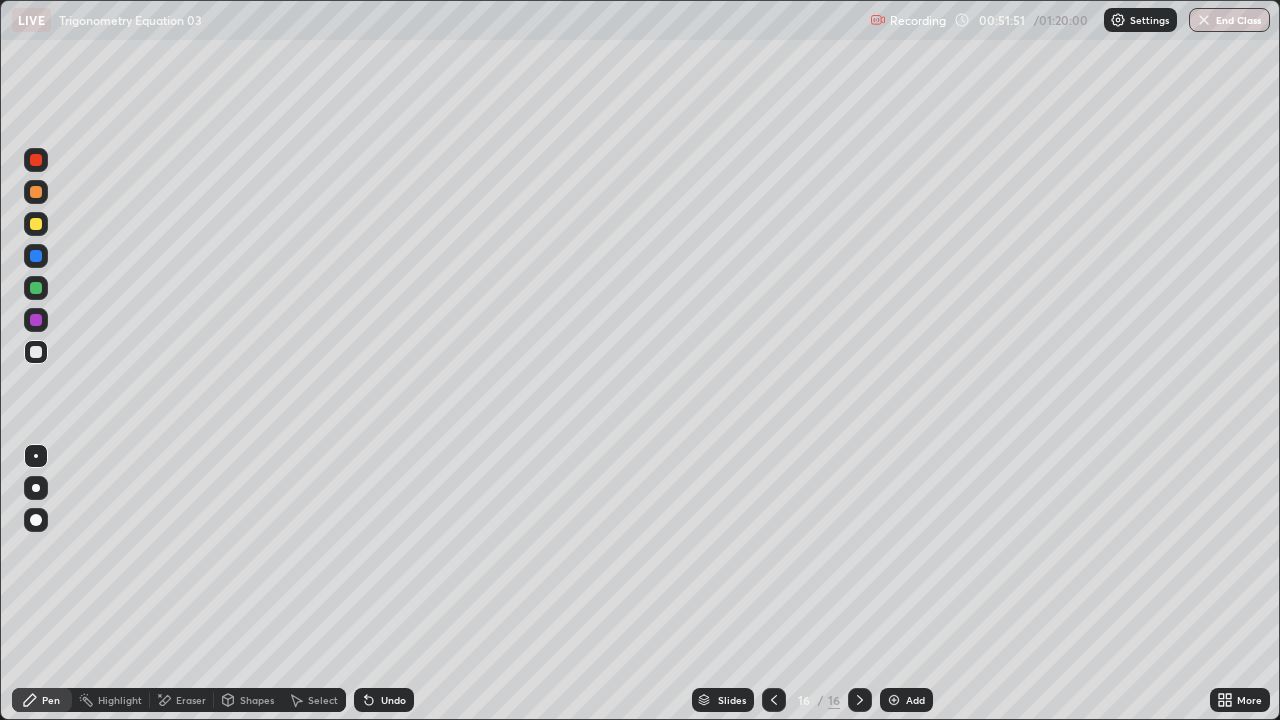 click 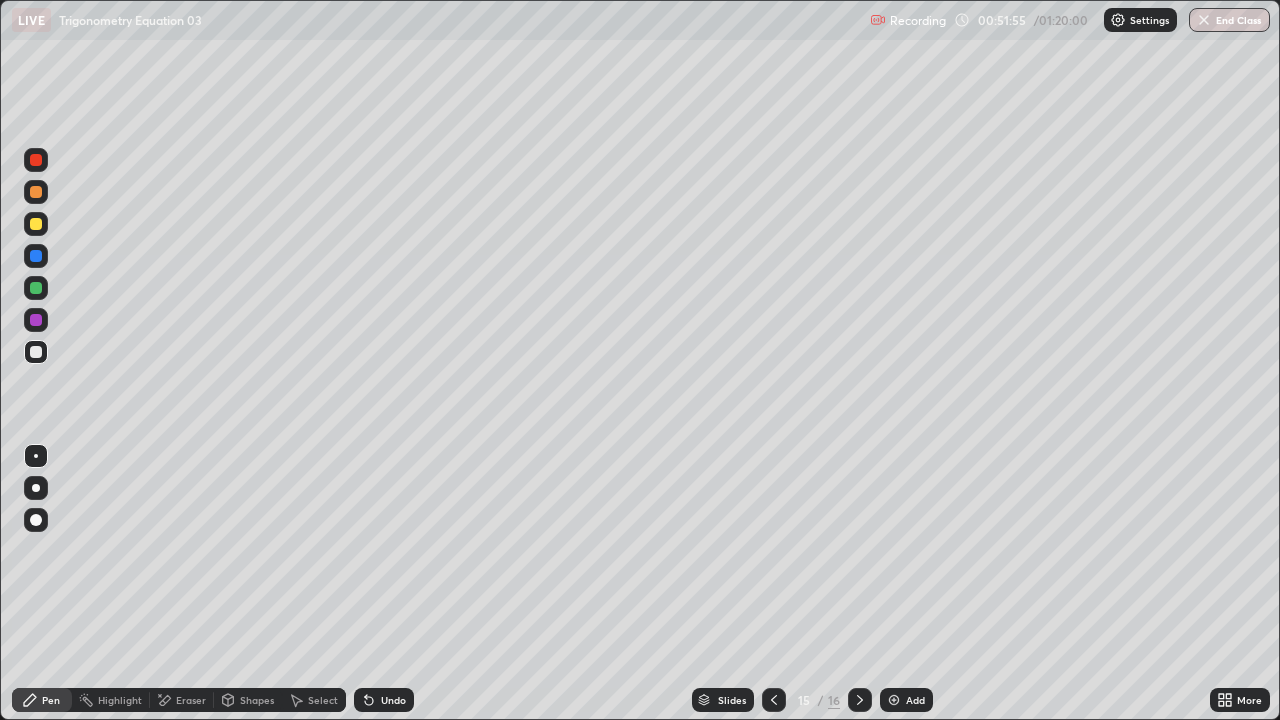 click 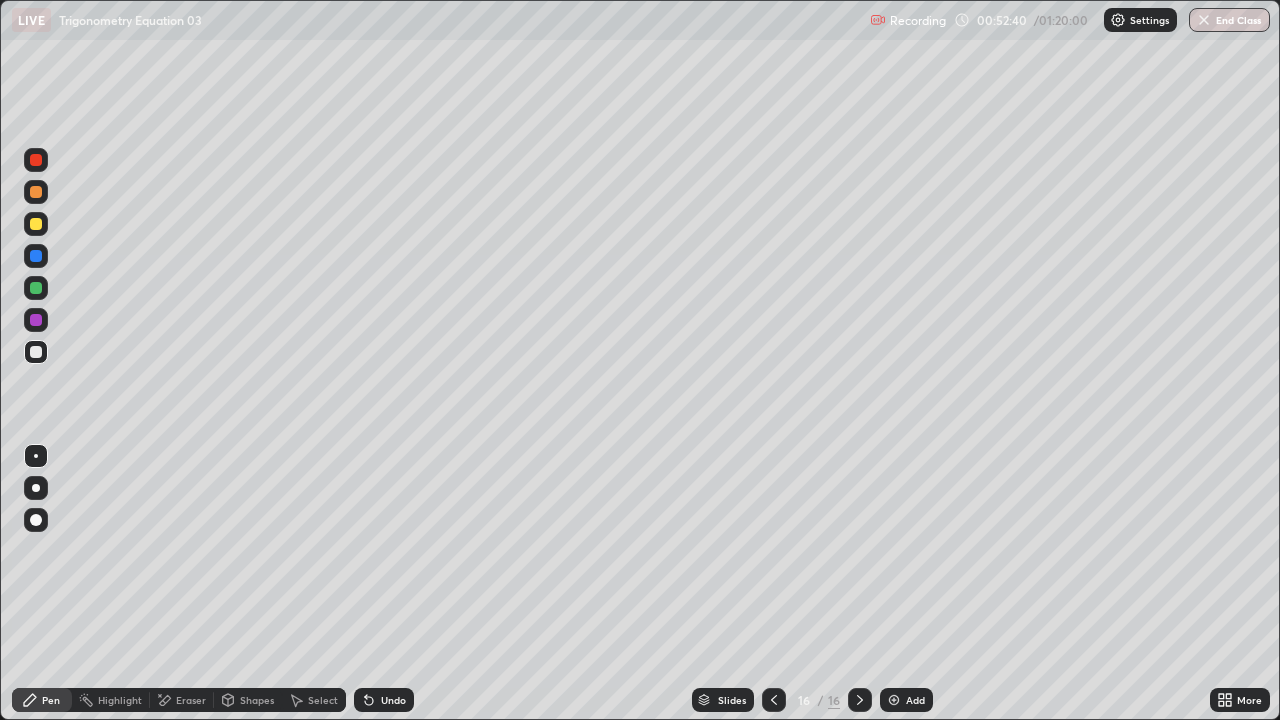 click at bounding box center (36, 224) 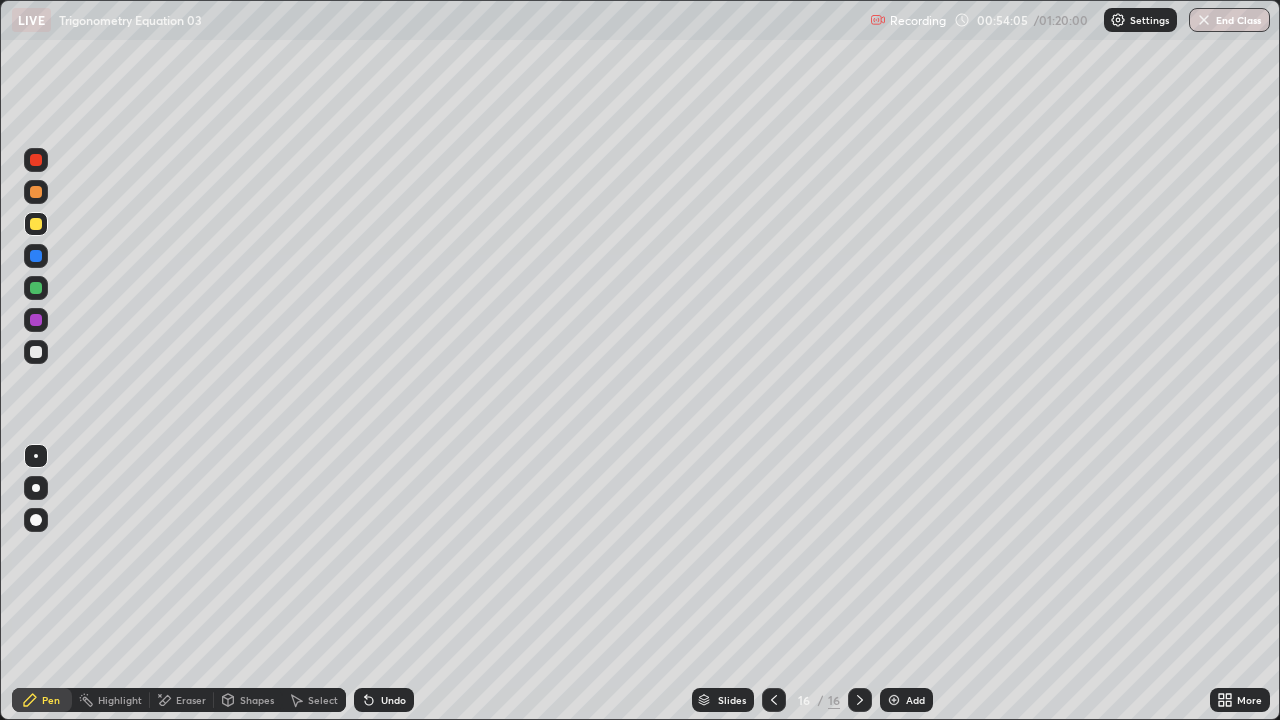 click on "Add" at bounding box center [915, 700] 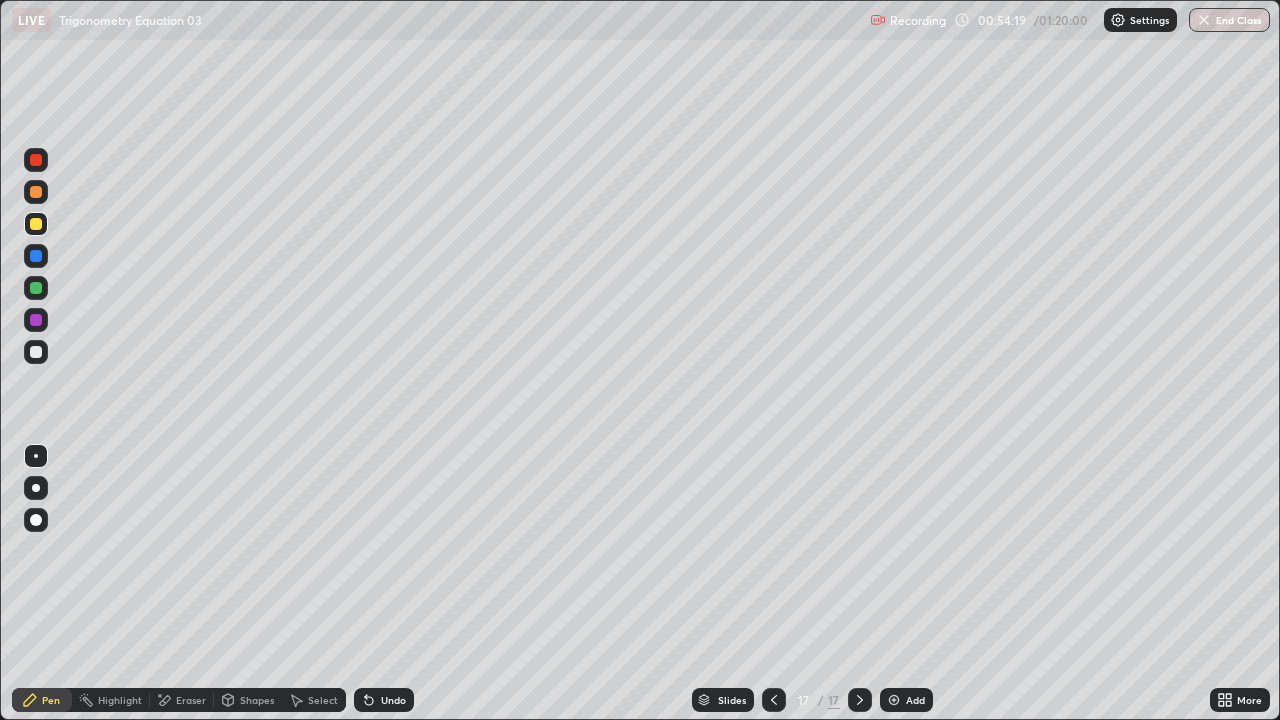 click on "Undo" at bounding box center (393, 700) 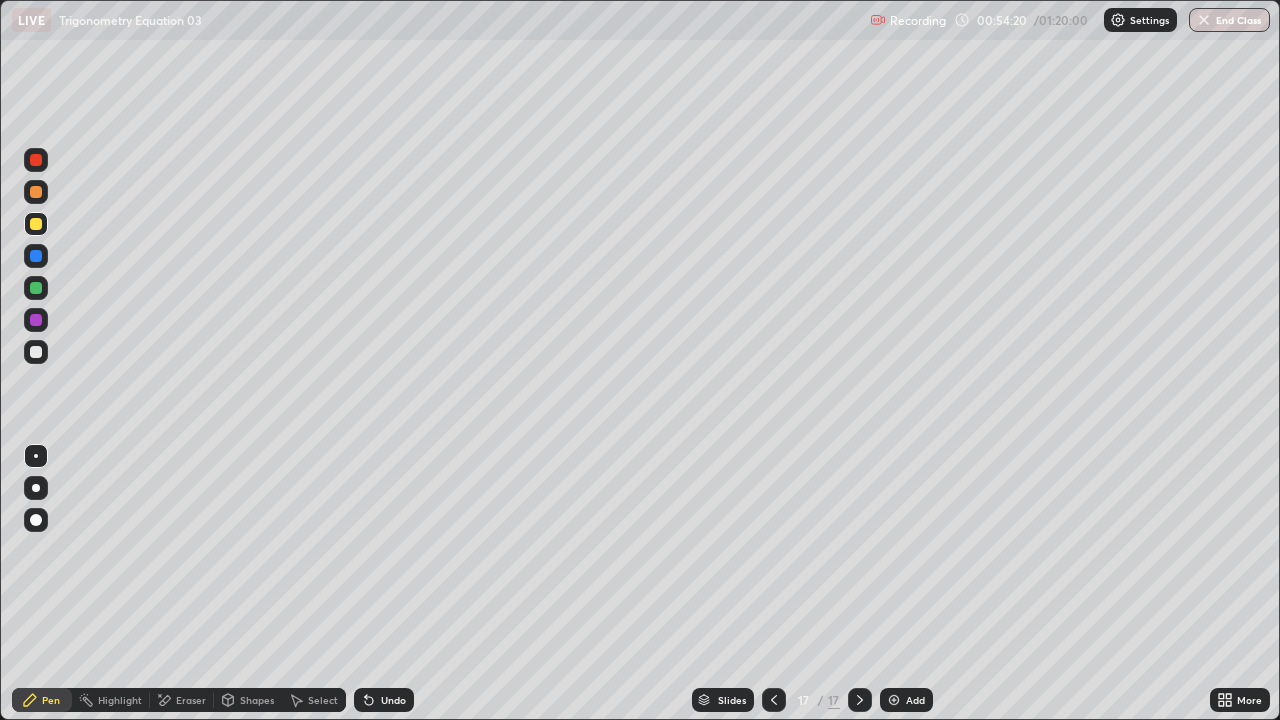 click on "Undo" at bounding box center [393, 700] 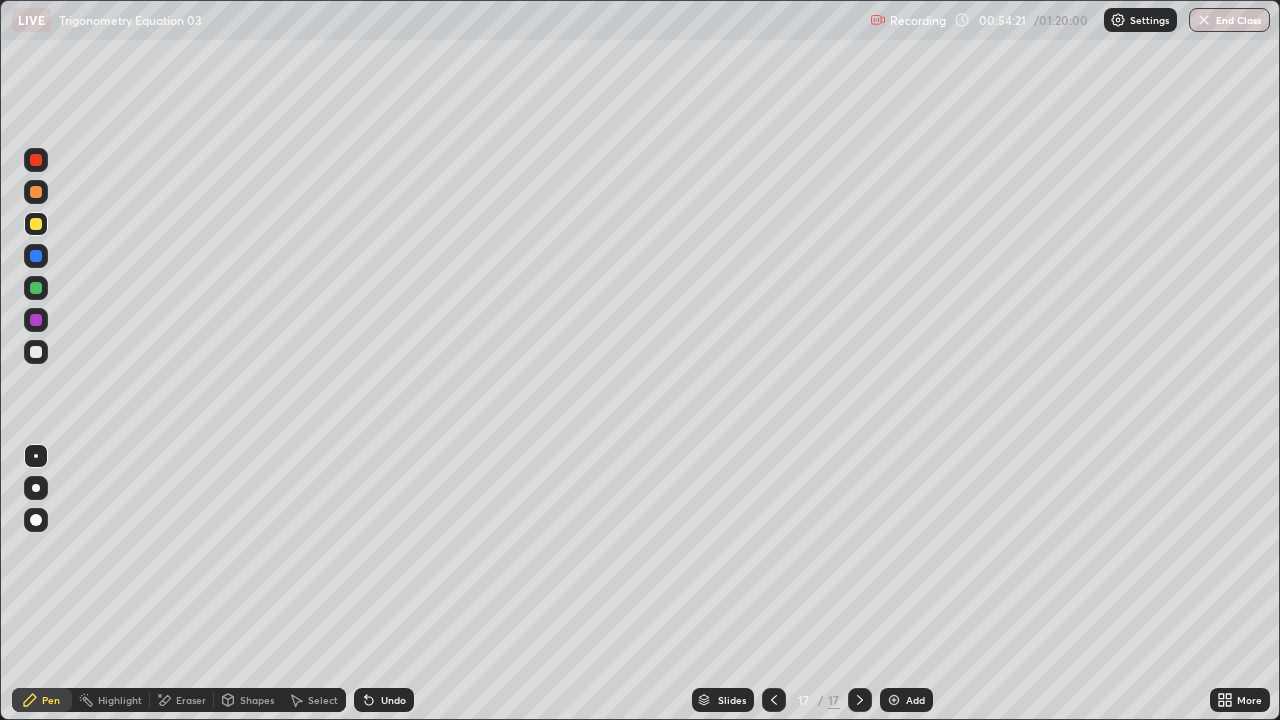click on "Undo" at bounding box center (393, 700) 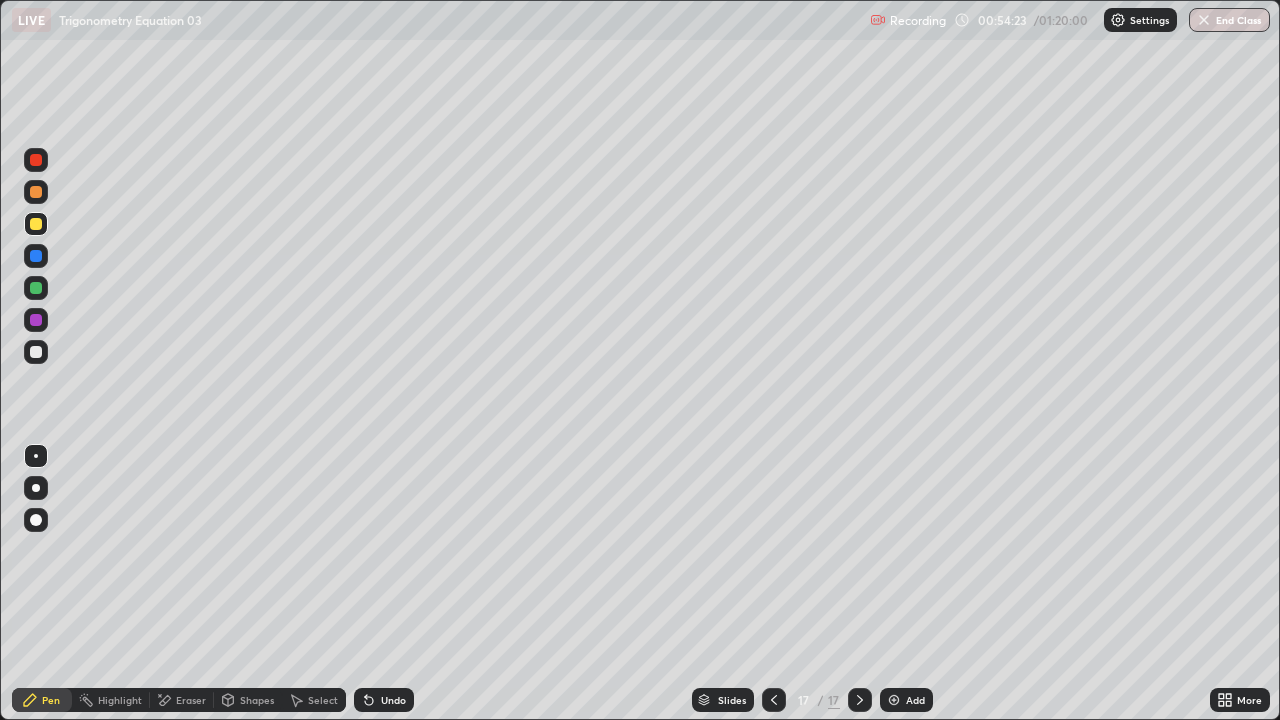 click on "Eraser" at bounding box center [191, 700] 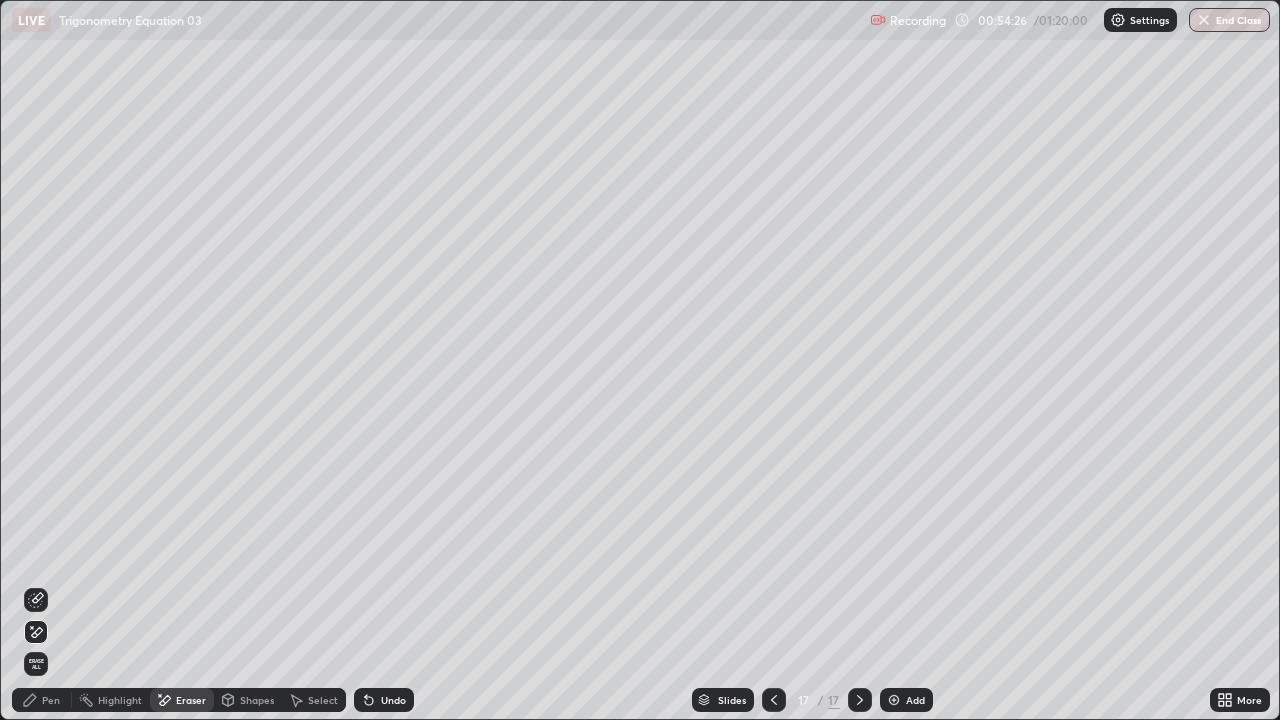 click on "Pen" at bounding box center (51, 700) 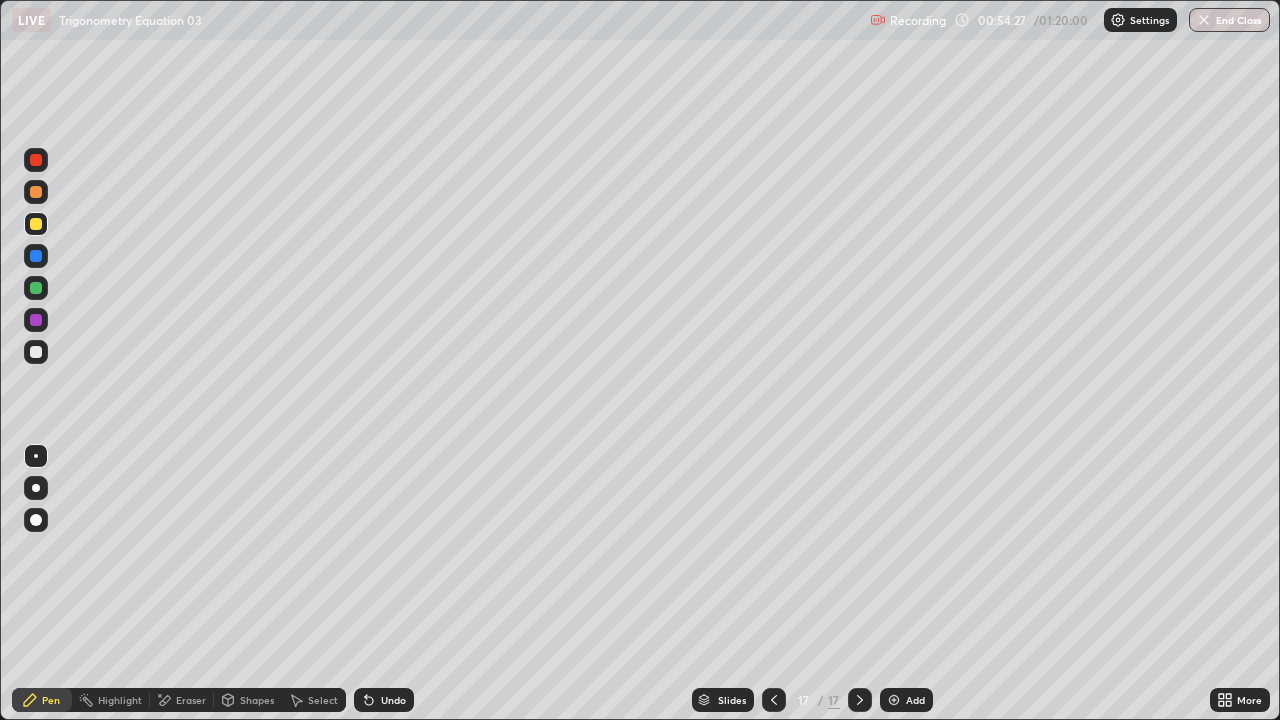 click at bounding box center (36, 352) 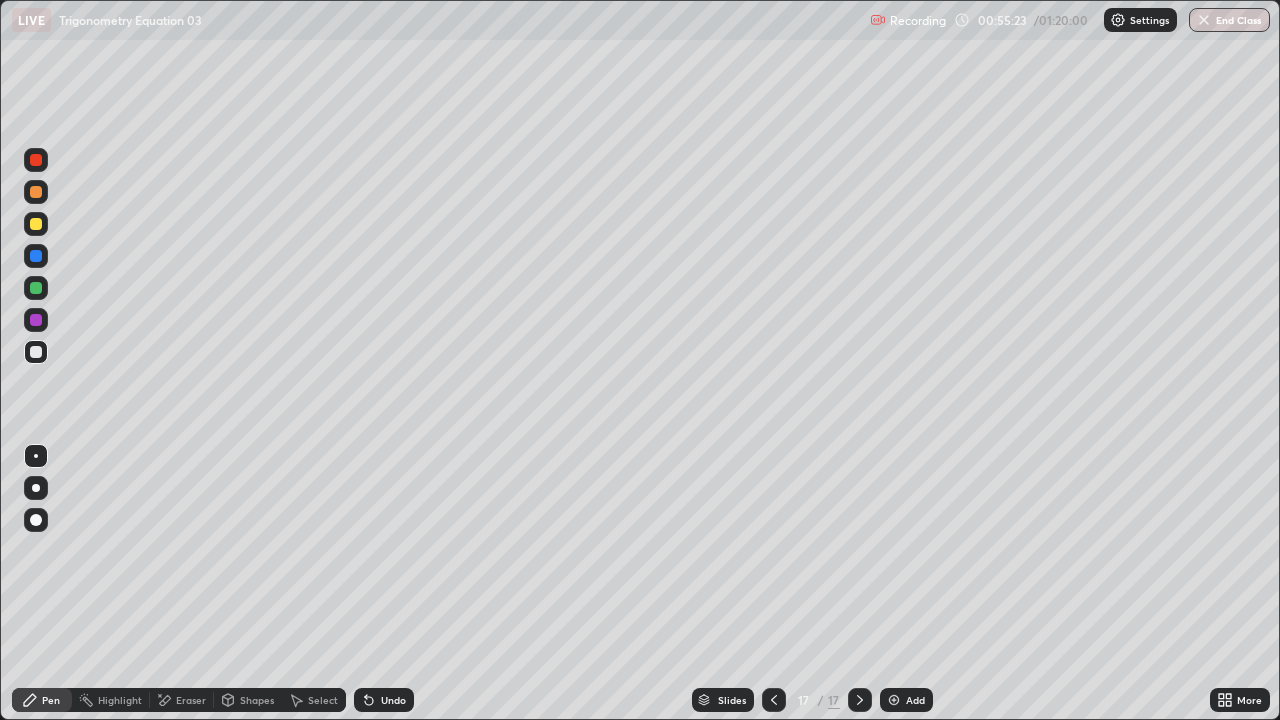 click on "Undo" at bounding box center (393, 700) 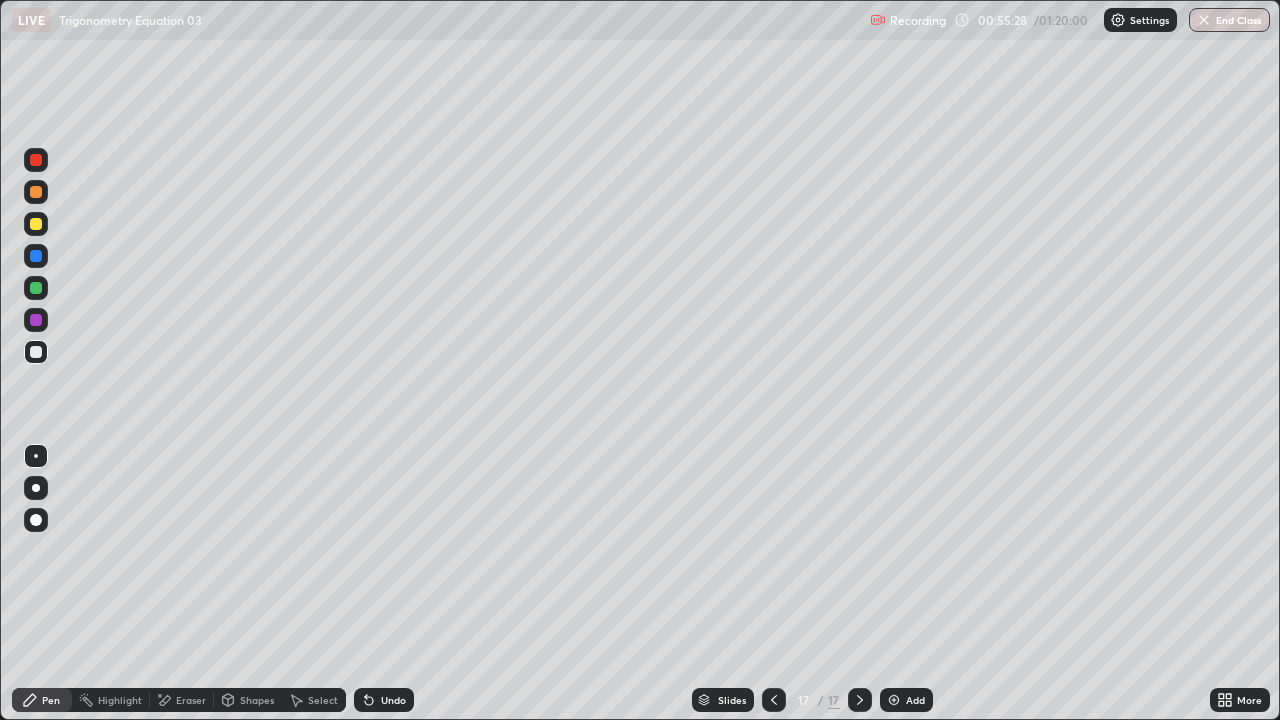 click at bounding box center (36, 224) 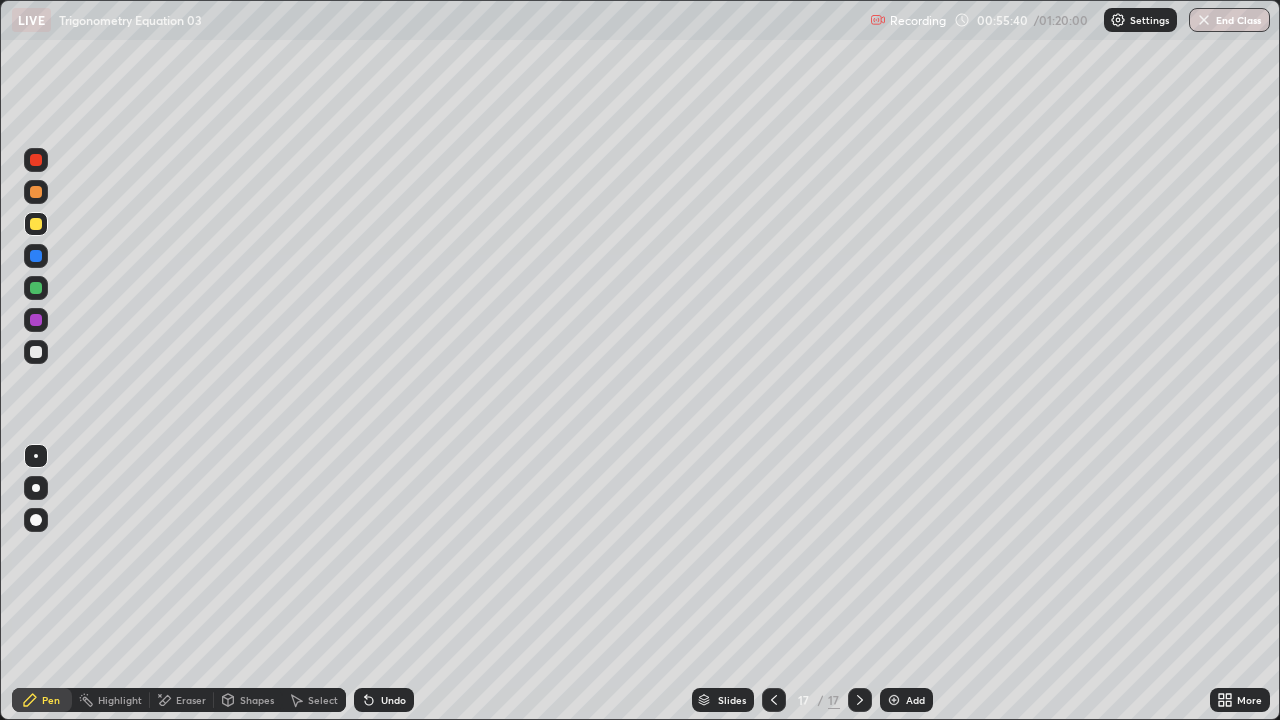 click on "Add" at bounding box center [915, 700] 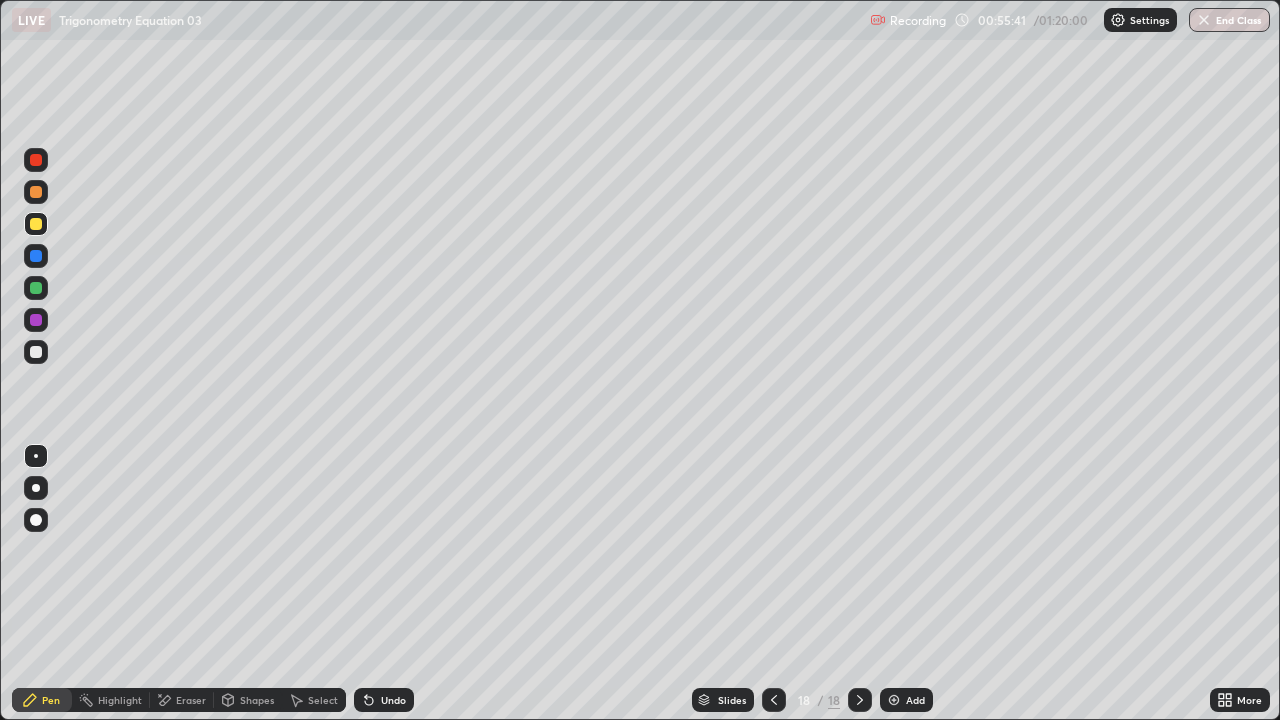 click at bounding box center (36, 352) 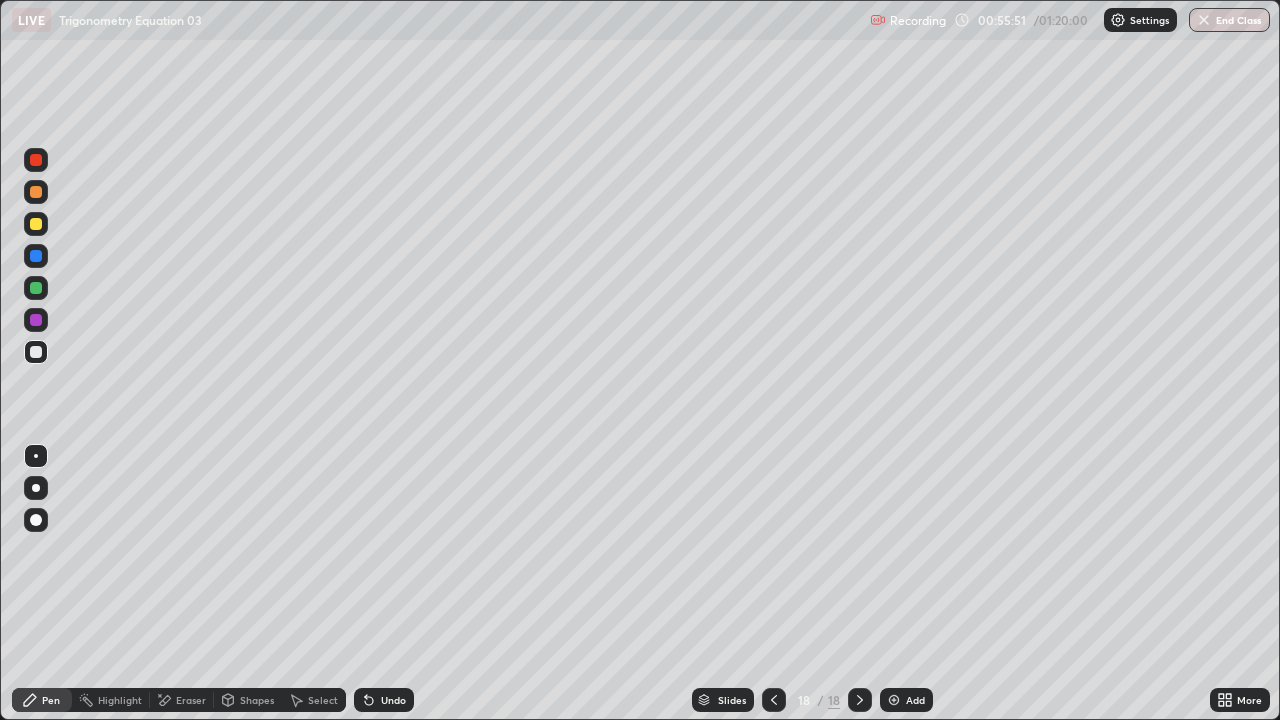 click on "Eraser" at bounding box center (191, 700) 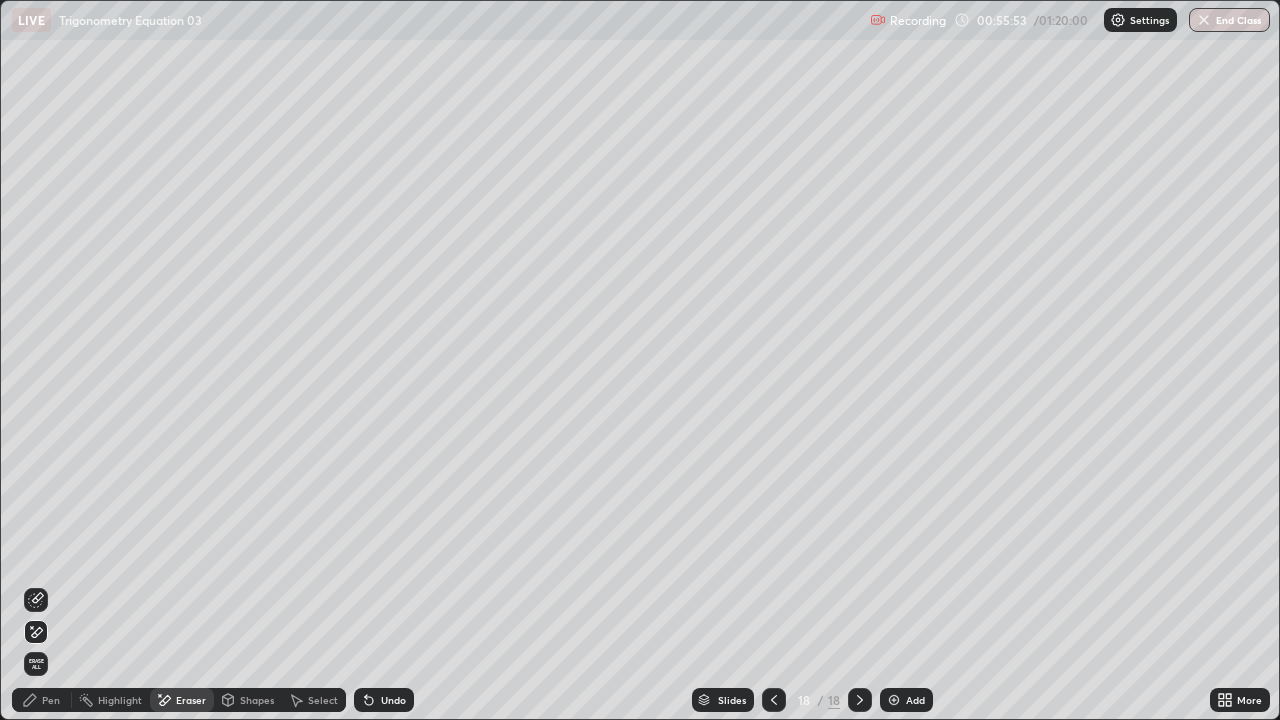 click on "Pen" at bounding box center [42, 700] 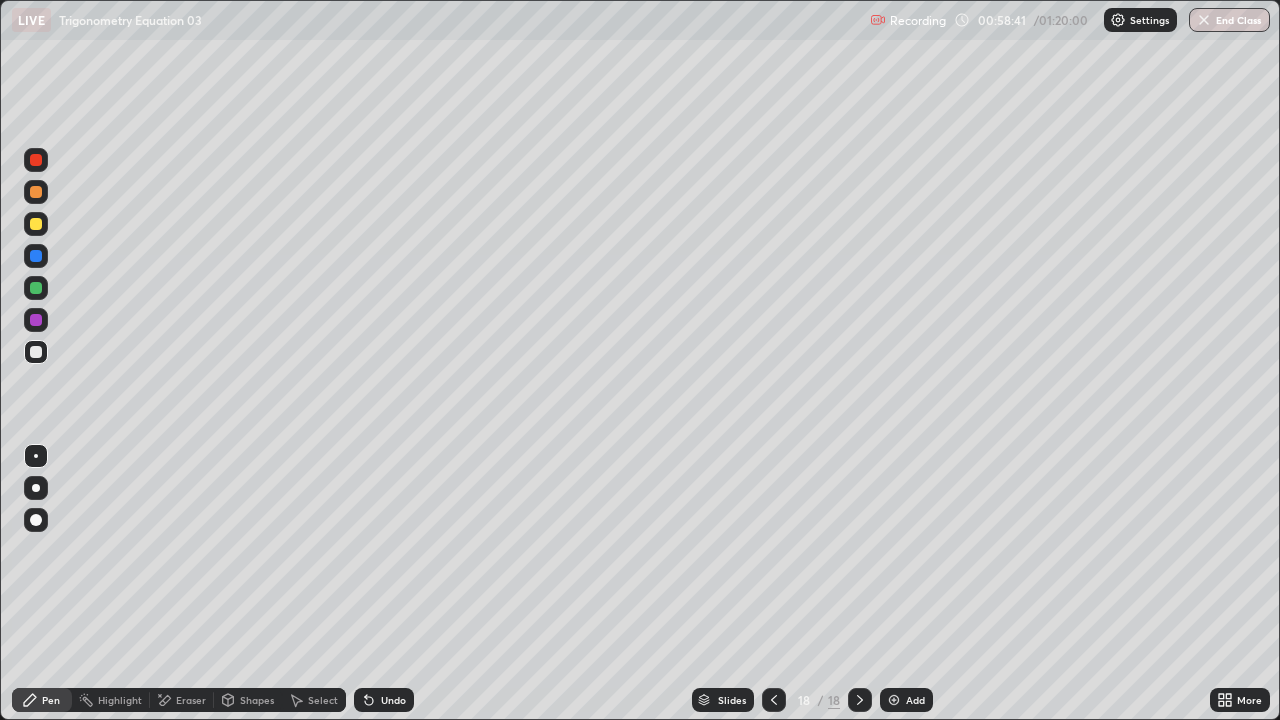 click on "Add" at bounding box center [915, 700] 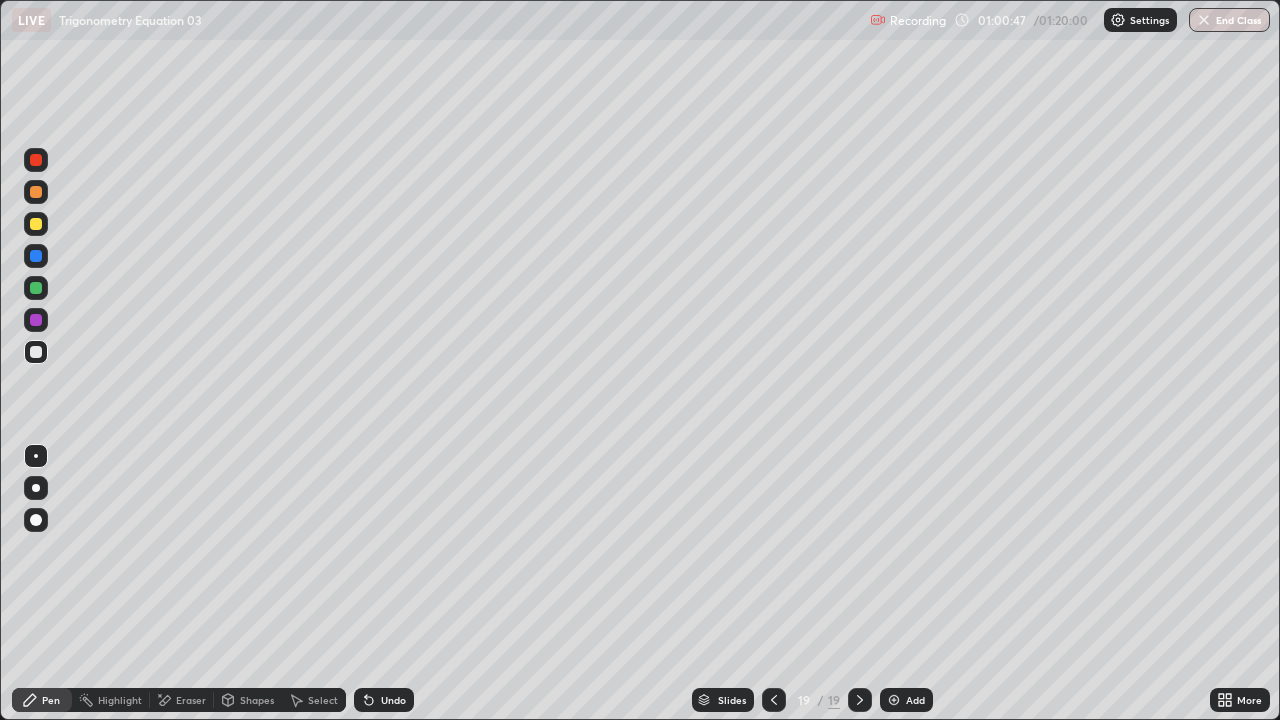 click on "Undo" at bounding box center [393, 700] 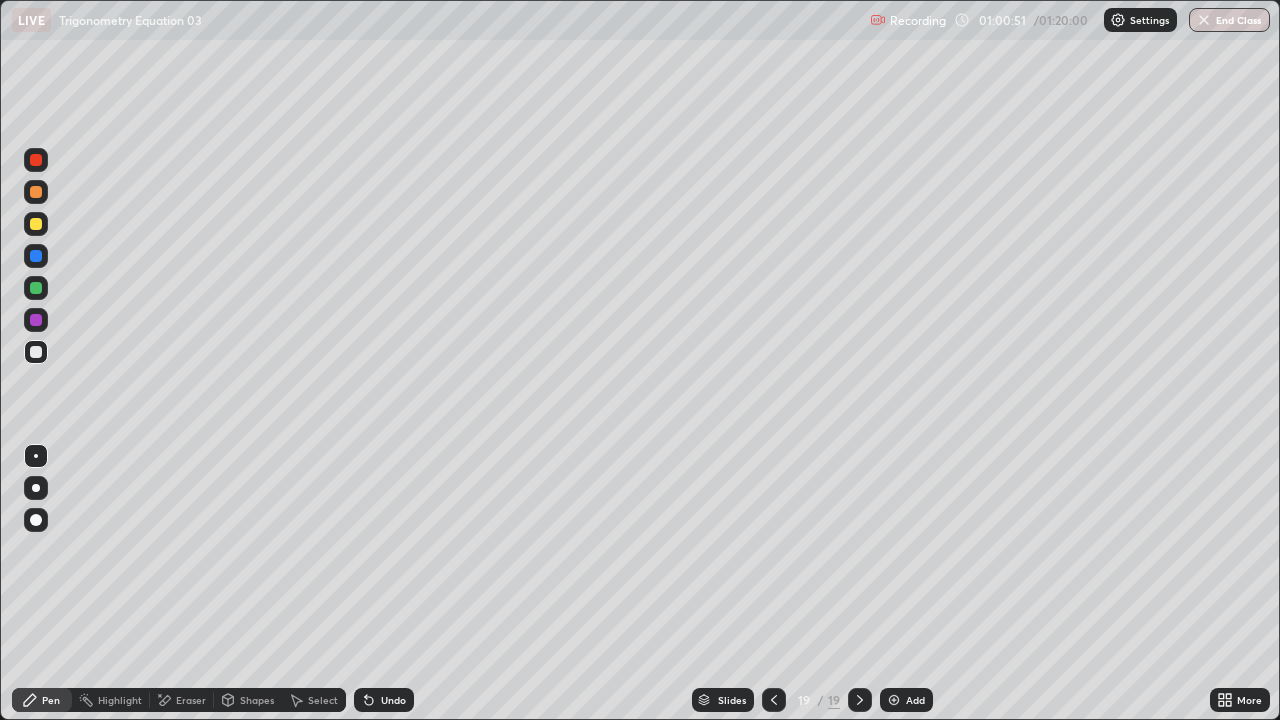 click on "Undo" at bounding box center (384, 700) 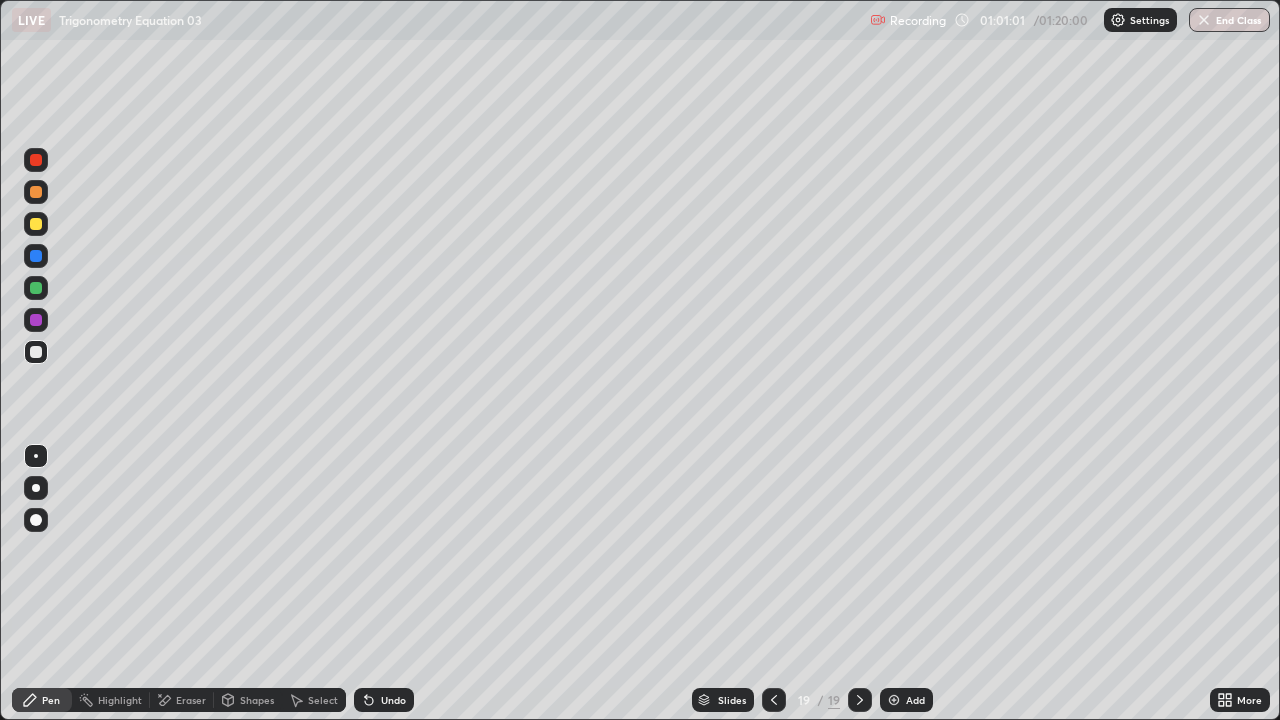 click at bounding box center [36, 224] 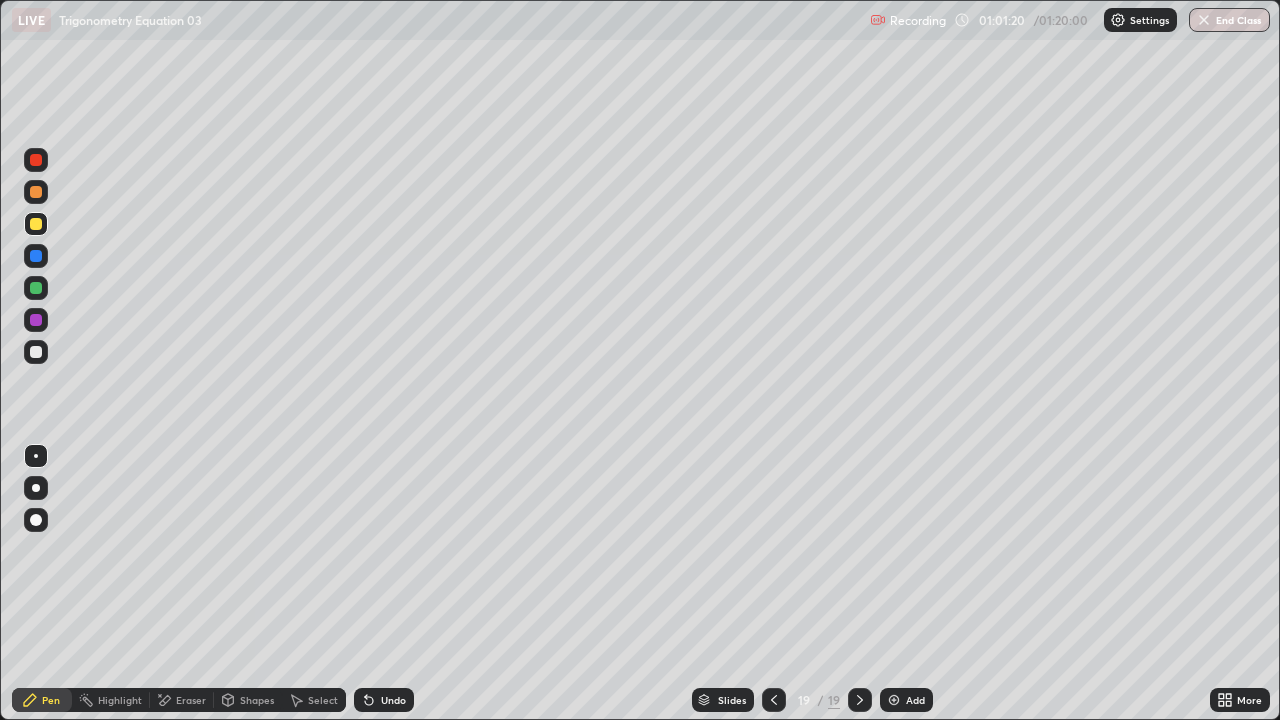 click on "Undo" at bounding box center (393, 700) 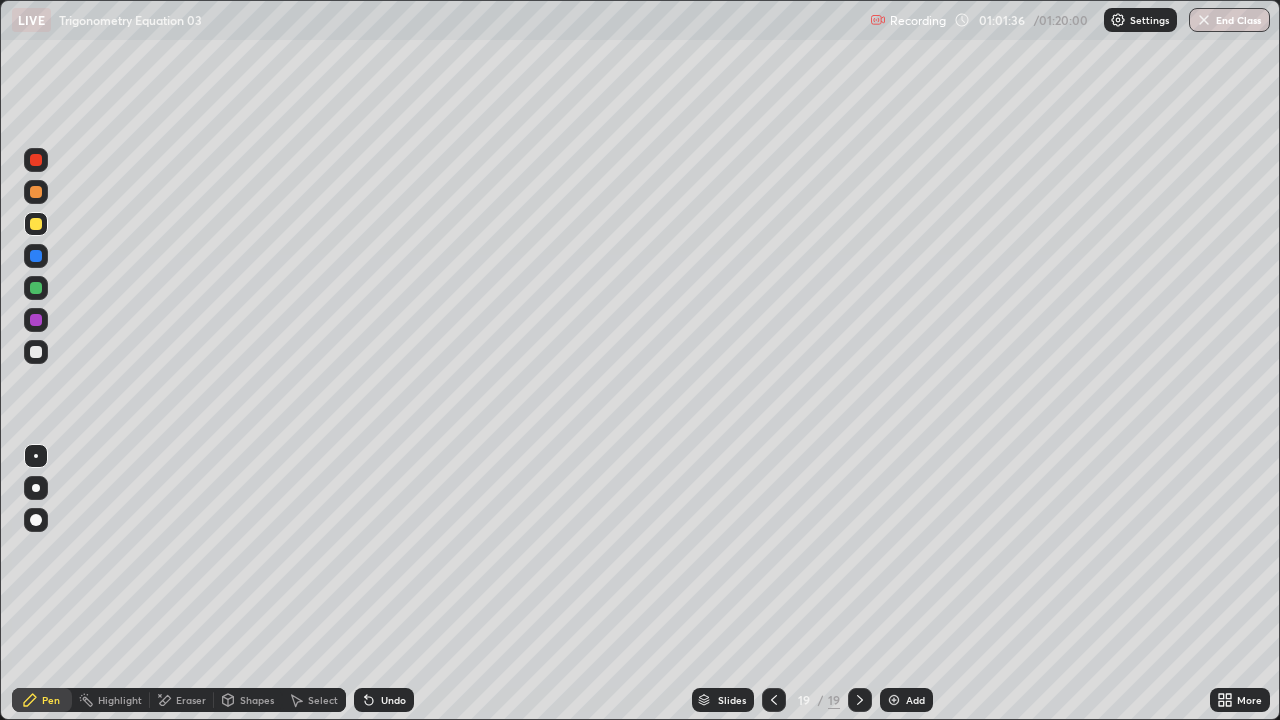 click on "Undo" at bounding box center (384, 700) 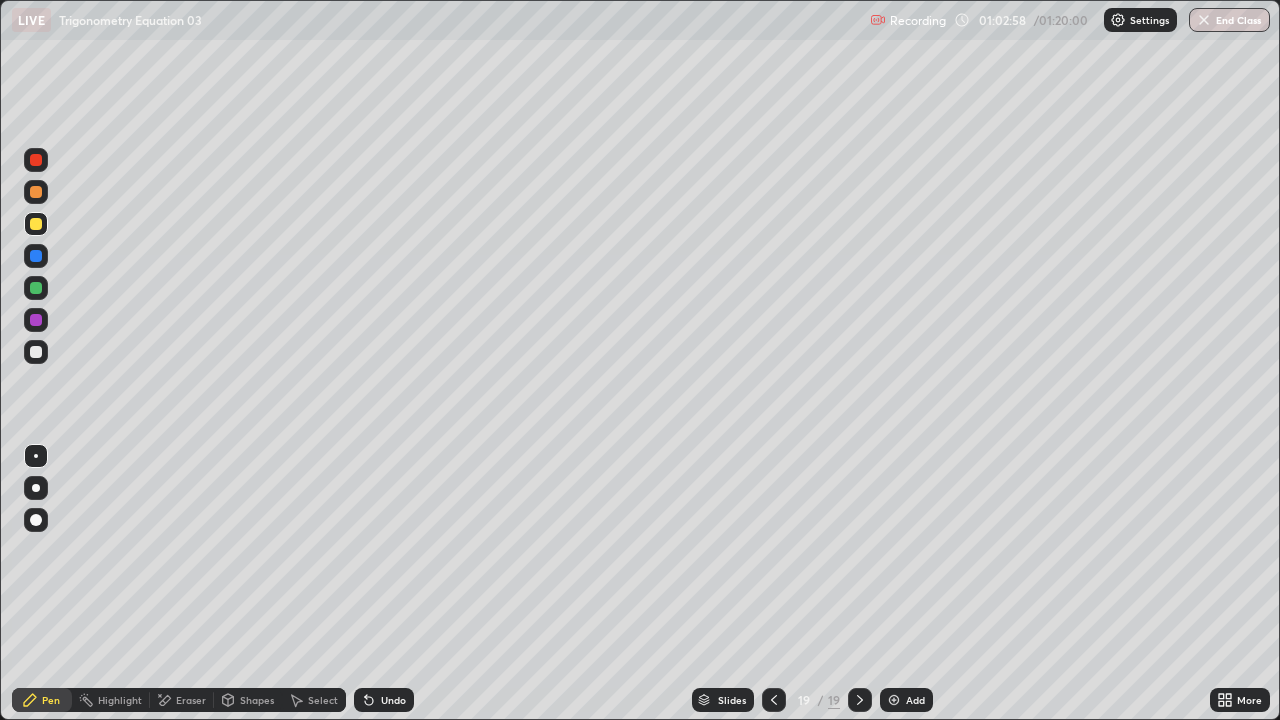 click on "Add" at bounding box center (915, 700) 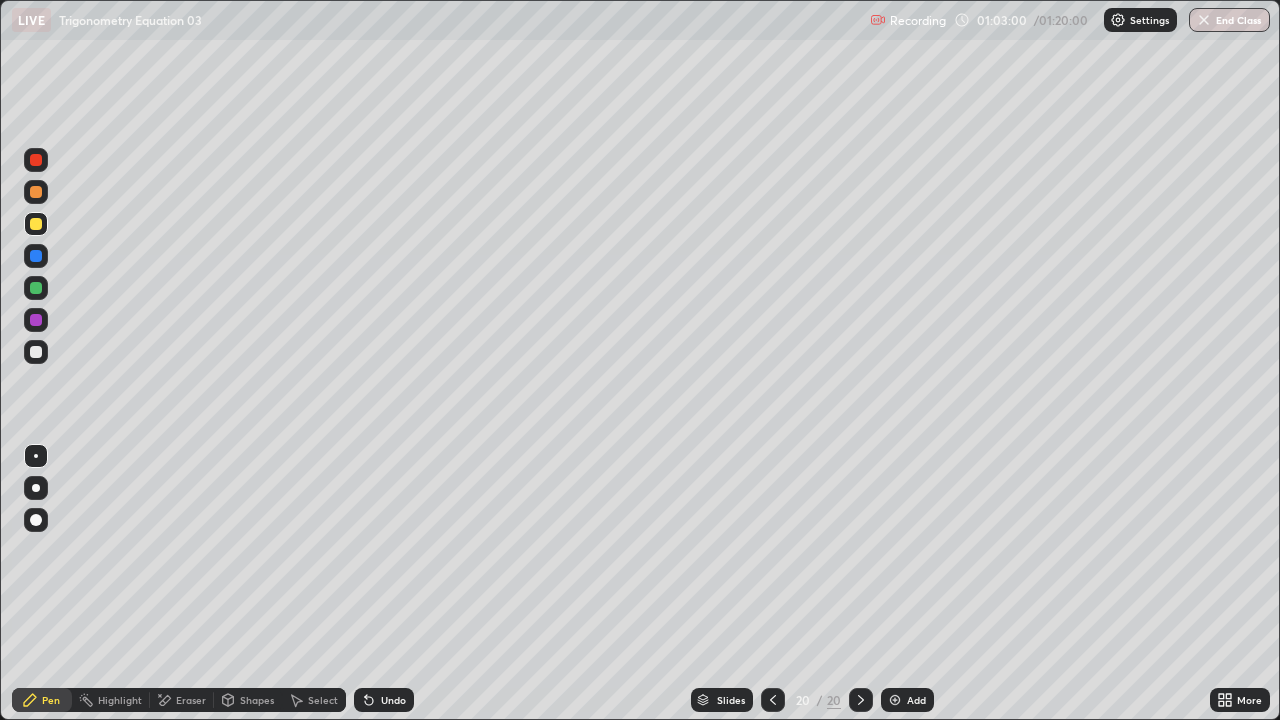 click at bounding box center [36, 352] 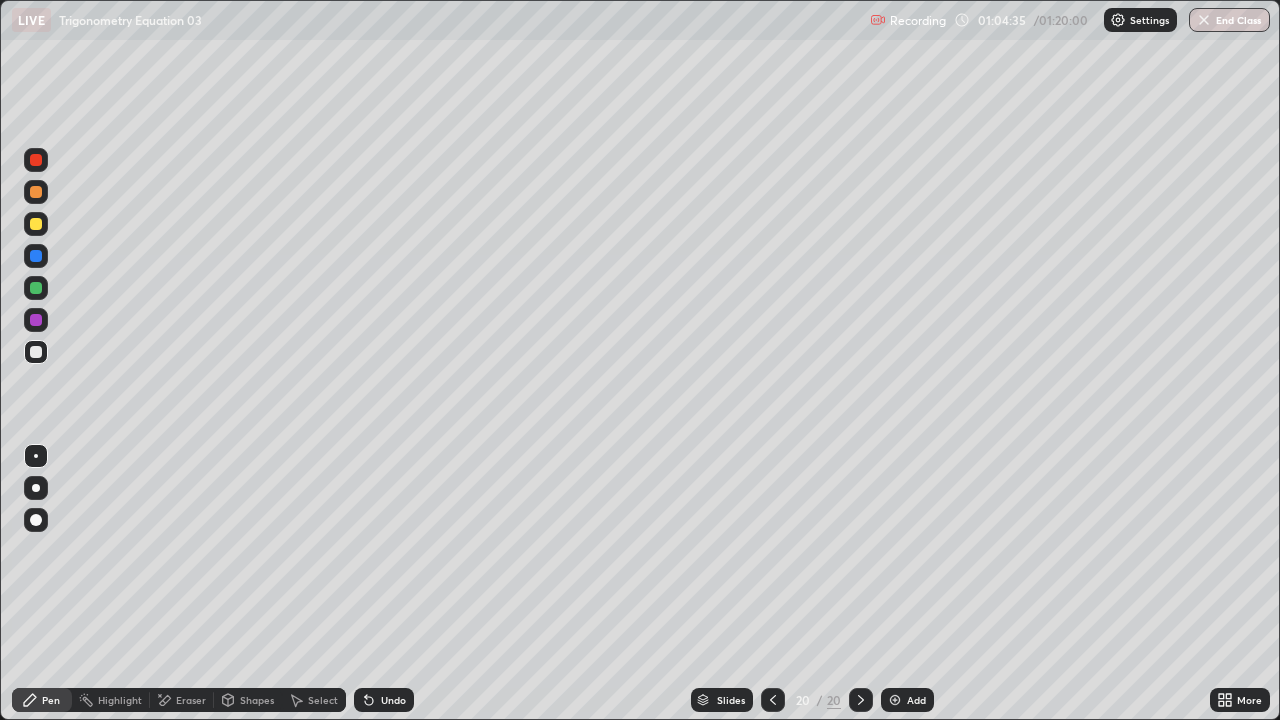click on "Eraser" at bounding box center (191, 700) 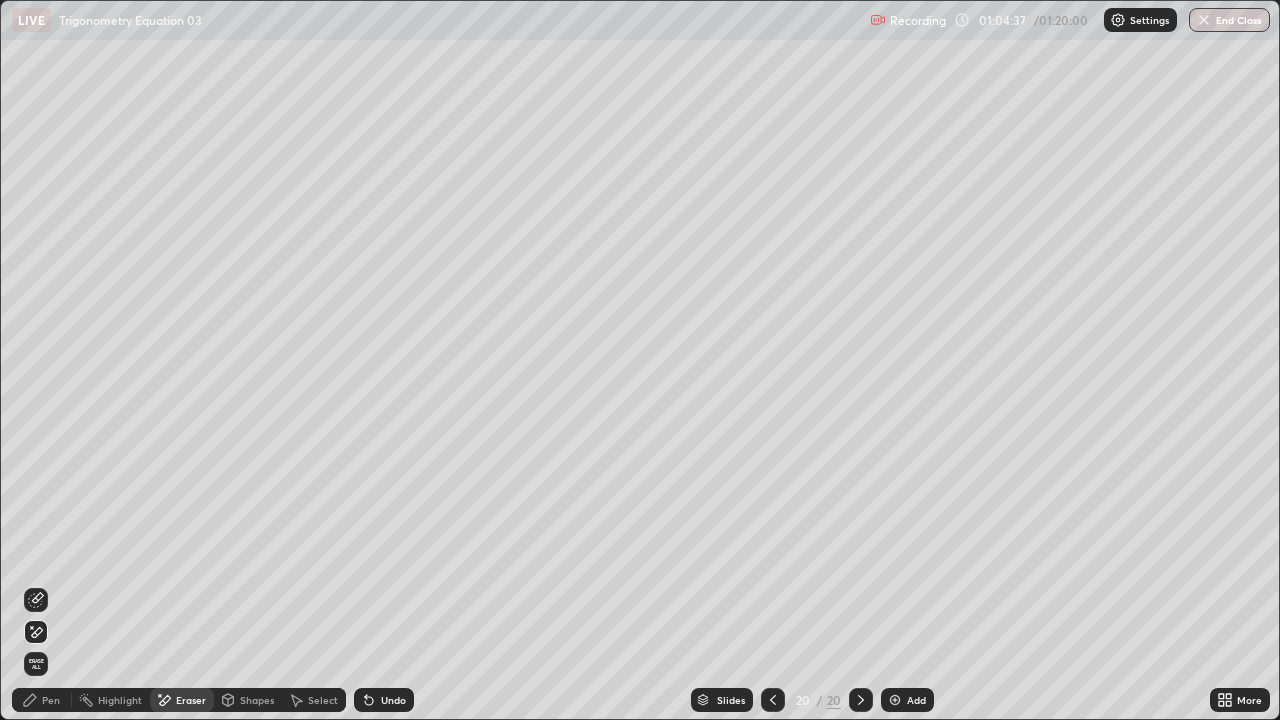 click on "Pen" at bounding box center [51, 700] 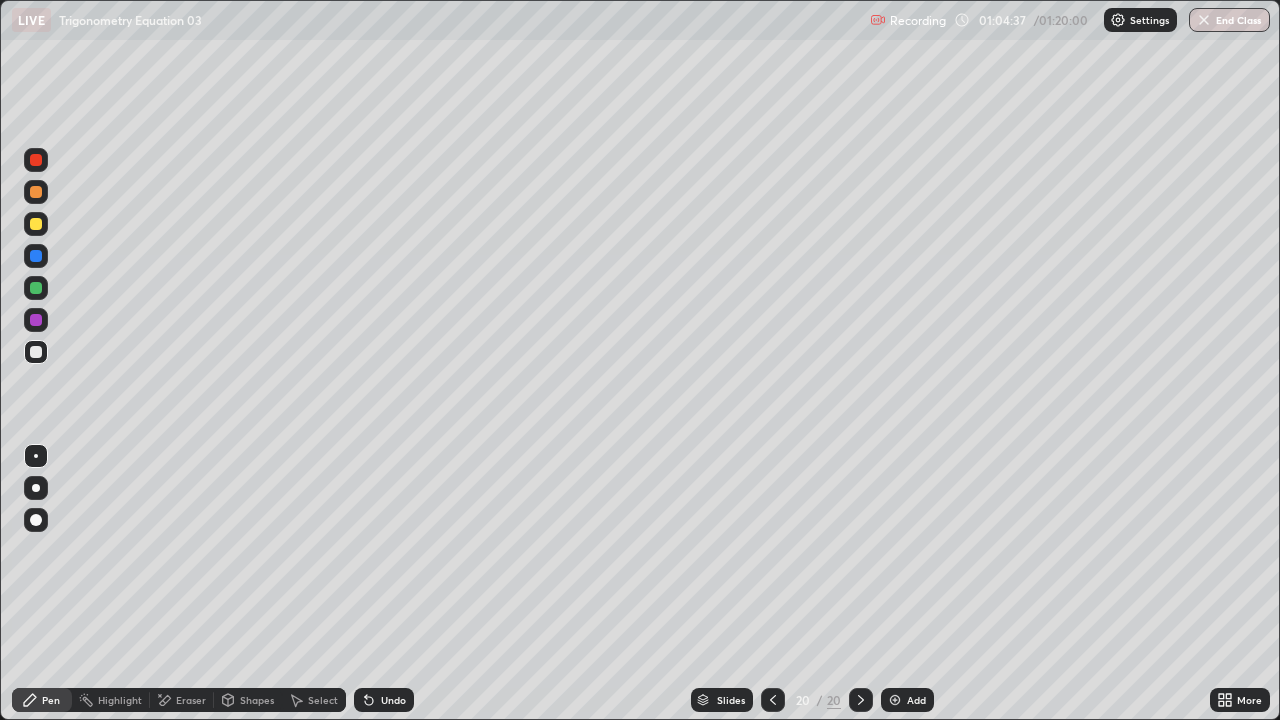 click on "Pen" at bounding box center [51, 700] 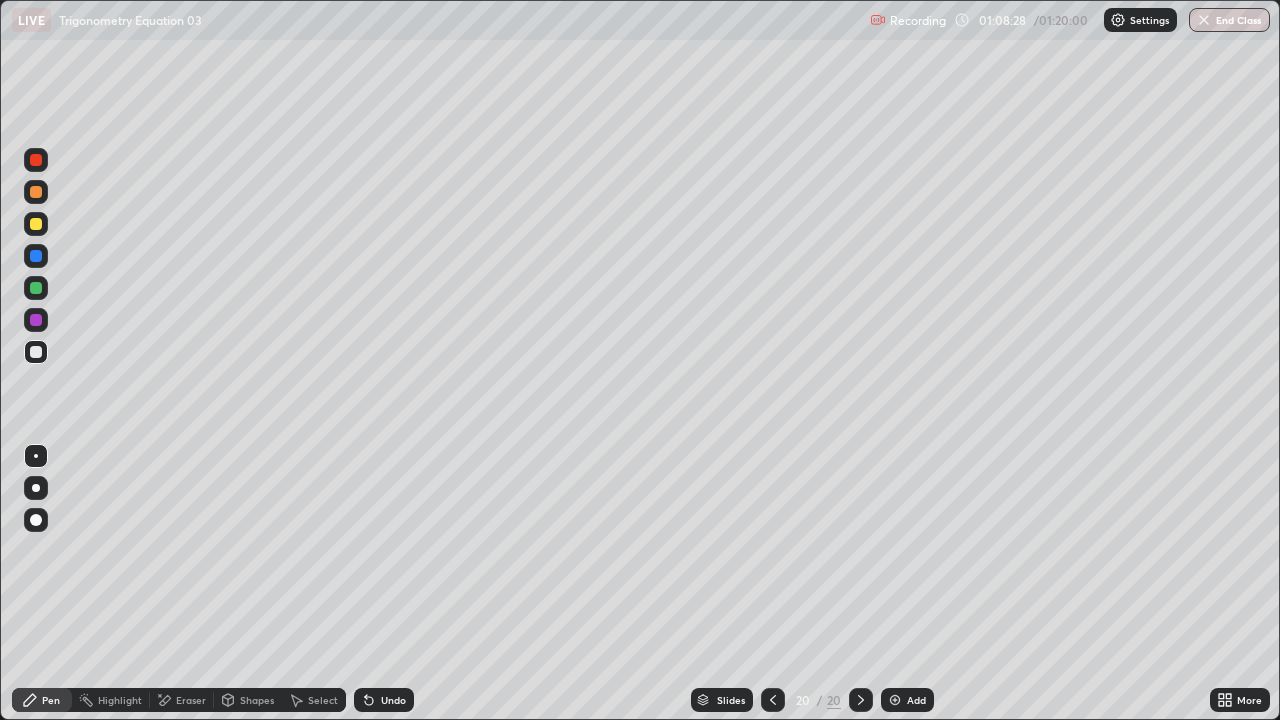 click on "Eraser" at bounding box center [182, 700] 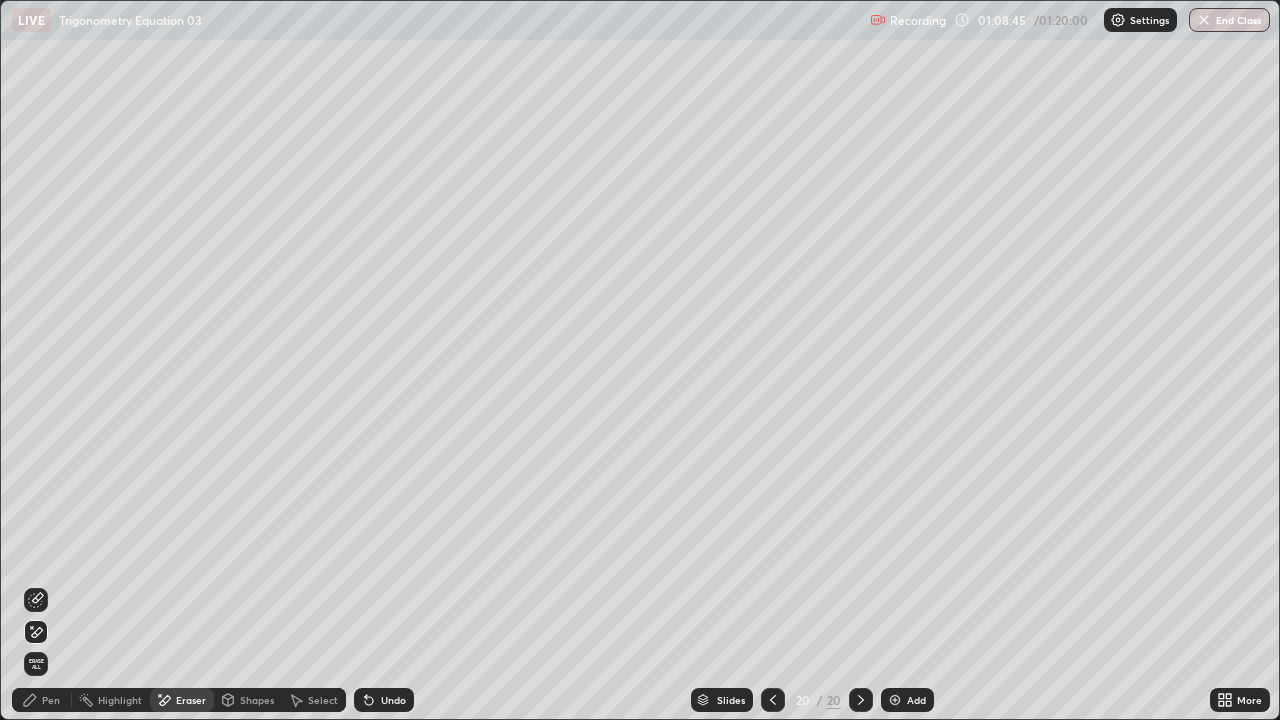click on "Pen" at bounding box center [51, 700] 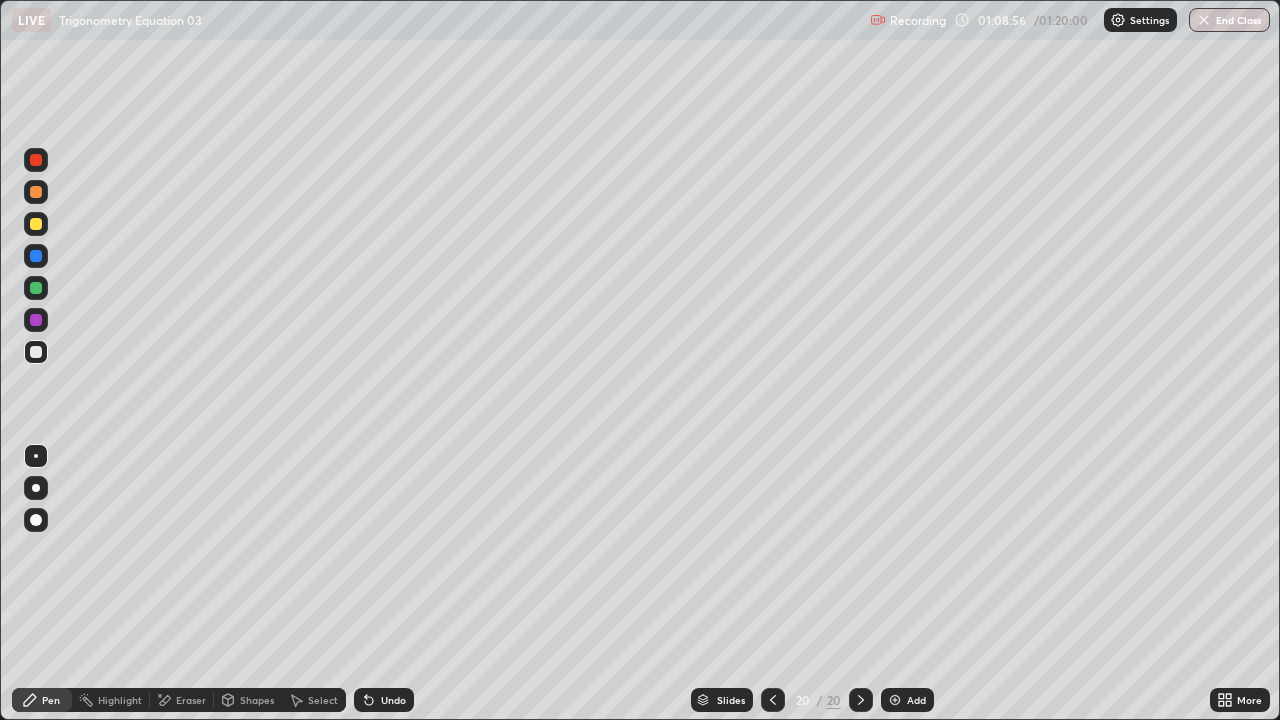 click on "Undo" at bounding box center [393, 700] 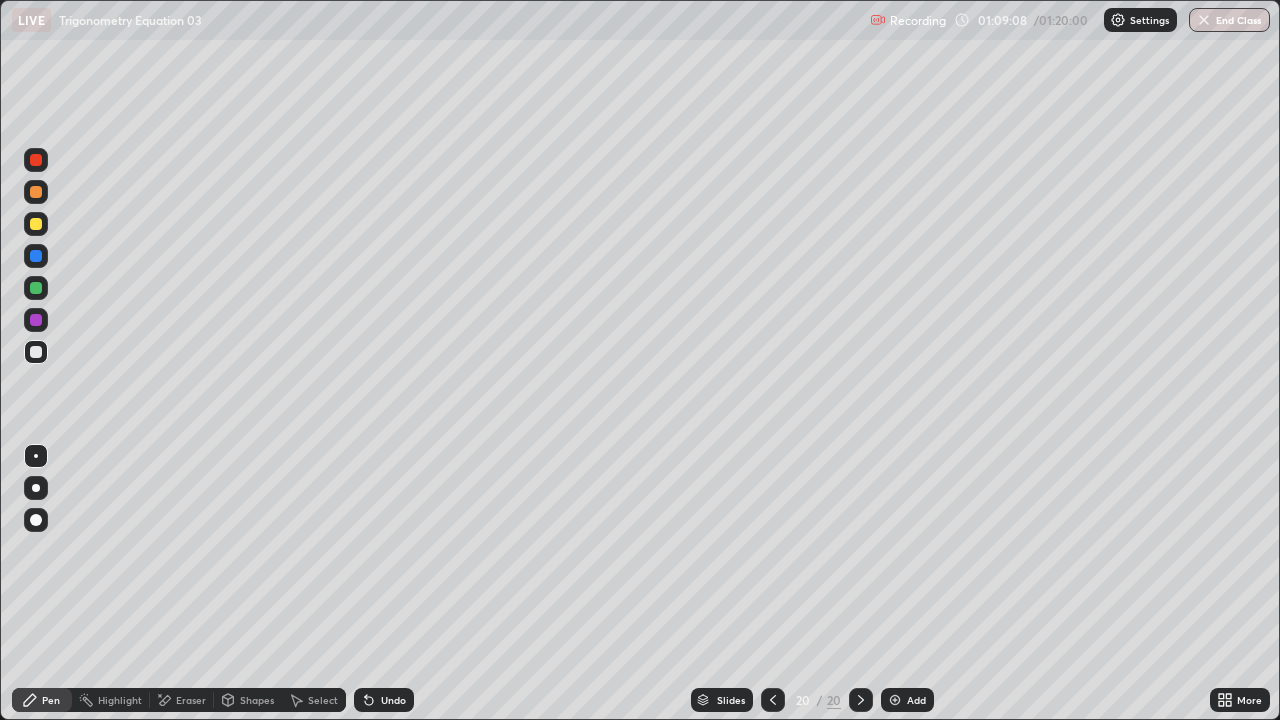 click on "Undo" at bounding box center [393, 700] 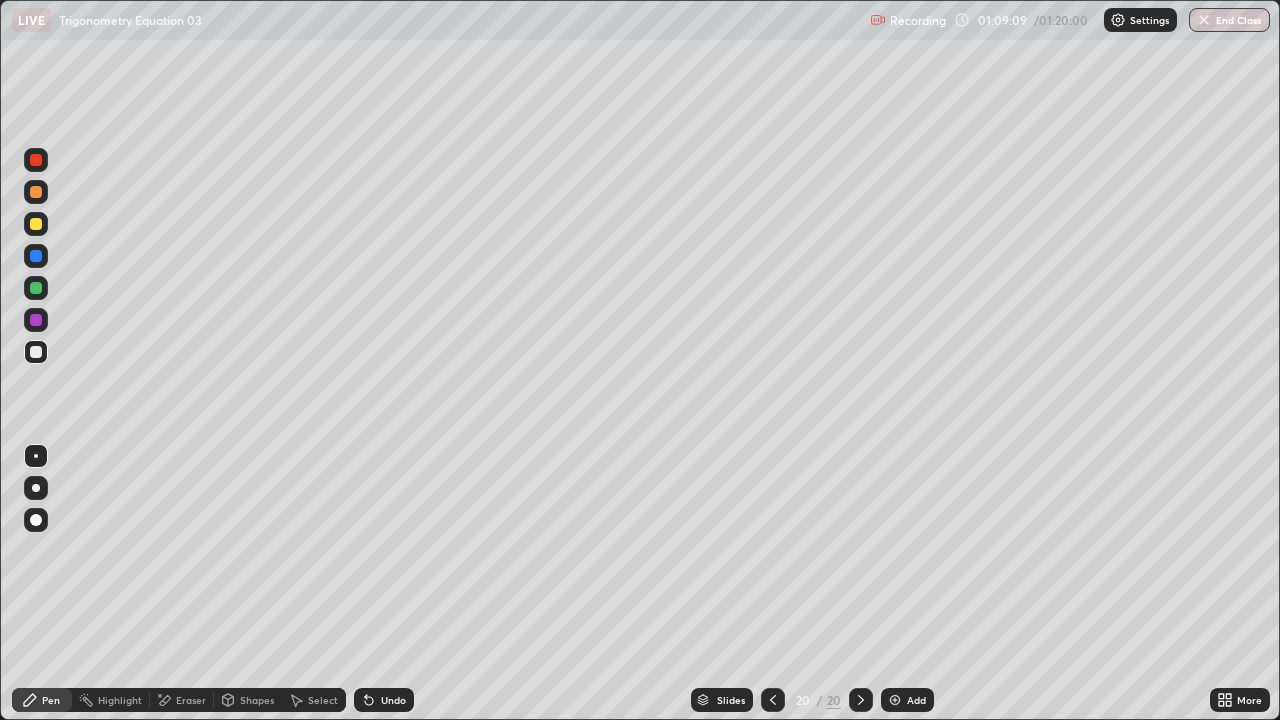 click on "Undo" at bounding box center (384, 700) 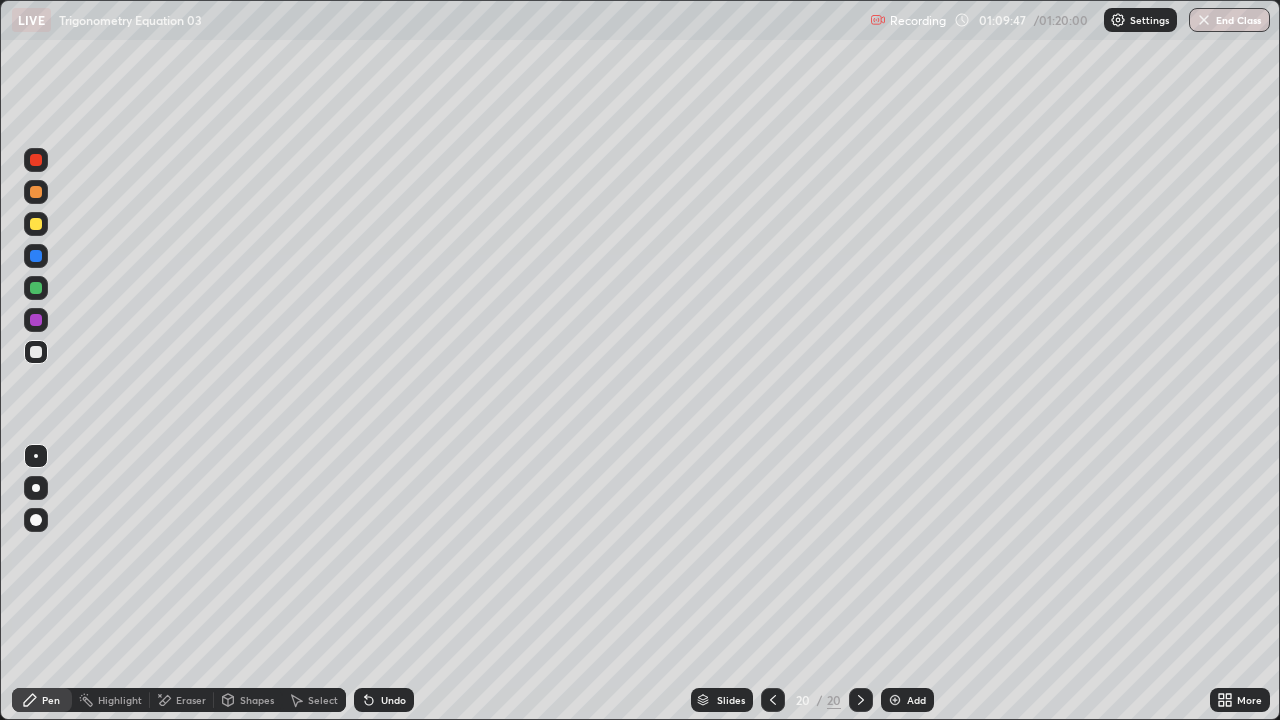 click at bounding box center (36, 224) 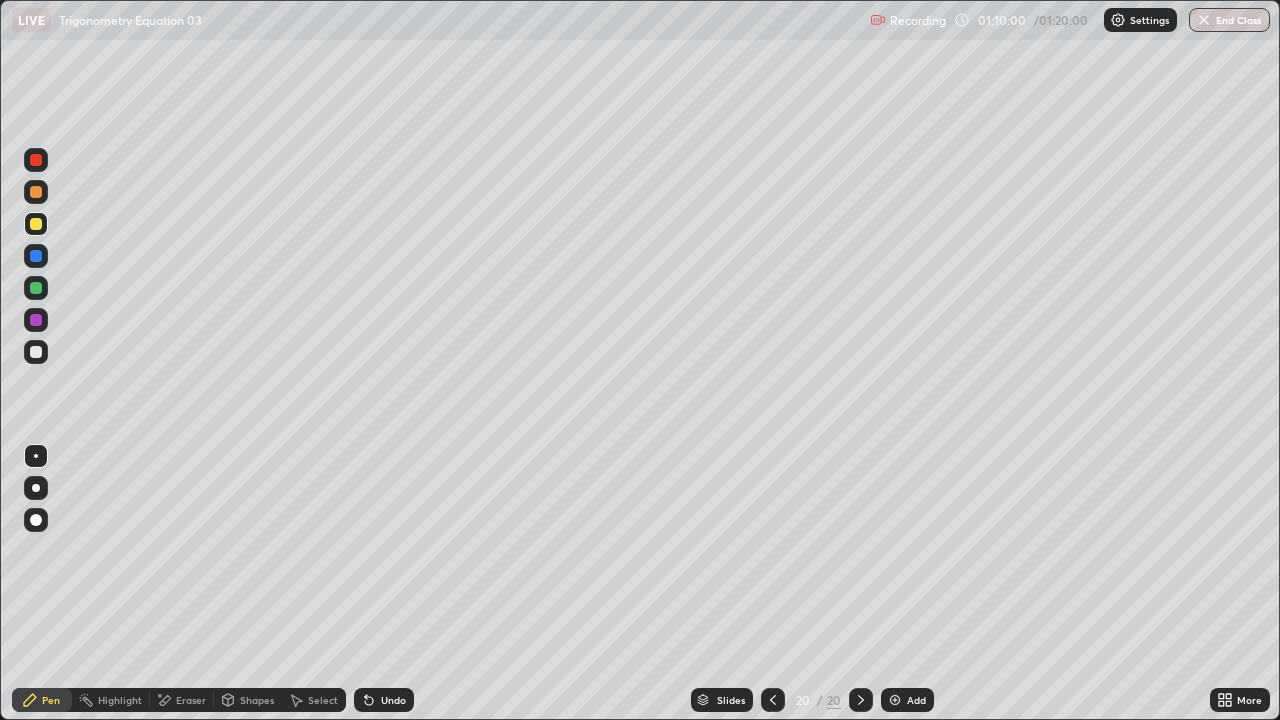 click on "Eraser" at bounding box center [182, 700] 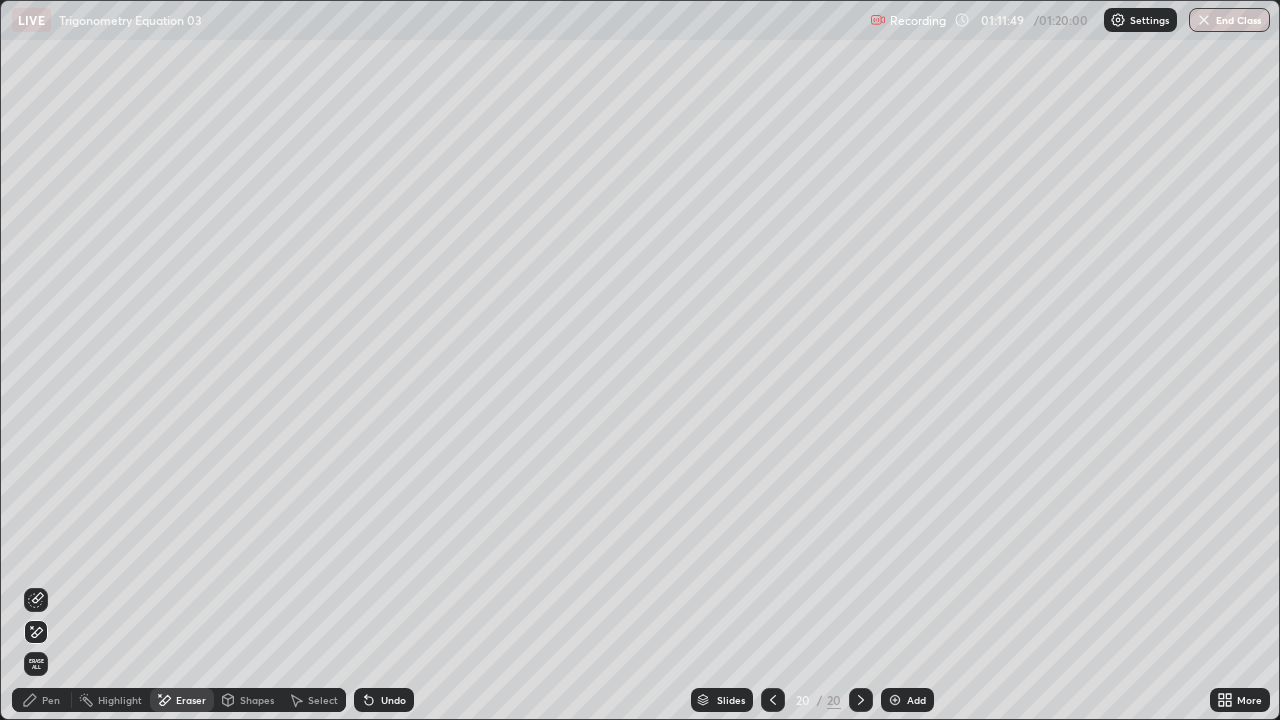 click on "Add" at bounding box center (907, 700) 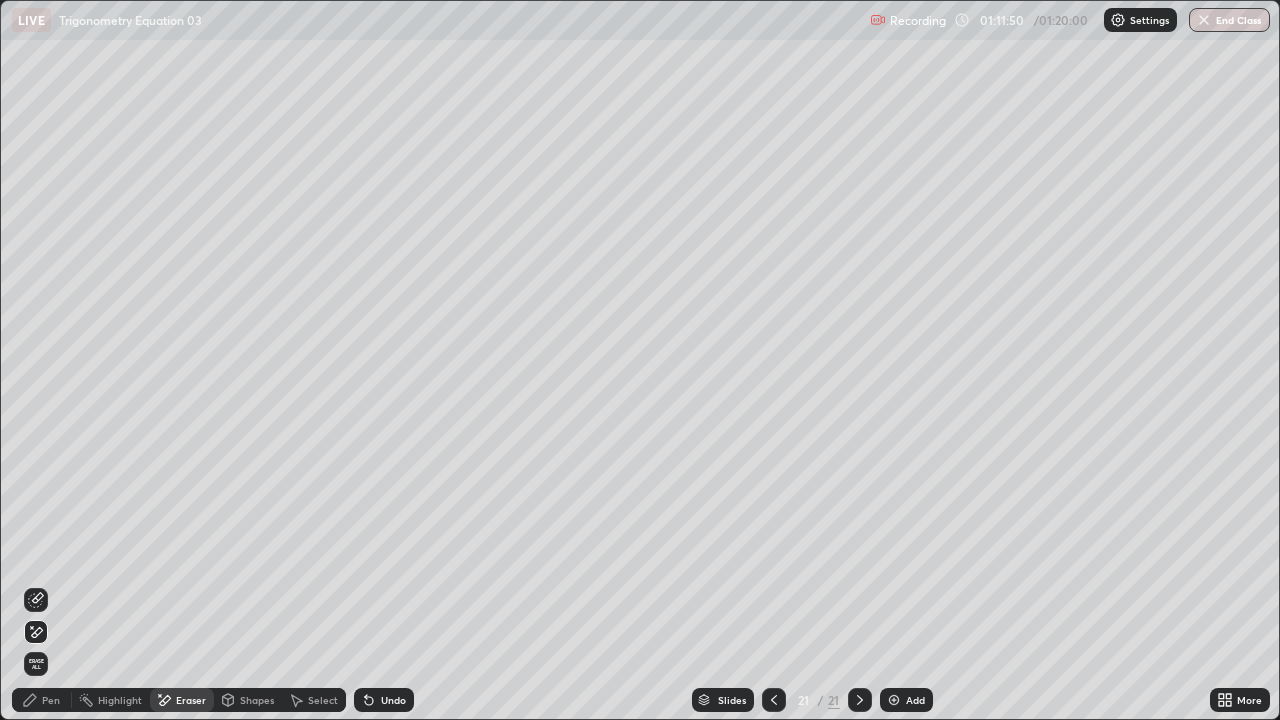 click on "Pen" at bounding box center [42, 700] 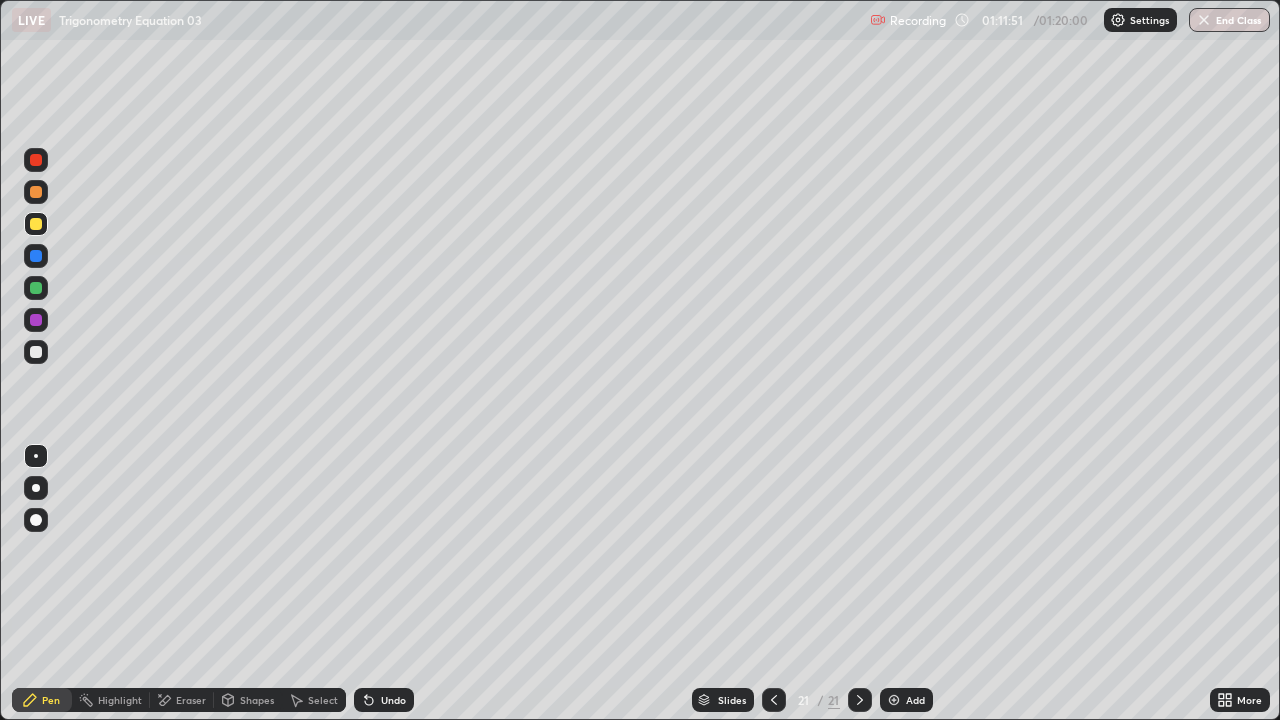 click at bounding box center [36, 352] 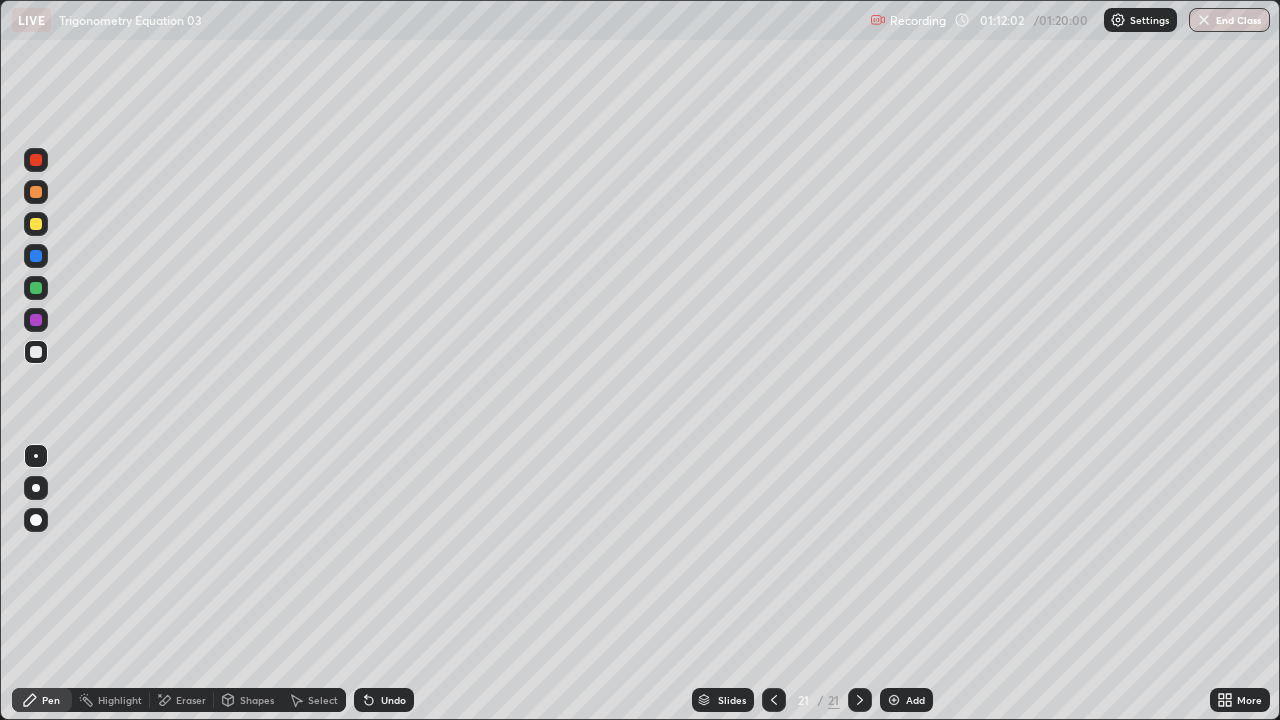 click on "Undo" at bounding box center (393, 700) 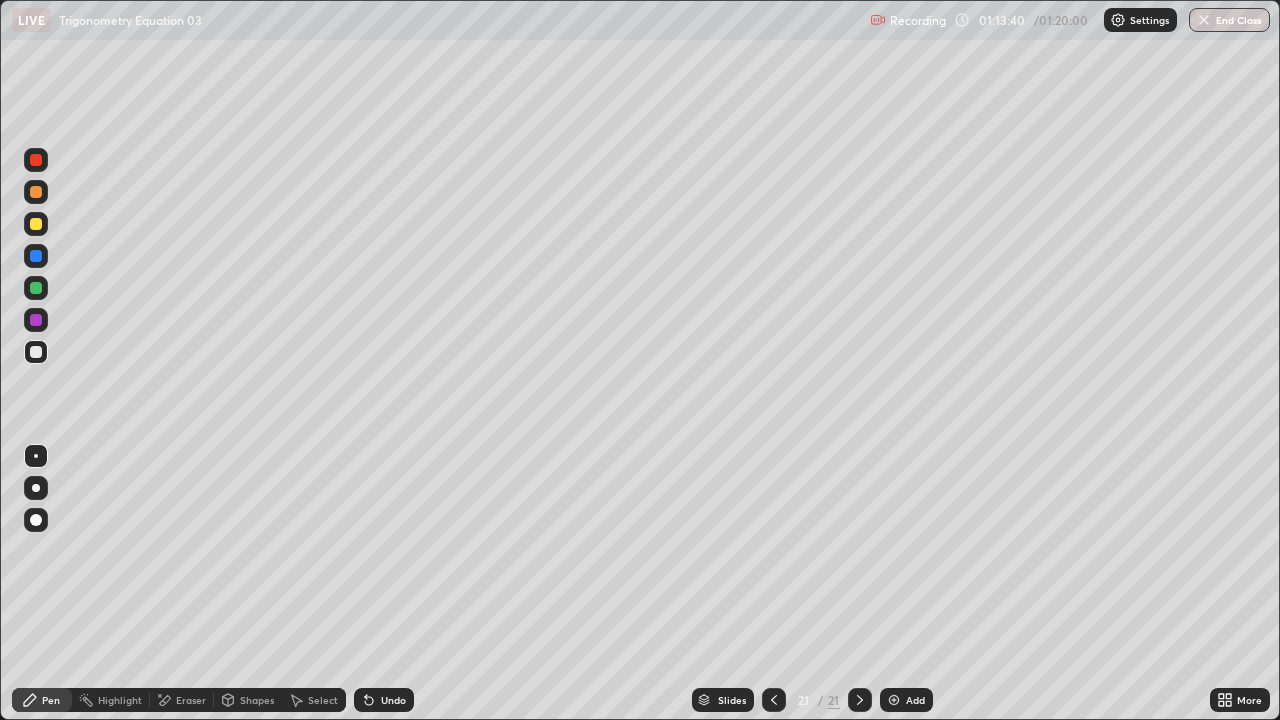 click on "End Class" at bounding box center [1229, 20] 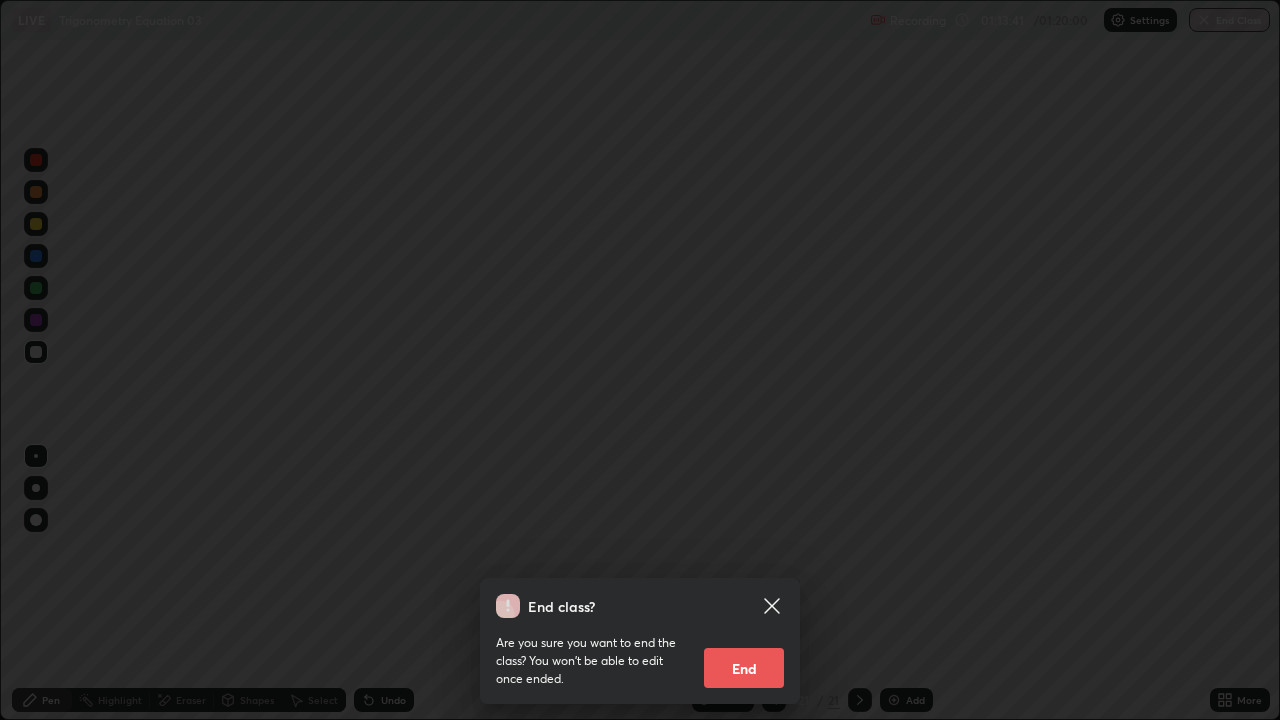 click on "End" at bounding box center (744, 668) 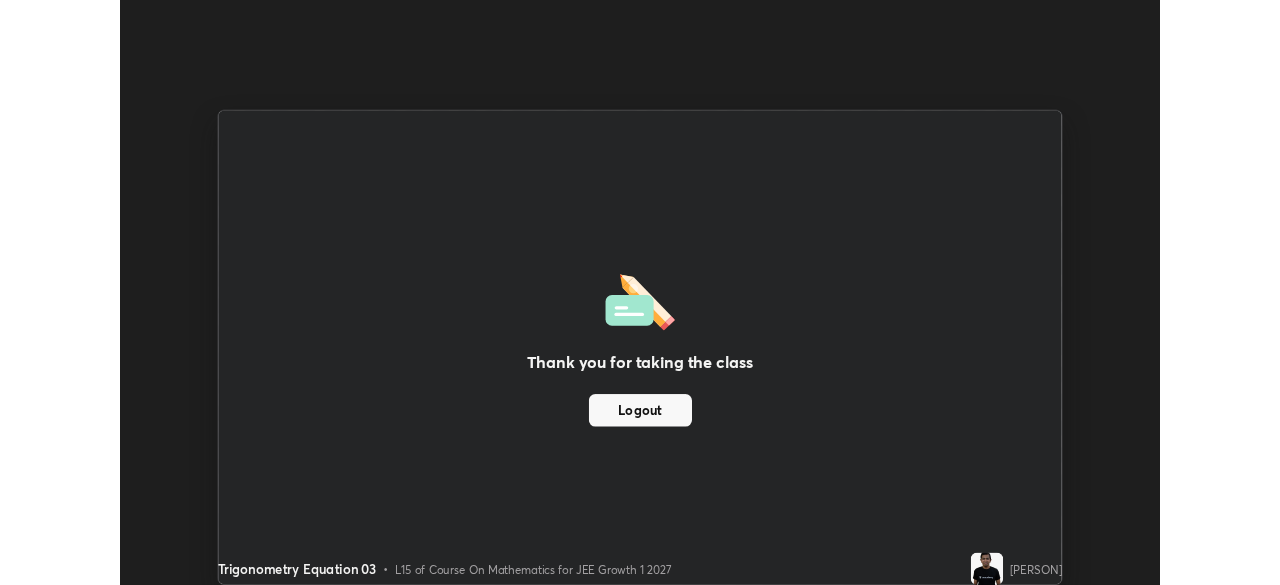 scroll, scrollTop: 585, scrollLeft: 1280, axis: both 